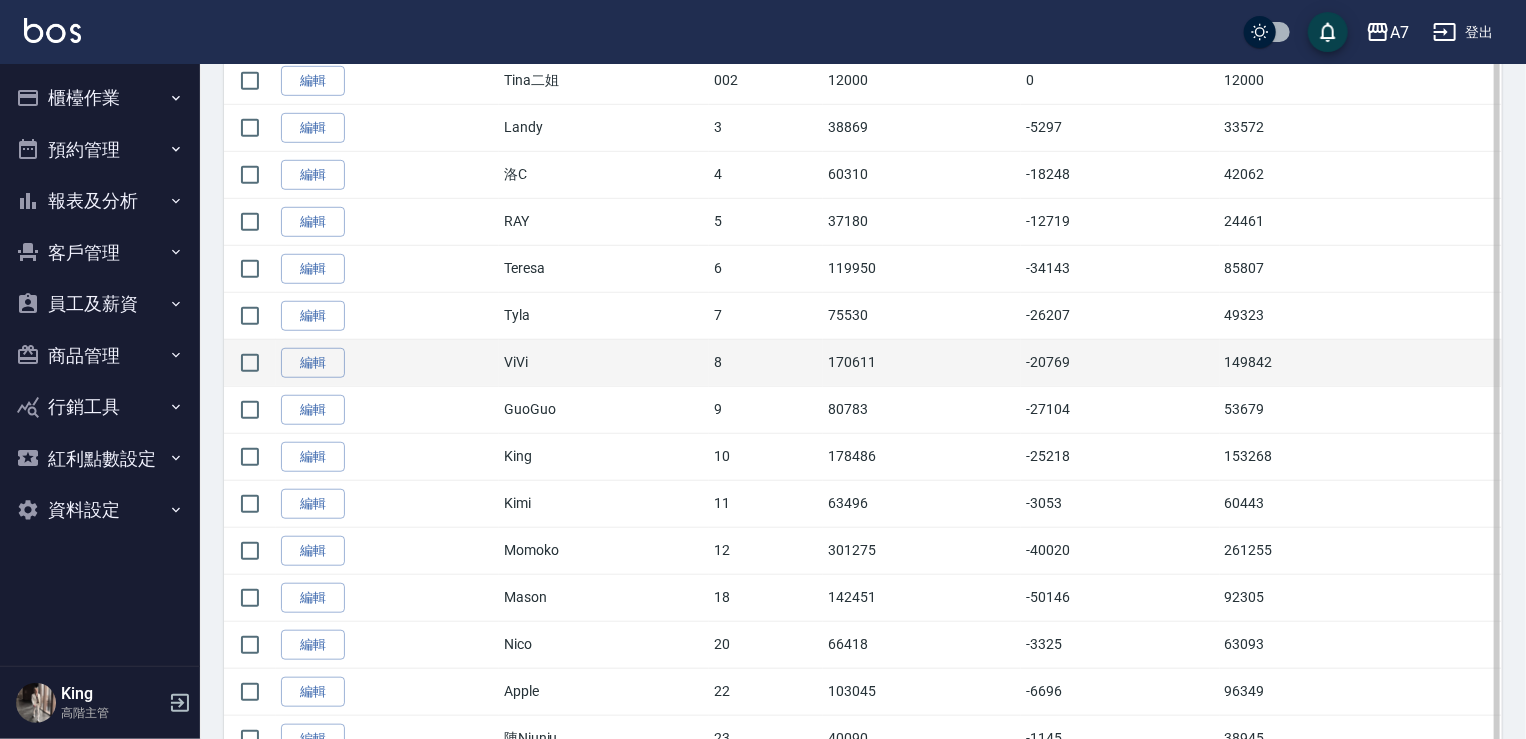 scroll, scrollTop: 600, scrollLeft: 0, axis: vertical 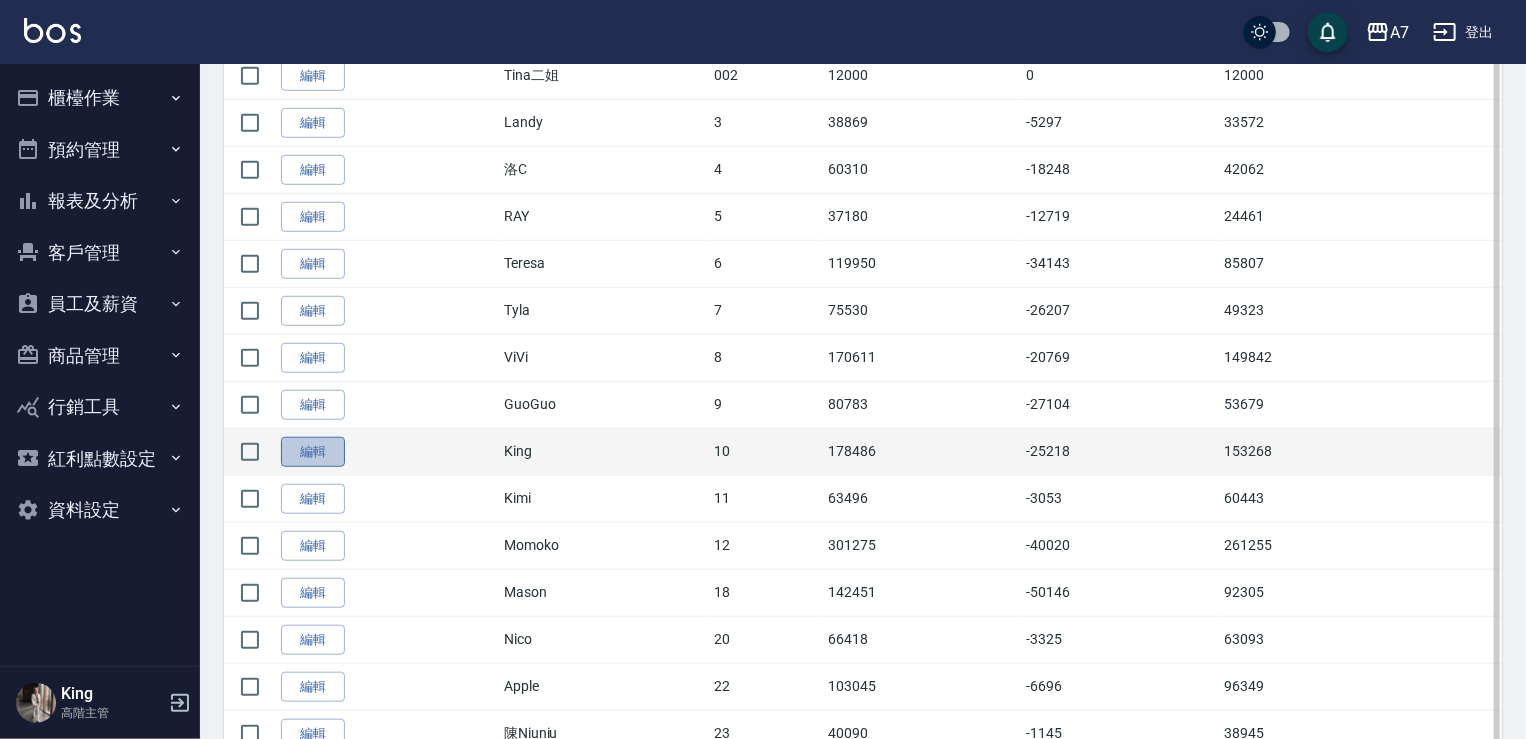 click on "編輯" at bounding box center (313, 452) 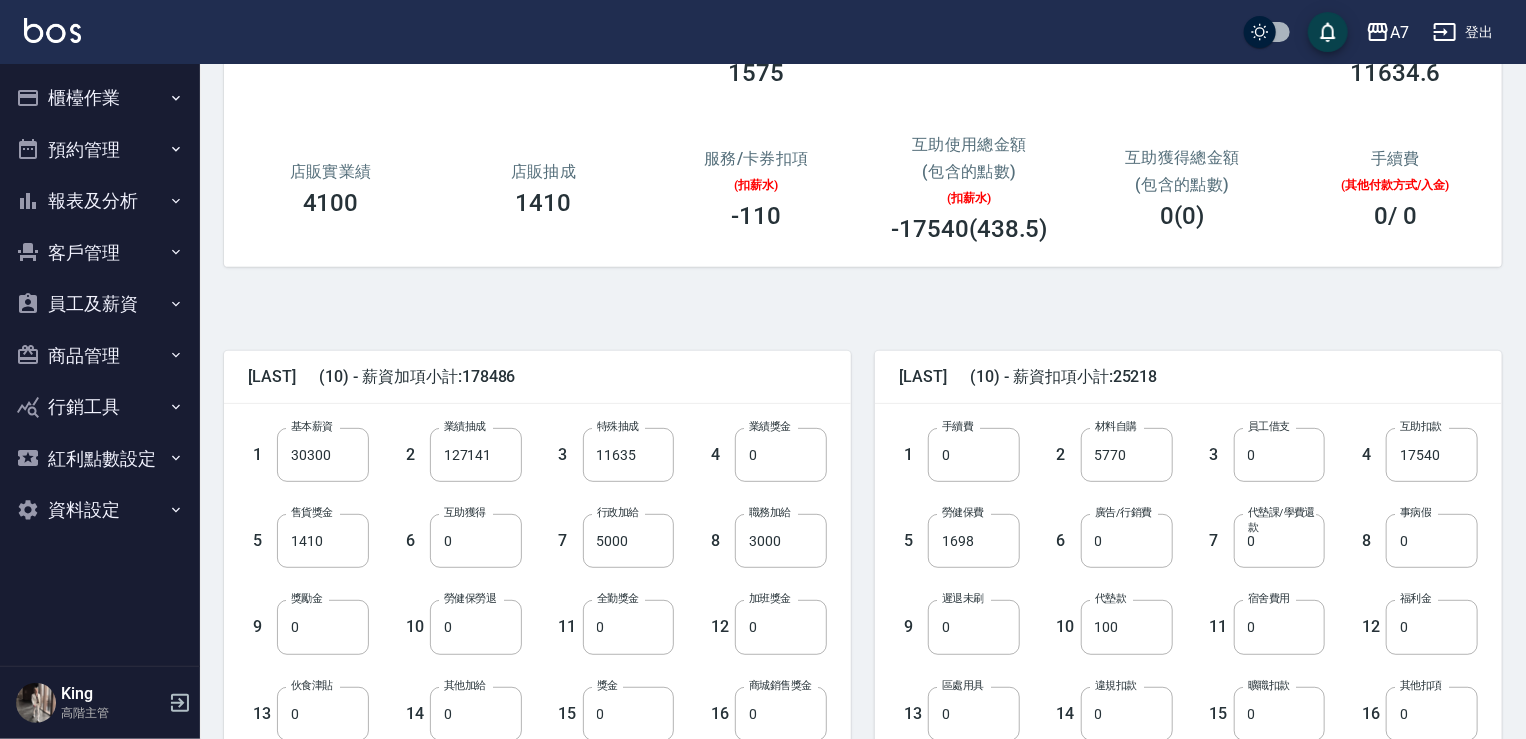 scroll, scrollTop: 300, scrollLeft: 0, axis: vertical 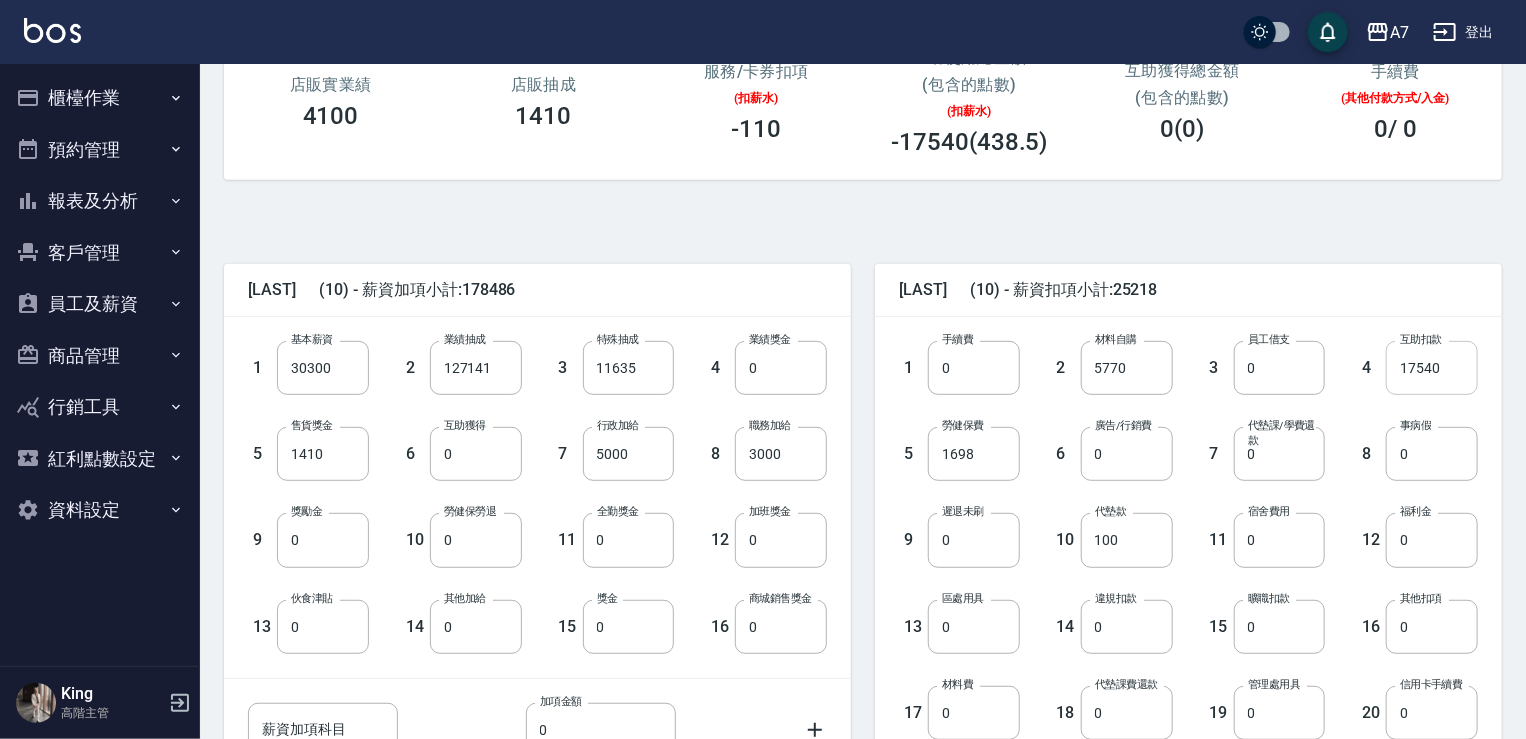 click on "17540" at bounding box center (1432, 368) 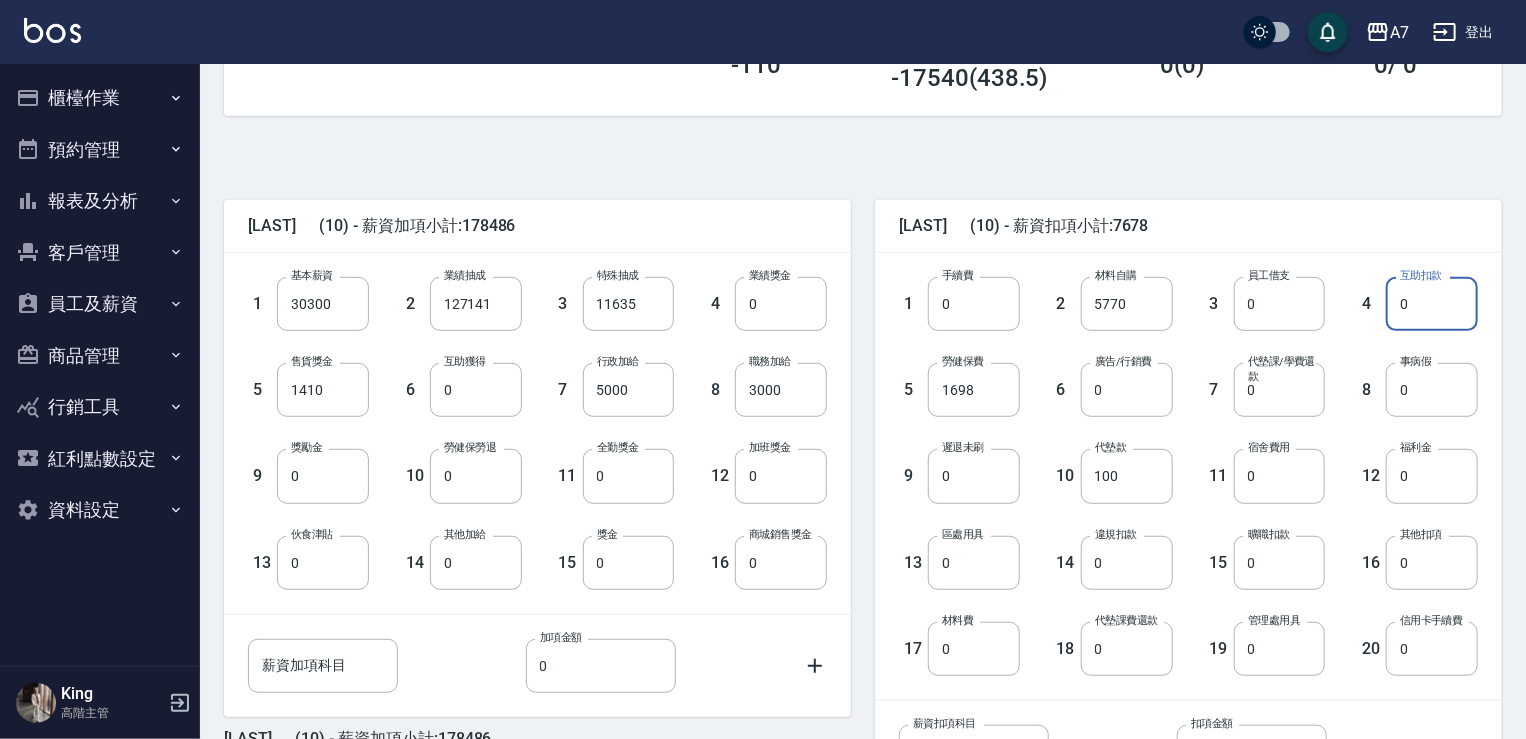 scroll, scrollTop: 400, scrollLeft: 0, axis: vertical 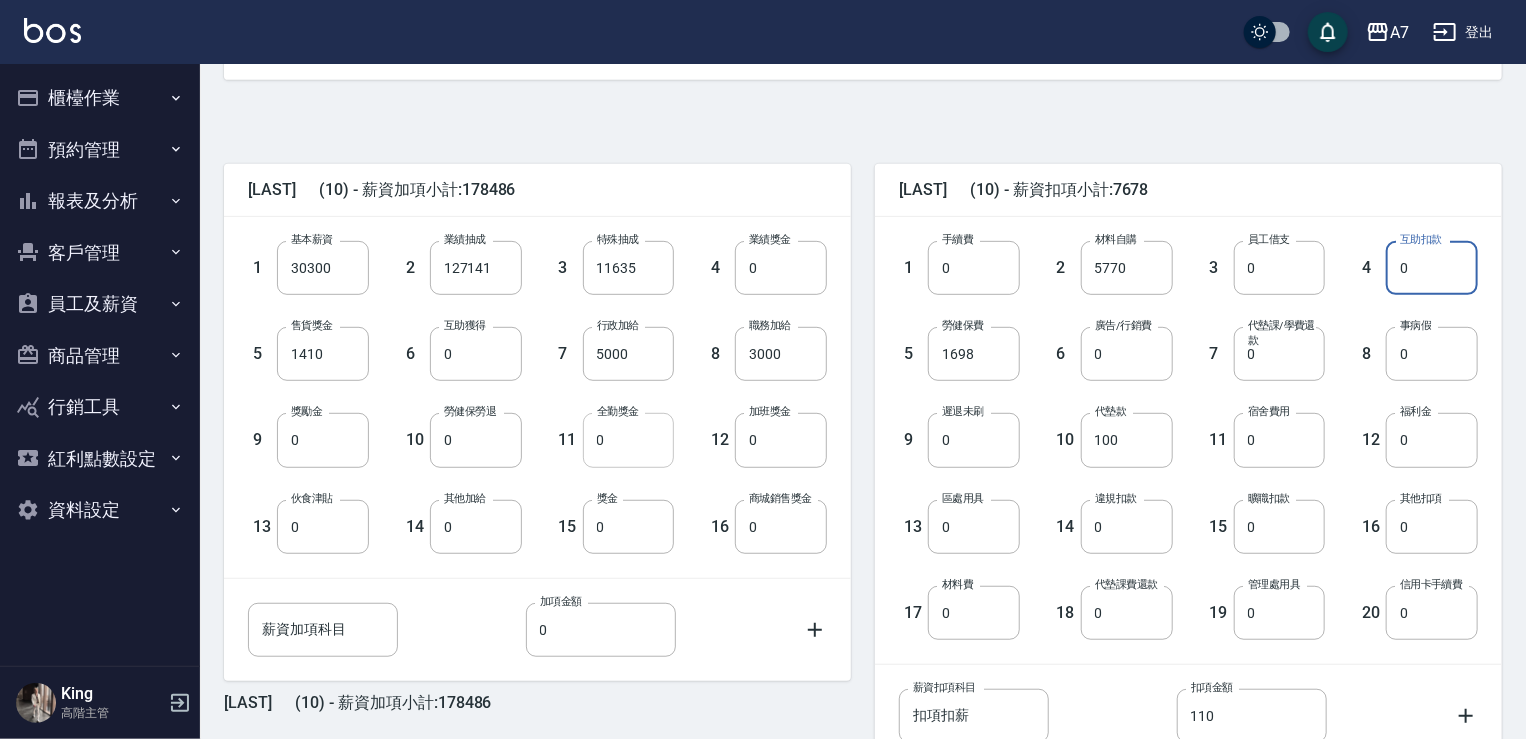 type on "0" 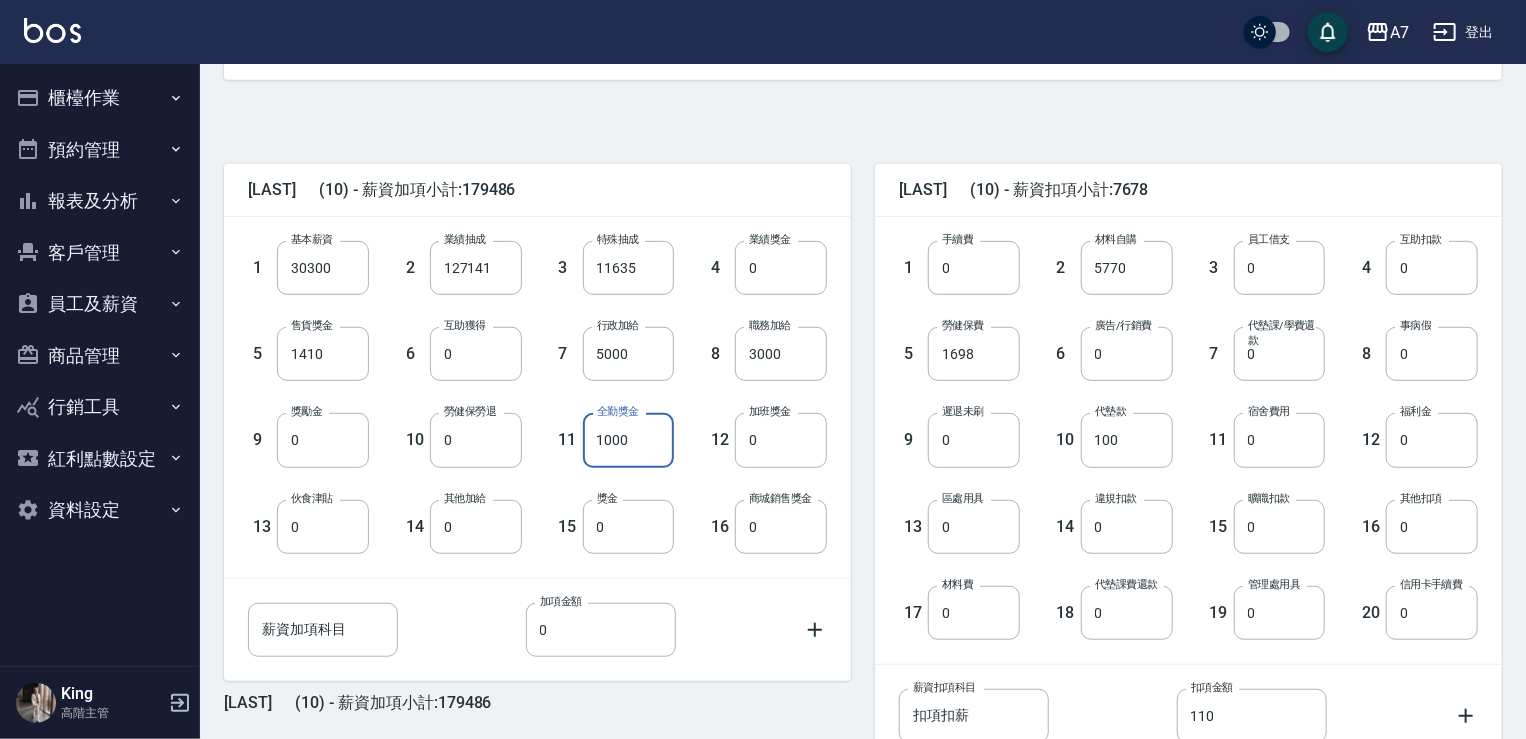 type on "1000" 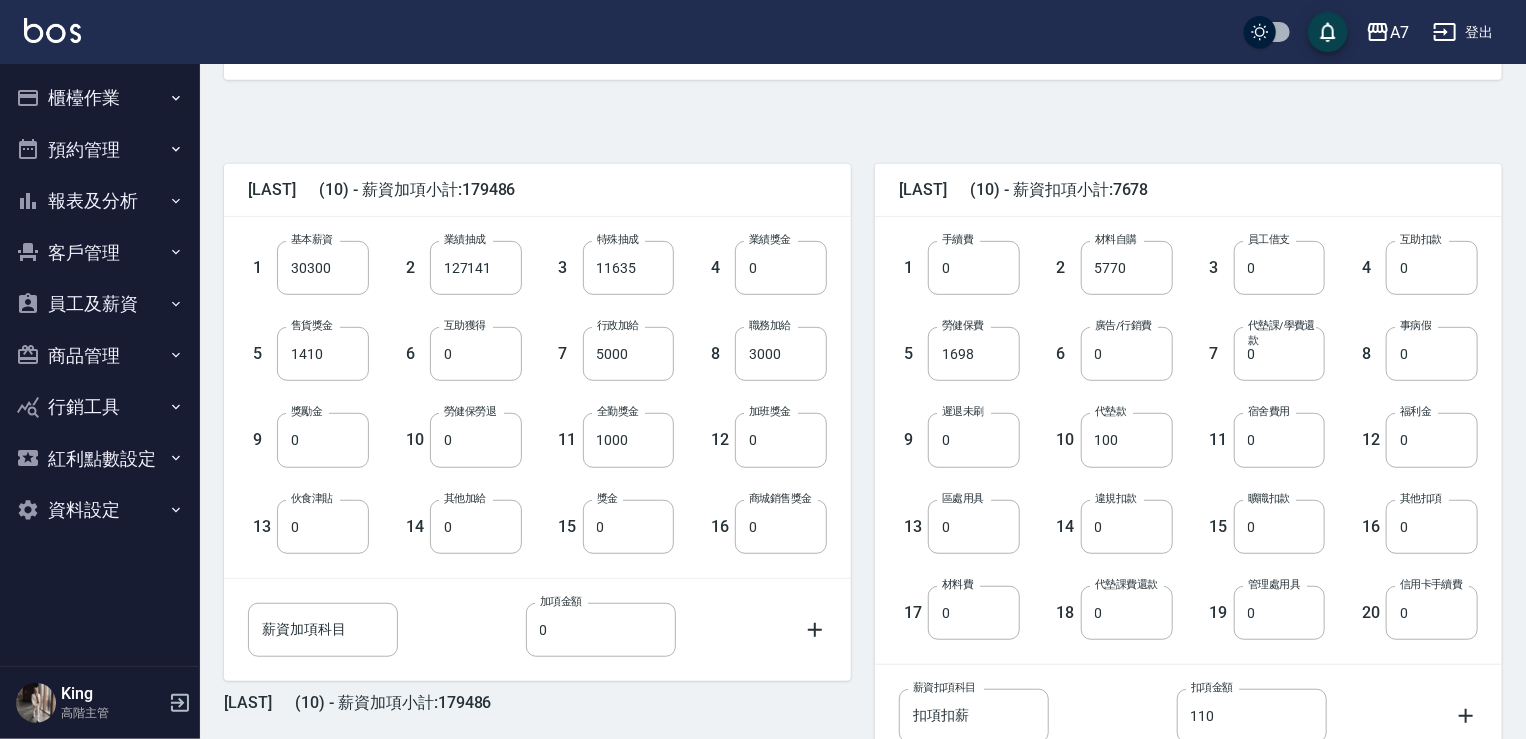 click on "King 　  (10) - 薪資扣項小計:7678 1 手續費 0 手續費 2 材料自購 5770 材料自購 3 員工借支 0 員工借支 4 互助扣款 0 互助扣款 5 勞健保費 1698 勞健保費 6 廣告/行銷費 0 廣告/行銷費 7 代墊課/學費還款 0 代墊課/學費還款 8 事病假 0 事病假 9 遲退未刷 0 遲退未刷 10 代墊款 100 代墊款 11 宿舍費用 0 宿舍費用 12 福利金 0 福利金 13 區處用具 0 區處用具 14 違規扣款 0 違規扣款 15 曠職扣款 0 曠職扣款 16 其他扣項 0 其他扣項 17 材料費 0 材料費 18 代墊課費還款 0 代墊課費還款 19 管理處用具 0 管理處用具 20 信用卡手續費 0 信用卡手續費 薪資扣項科目 扣項扣薪 薪資扣項科目 扣項金額 110 扣項金額 King 　  (10) - 薪資扣項小計:7678" at bounding box center [1176, 469] 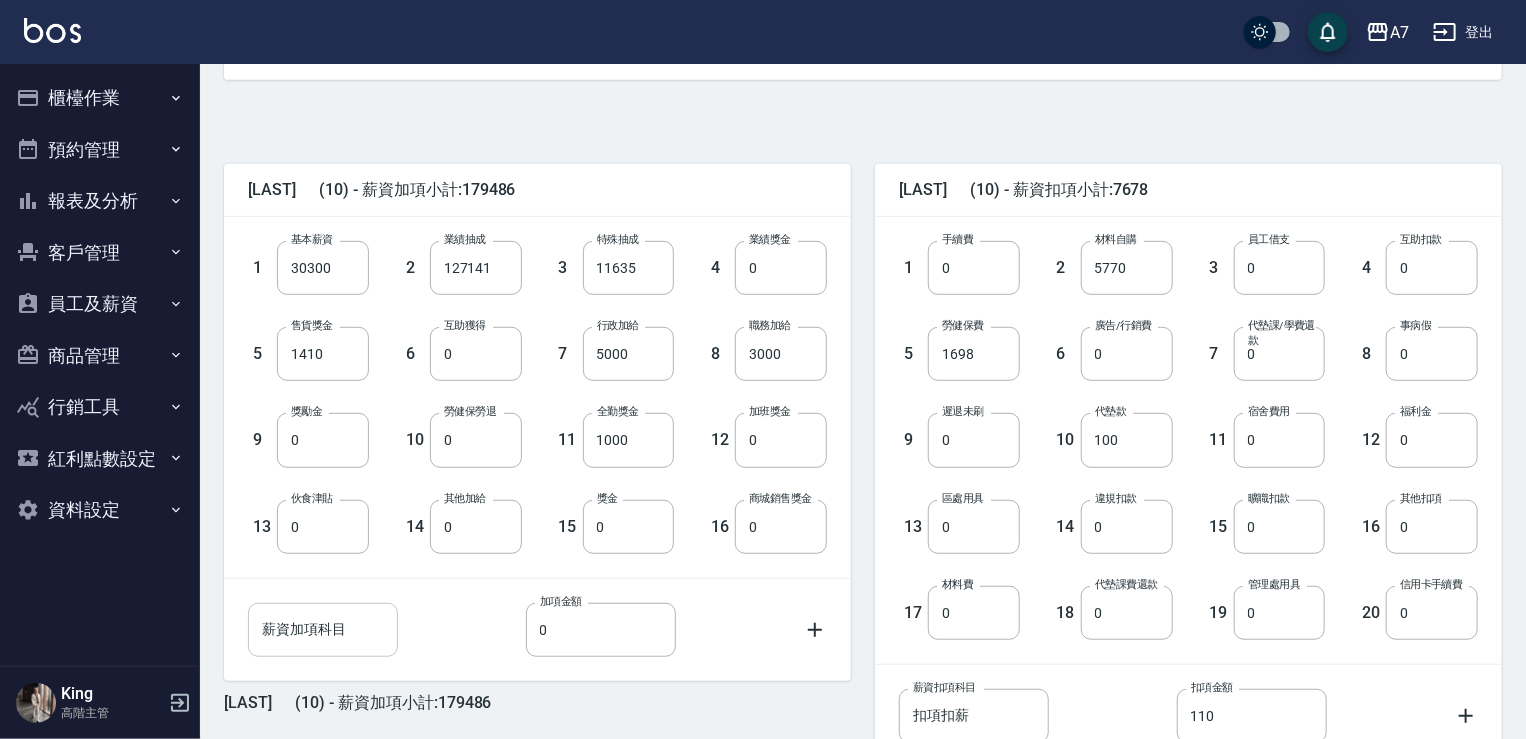 click on "薪資加項科目" at bounding box center [323, 630] 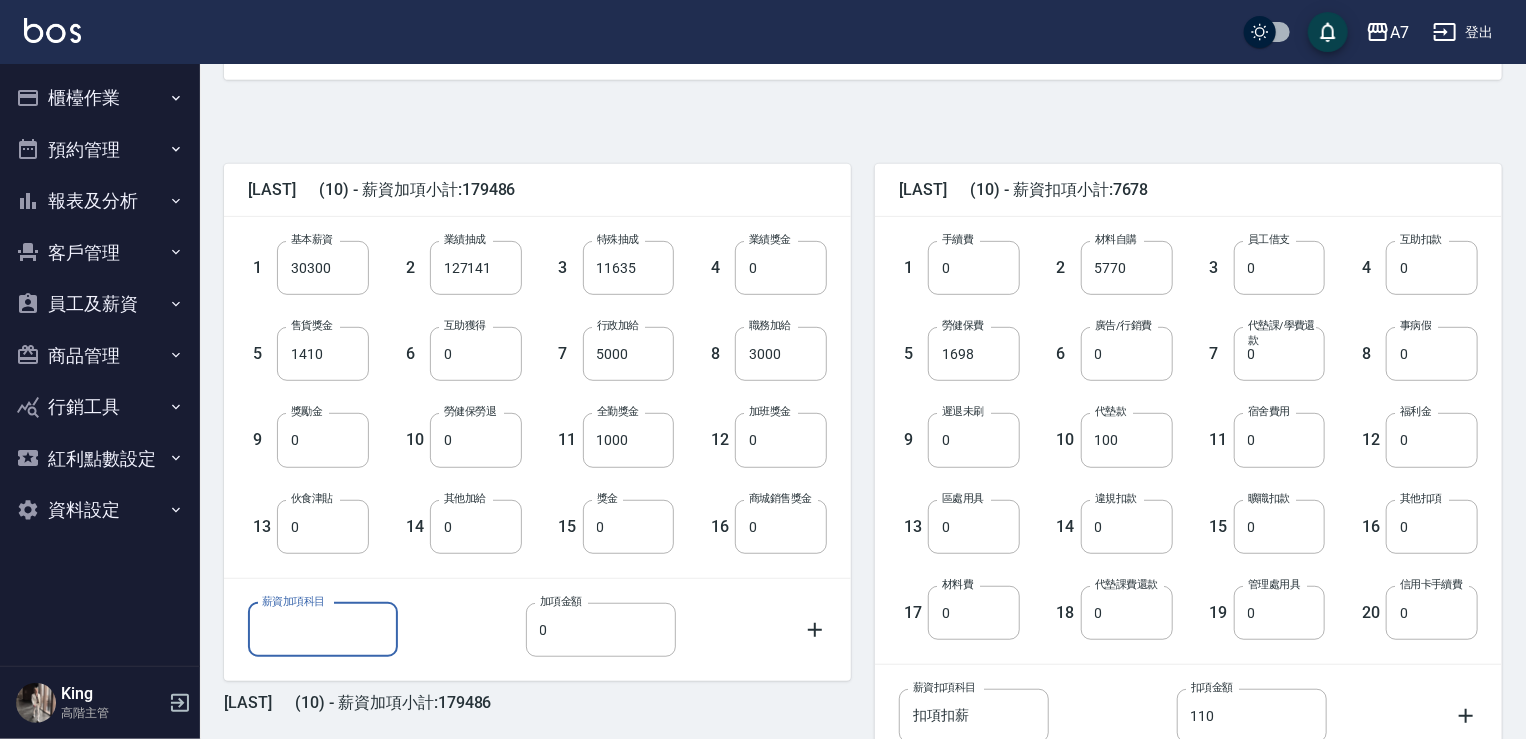 type on "網路/贊助" 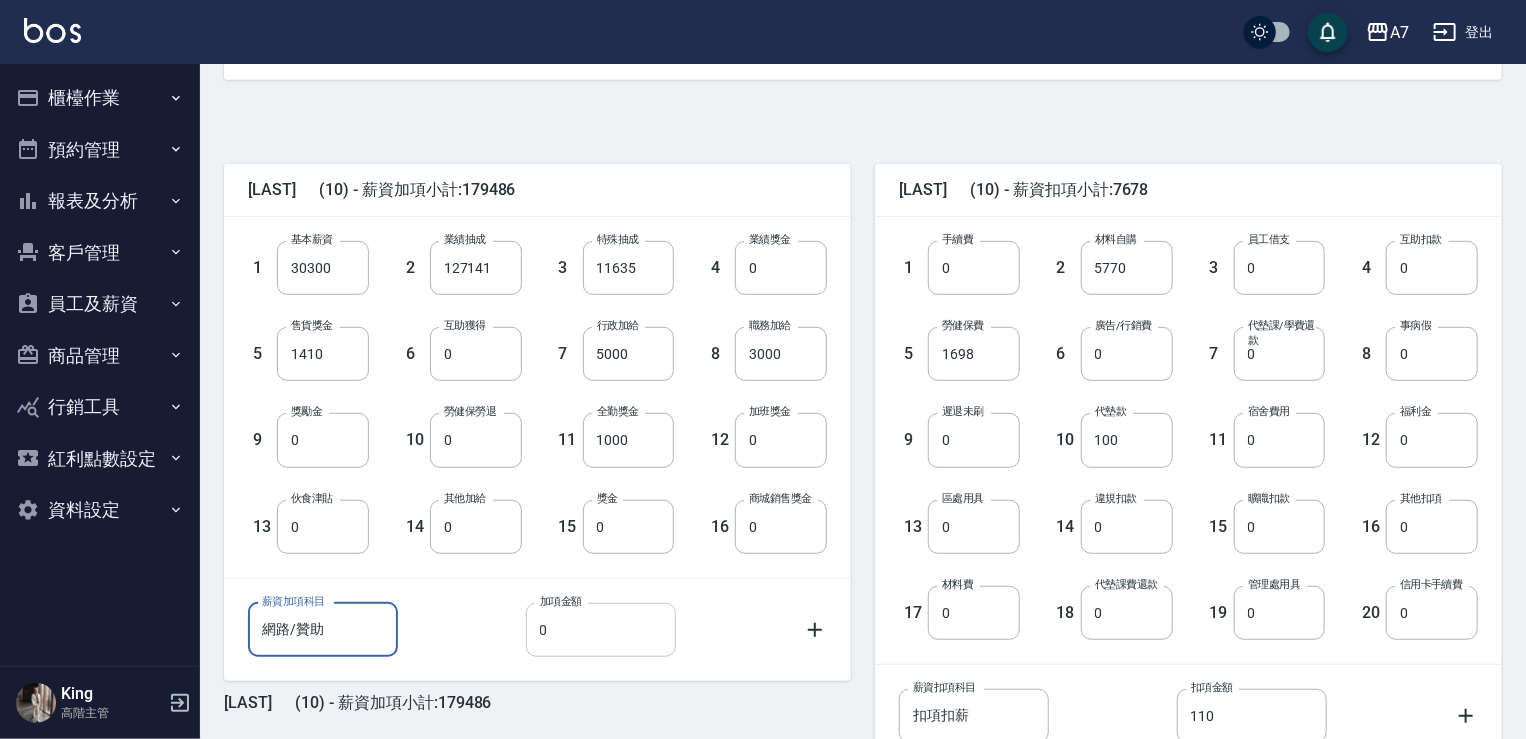 click on "0" at bounding box center [601, 630] 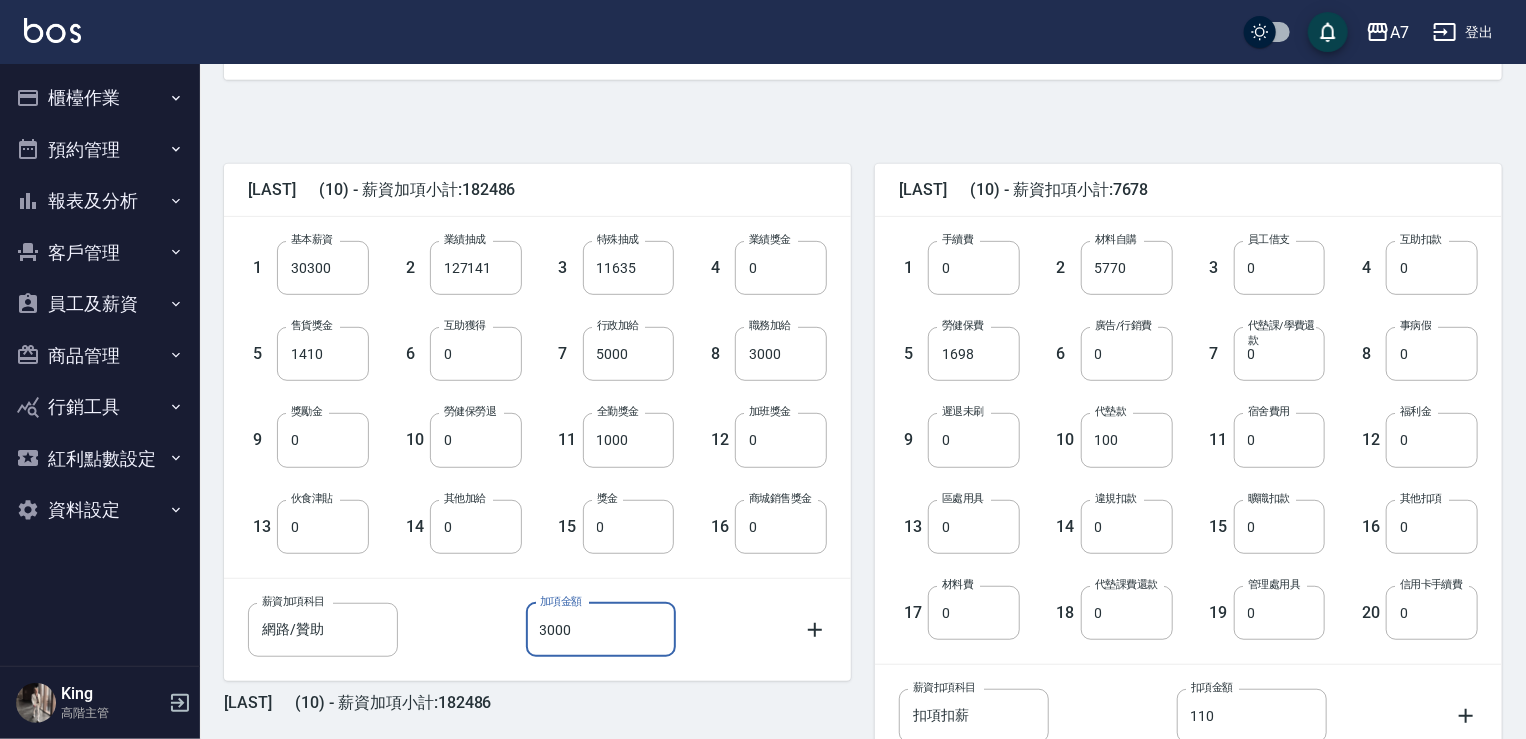 type on "3000" 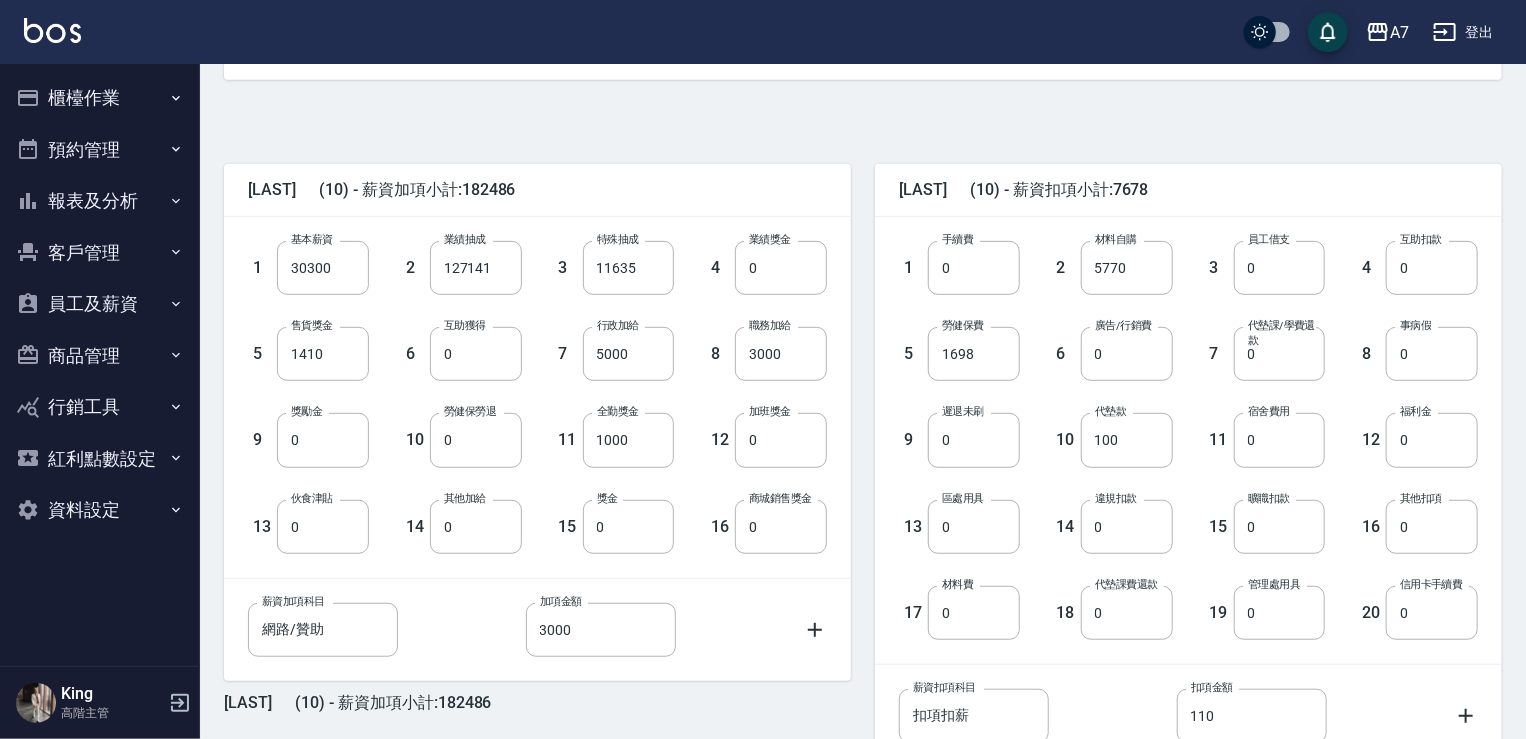 click on "King 　  (10) - 薪資加項小計:182486 1 基本薪資 30300 基本薪資 2 業績抽成 127141 業績抽成 3 特殊抽成 11635 特殊抽成 4 業績獎金 0 業績獎金 5 售貨獎金 1410 售貨獎金 6 互助獲得 0 互助獲得 7 行政加給 5000 行政加給 8 職務加給 3000 職務加給 9 獎勵金 0 獎勵金 10 勞健保勞退 0 勞健保勞退 11 全勤獎金 1000 全勤獎金 12 加班獎金 0 加班獎金 13 伙食津貼 0 伙食津貼 14 其他加給 0 其他加給 15 獎金 0 獎金 16 商城銷售獎金 0 商城銷售獎金 薪資加項科目 網路/贊助 薪資加項科目 加項金額 3000 加項金額 King 　  (10) - 薪資加項小計:182486 King 　  (10) - 薪資扣項小計:7678 1 手續費 0 手續費 2 材料自購 5770 材料自購 3 員工借支 0 員工借支 4 互助扣款 0 互助扣款 5 勞健保費 1698 勞健保費 6 廣告/行銷費 0 廣告/行銷費 7 代墊課/學費還款 0 代墊課/學費還款 8 事病假 0 事病假 9 遲退未刷 0 遲退未刷 10 100 11" at bounding box center (855, 489) 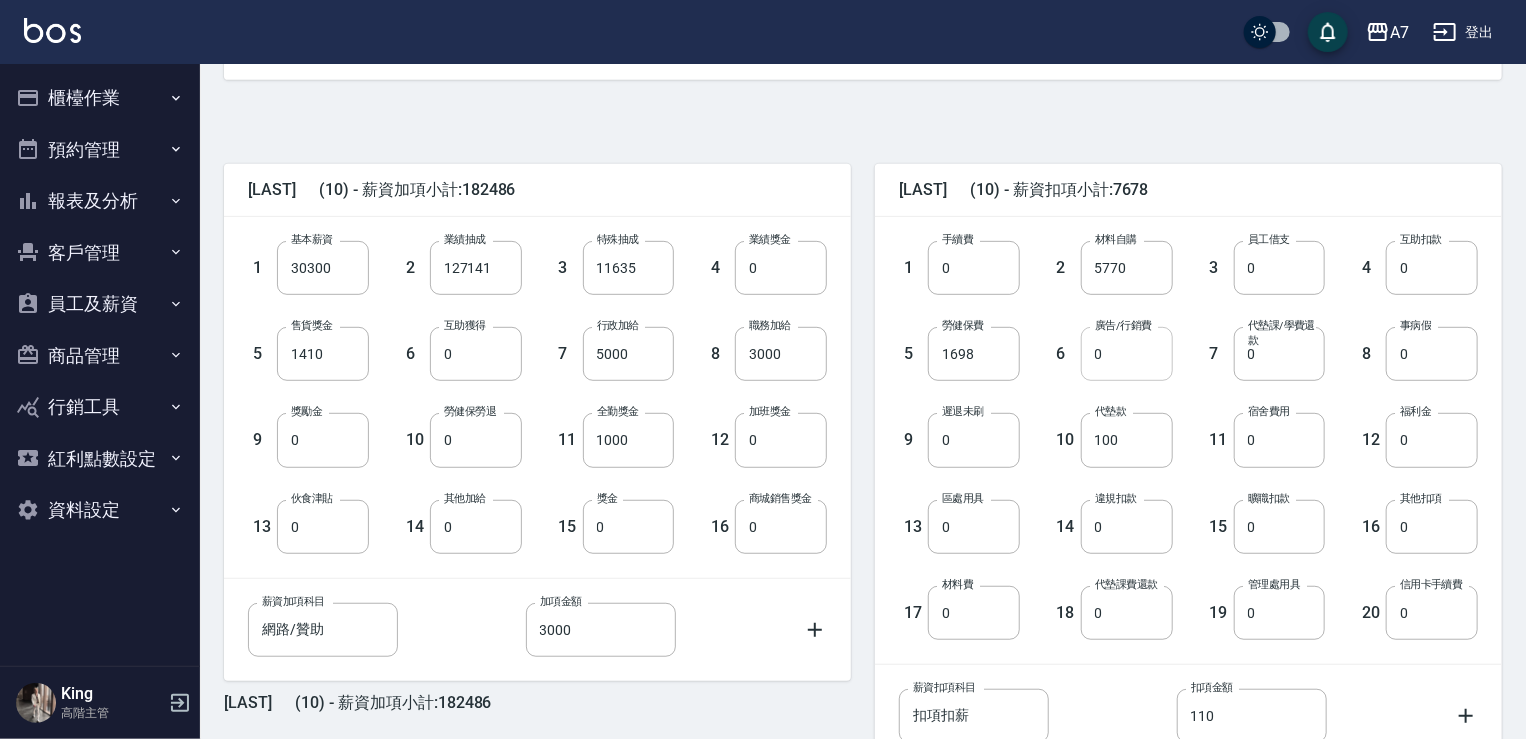 click on "0" at bounding box center (1127, 354) 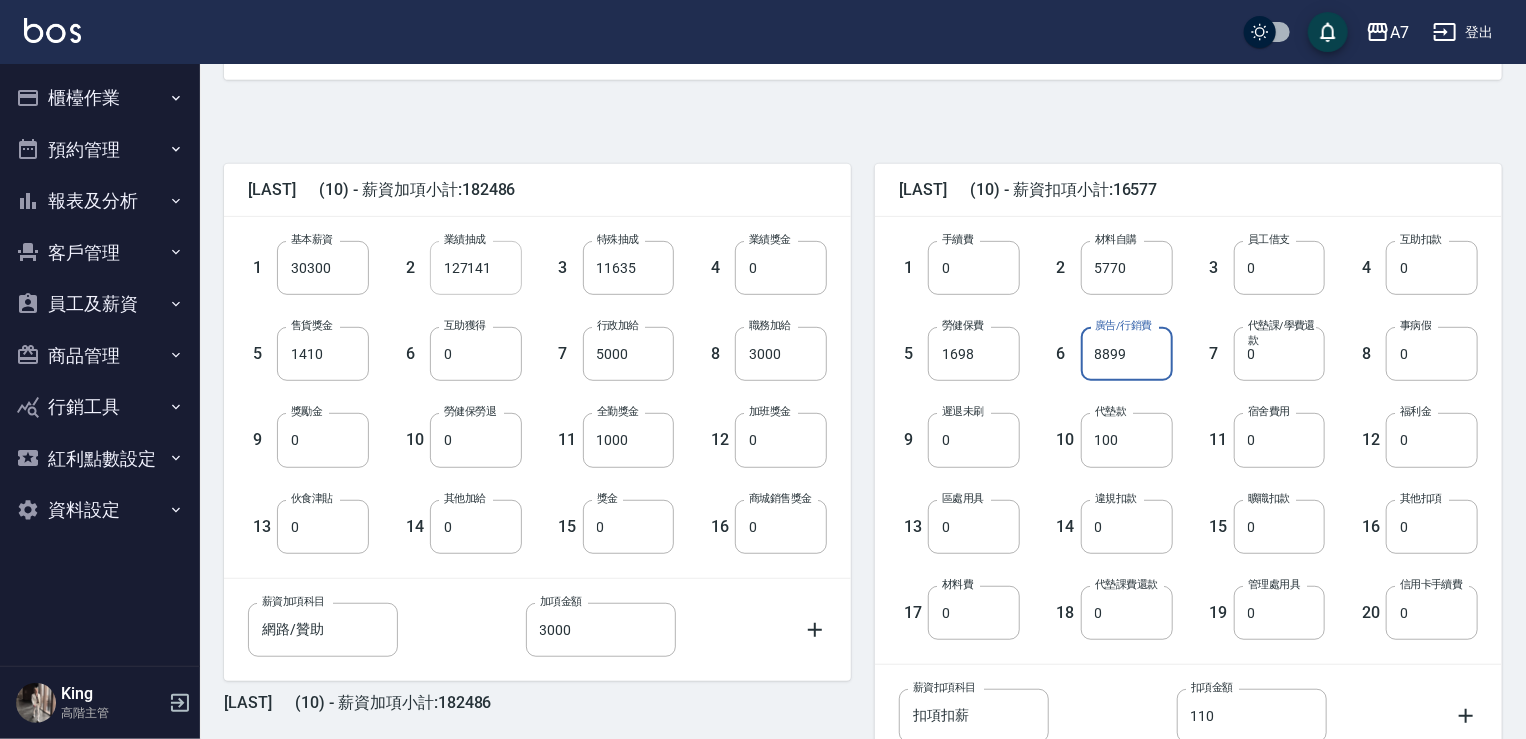 type on "8899" 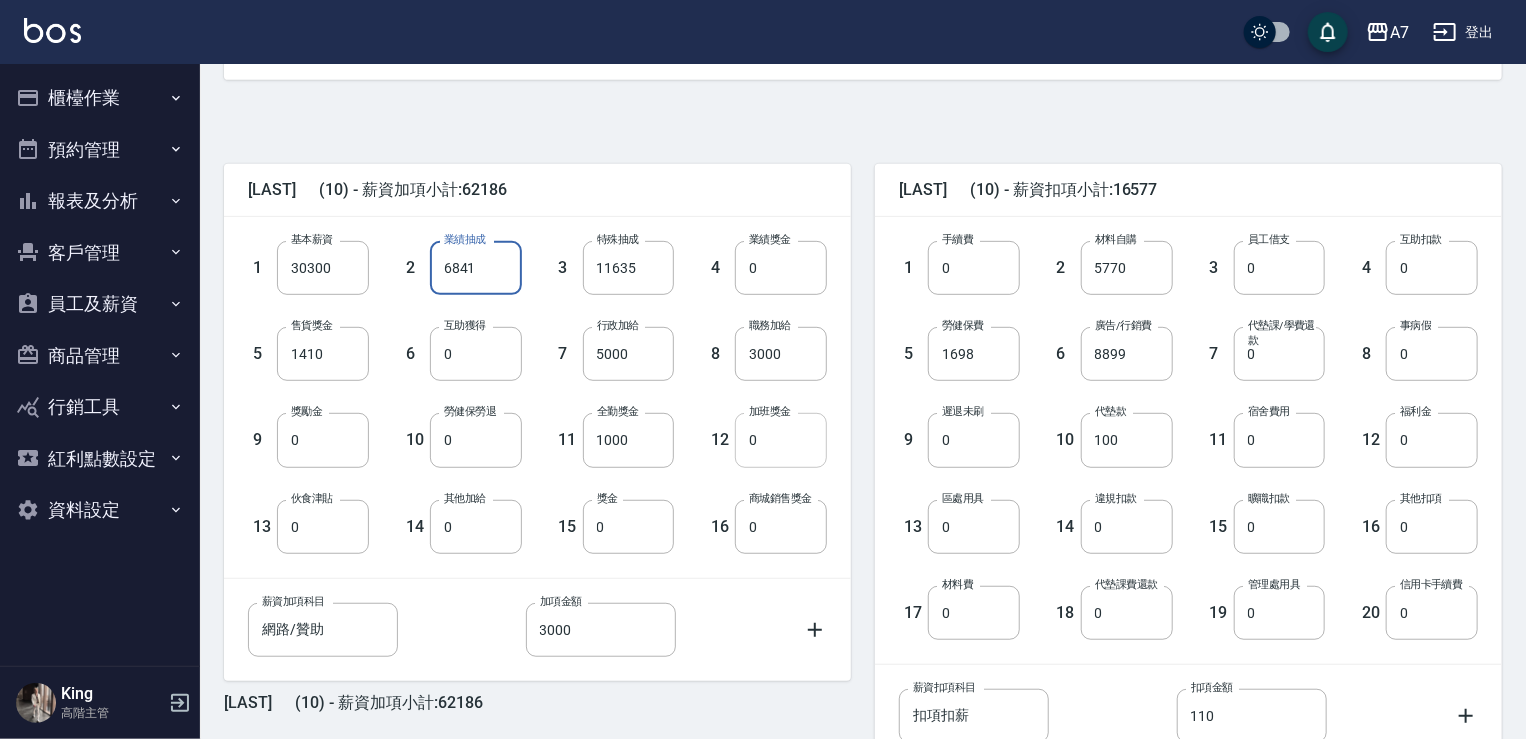 type on "6841" 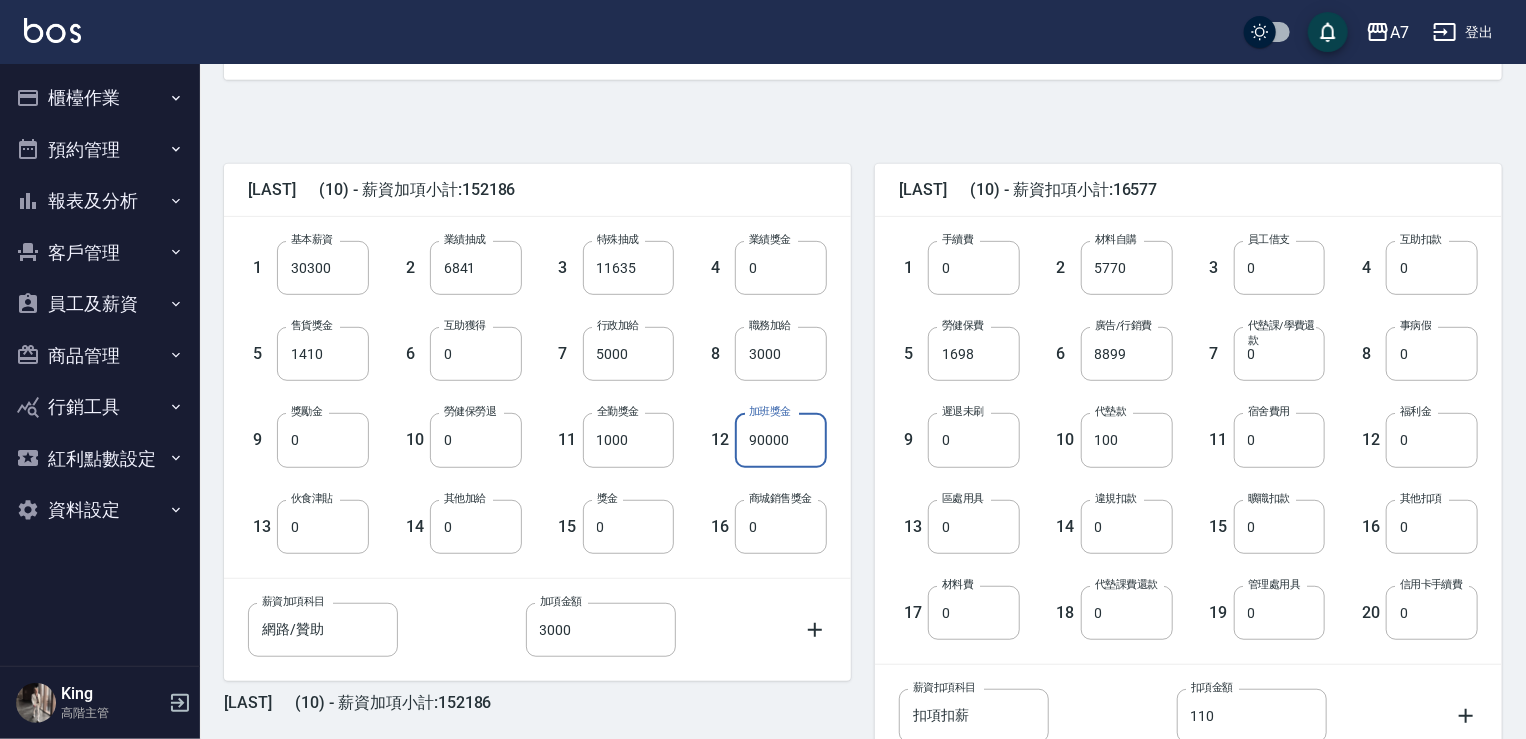 type on "90000" 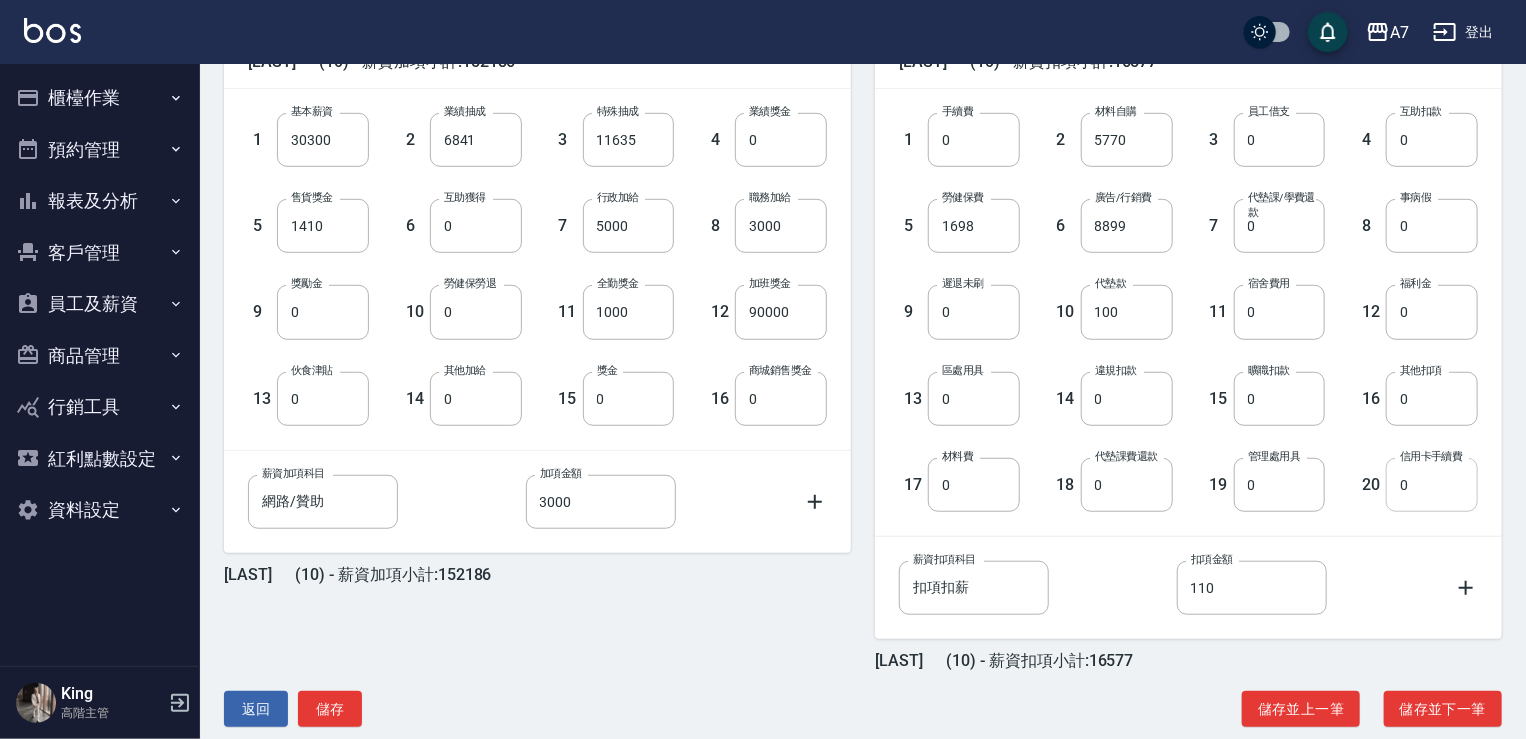 scroll, scrollTop: 560, scrollLeft: 0, axis: vertical 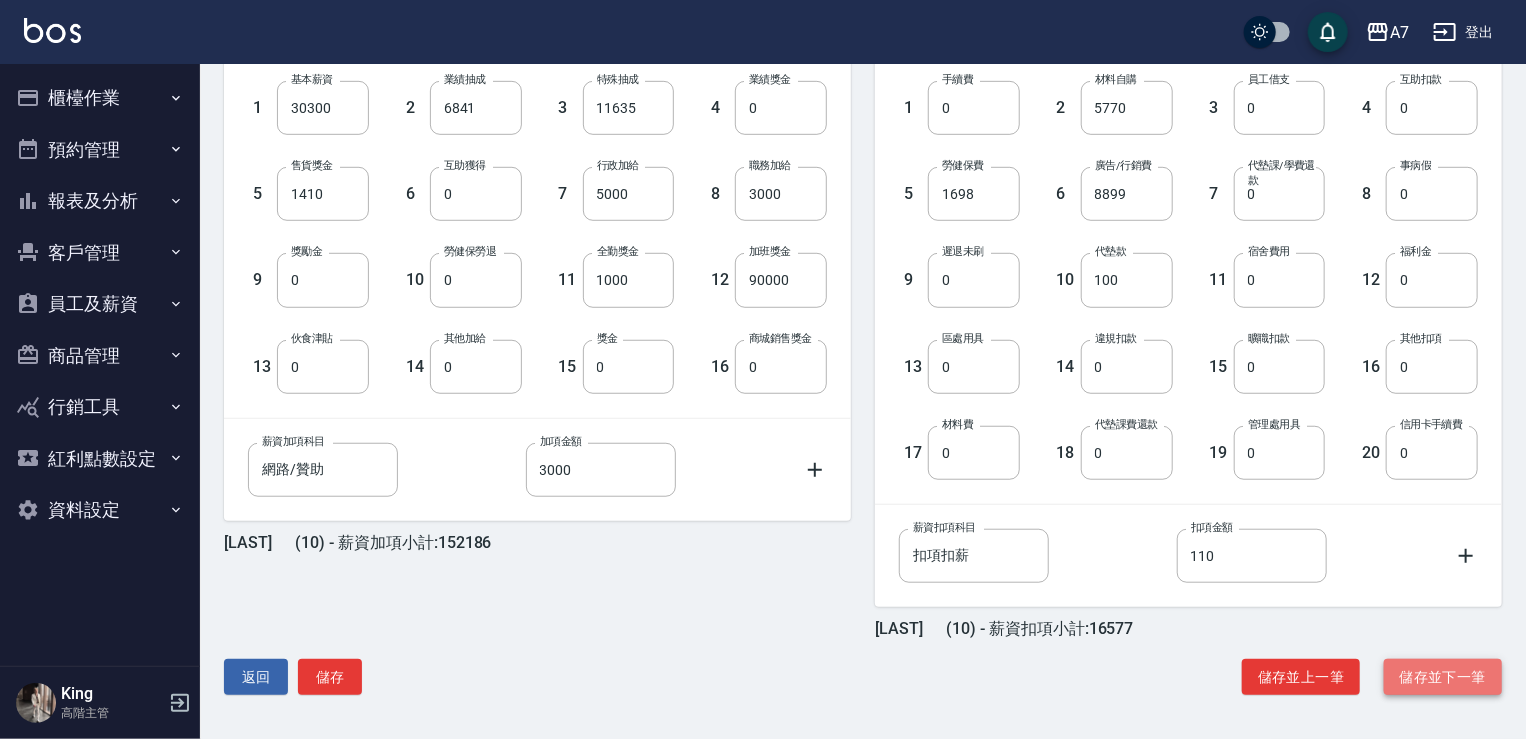 click on "儲存並下一筆" at bounding box center (1443, 677) 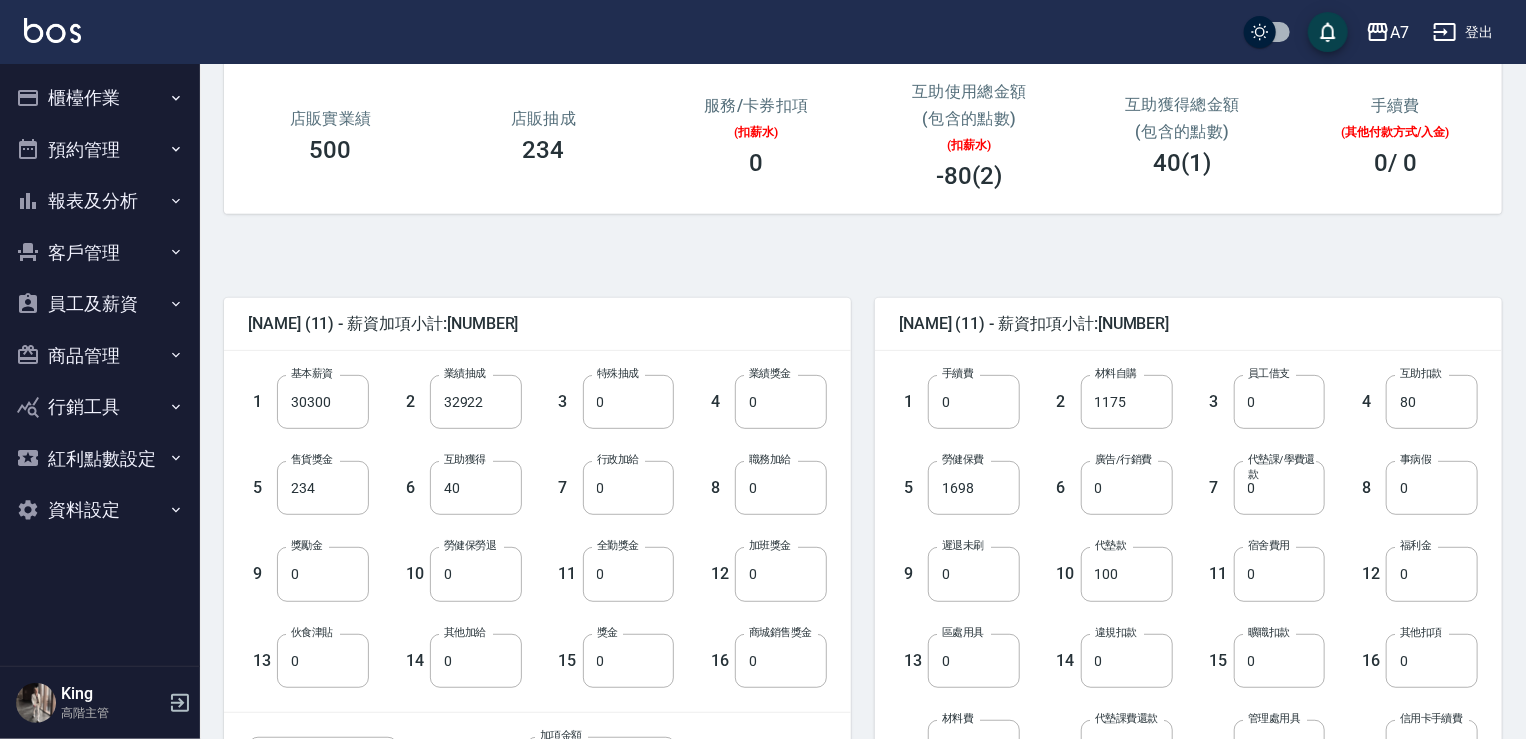 scroll, scrollTop: 300, scrollLeft: 0, axis: vertical 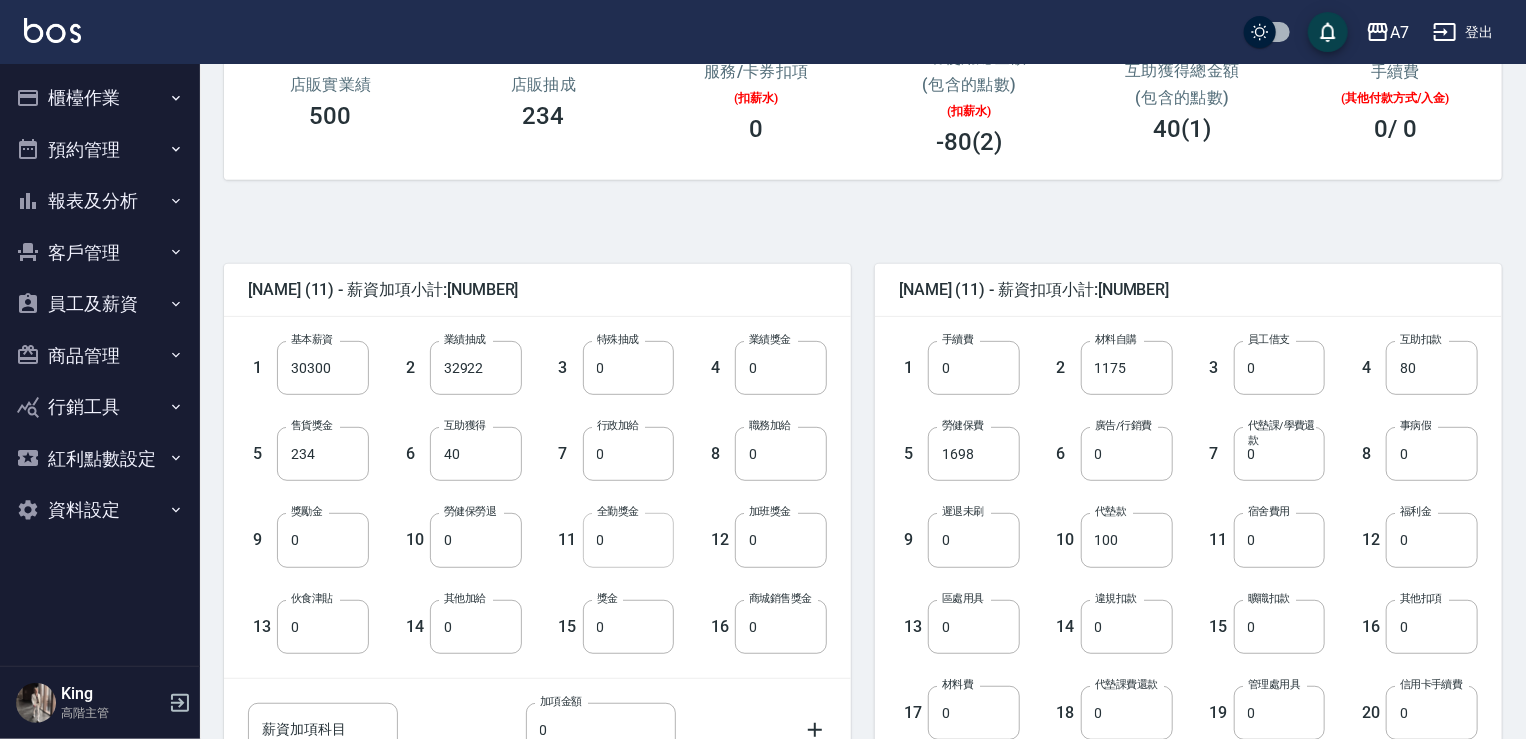 click on "0" at bounding box center [629, 540] 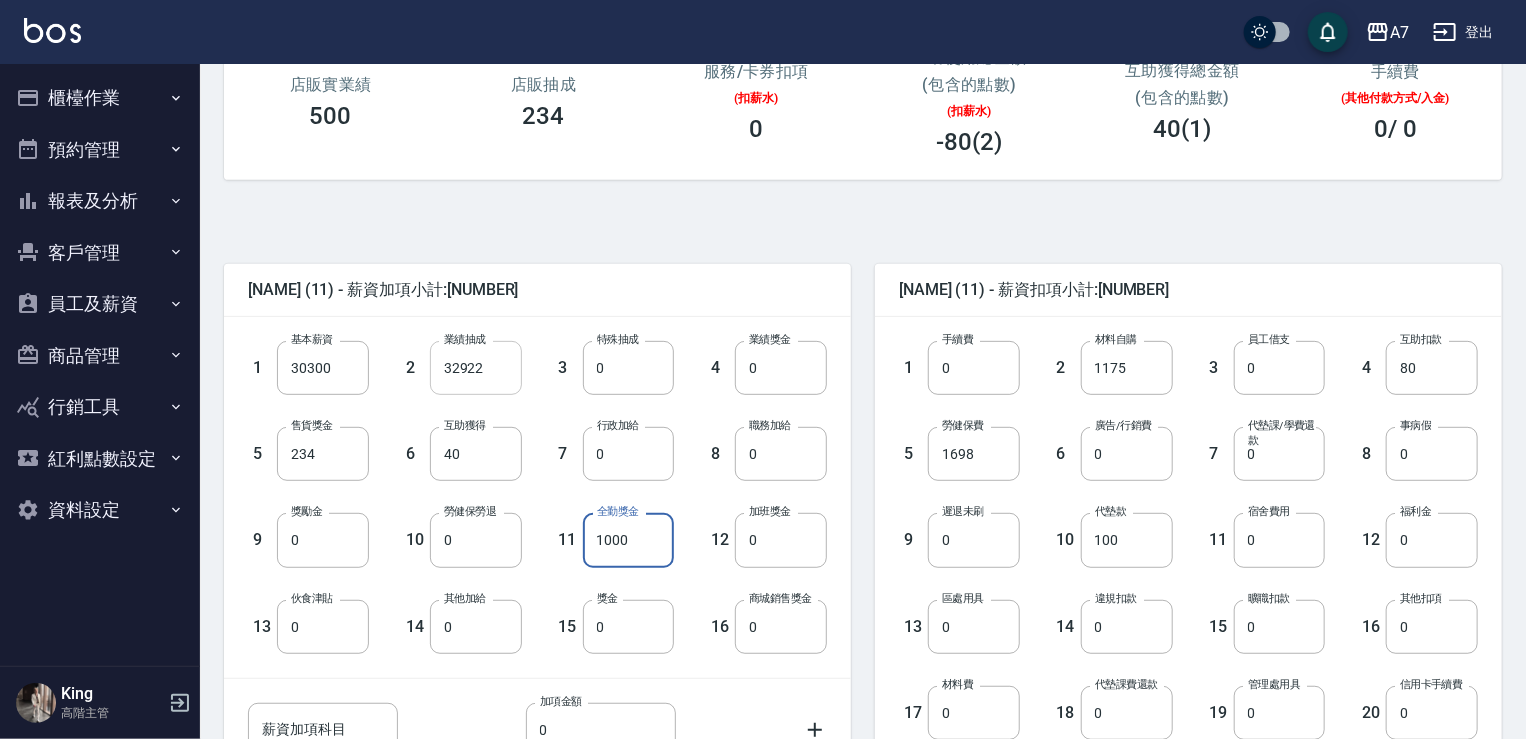 type on "1000" 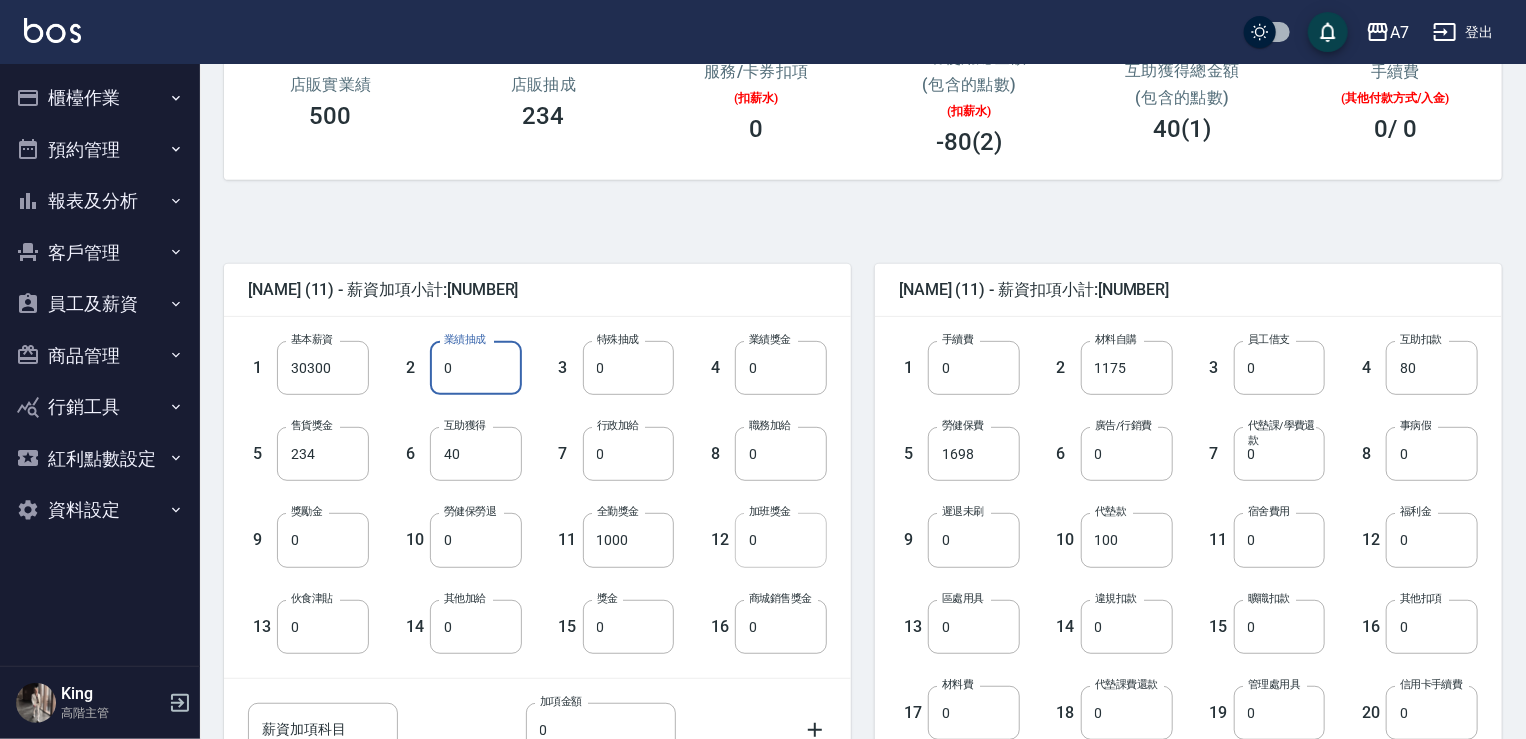 type on "0" 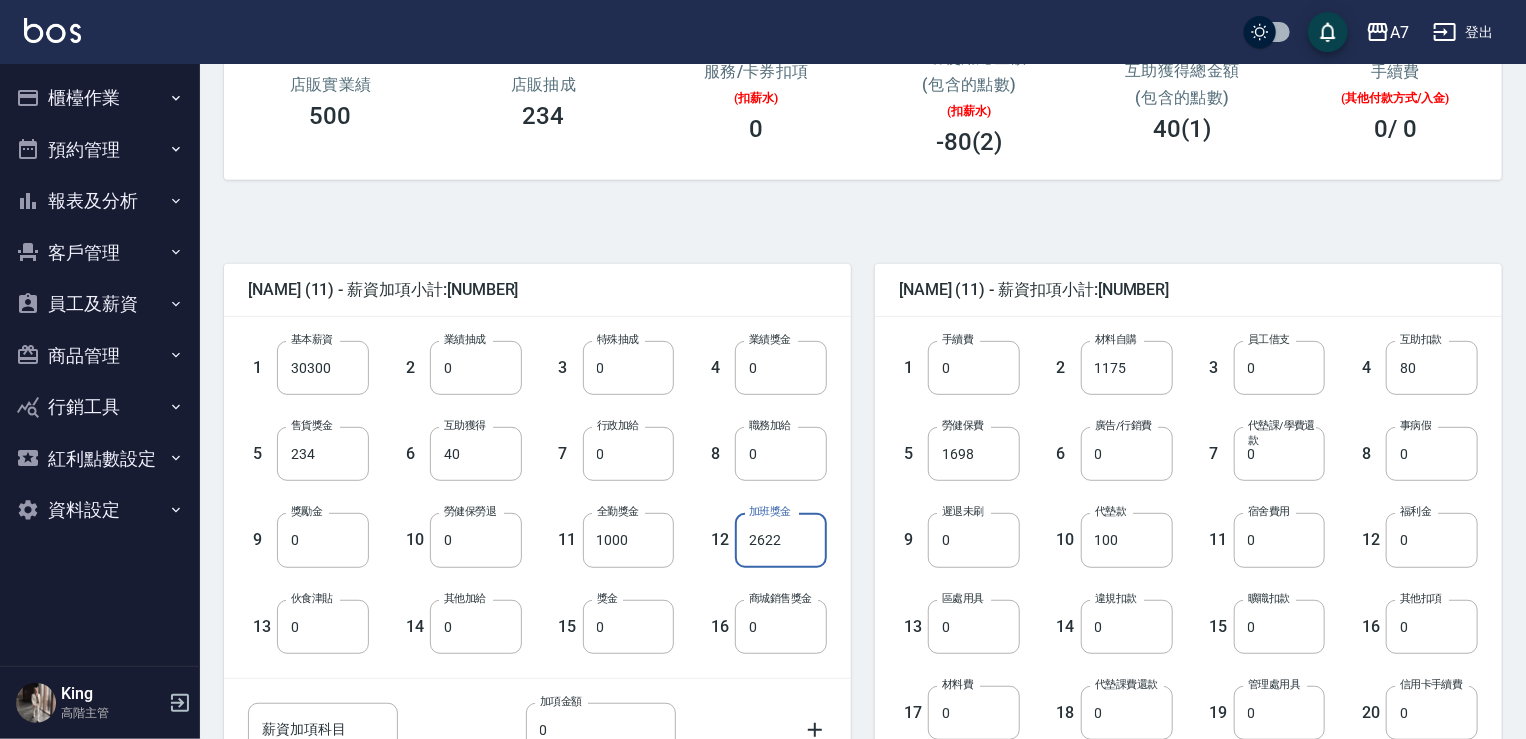 type on "2622" 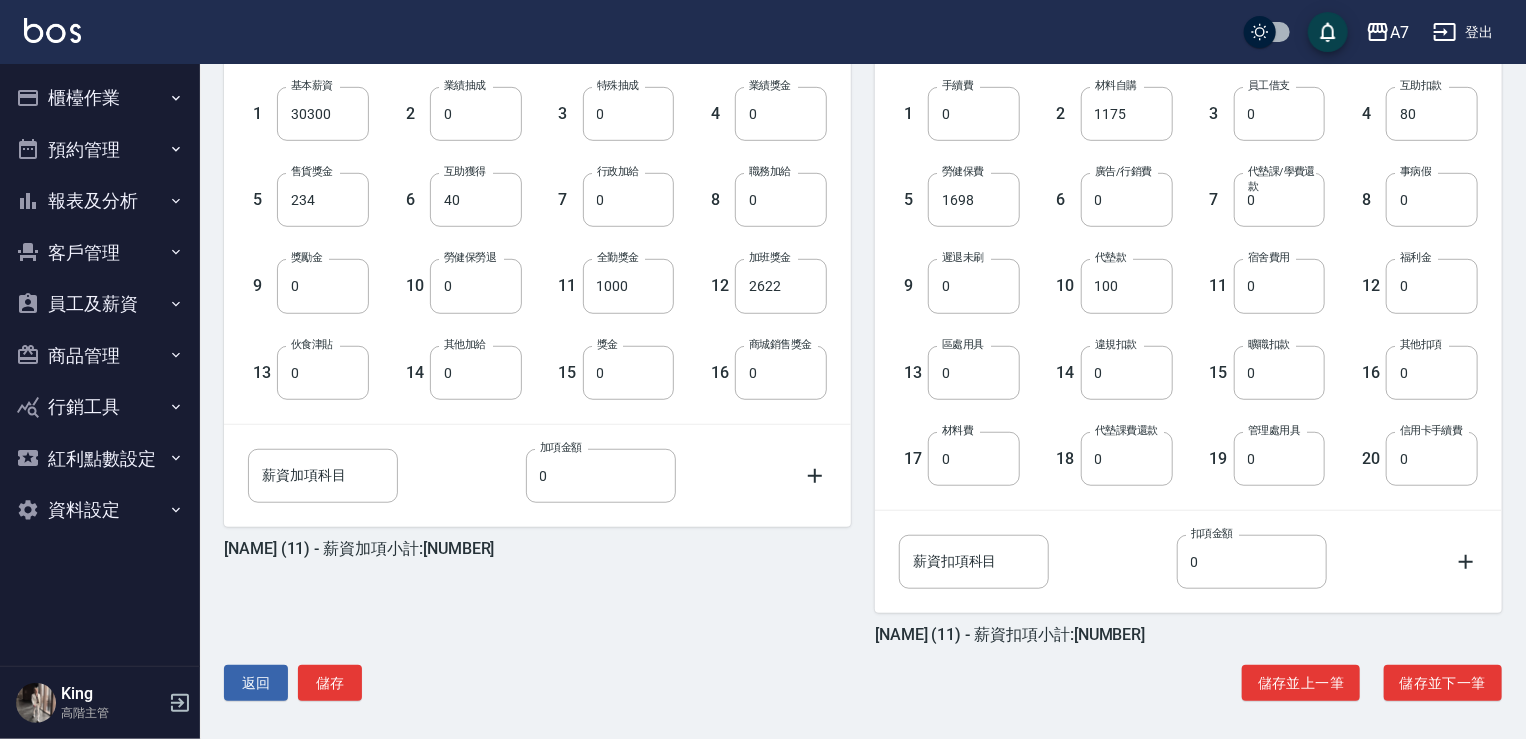 scroll, scrollTop: 560, scrollLeft: 0, axis: vertical 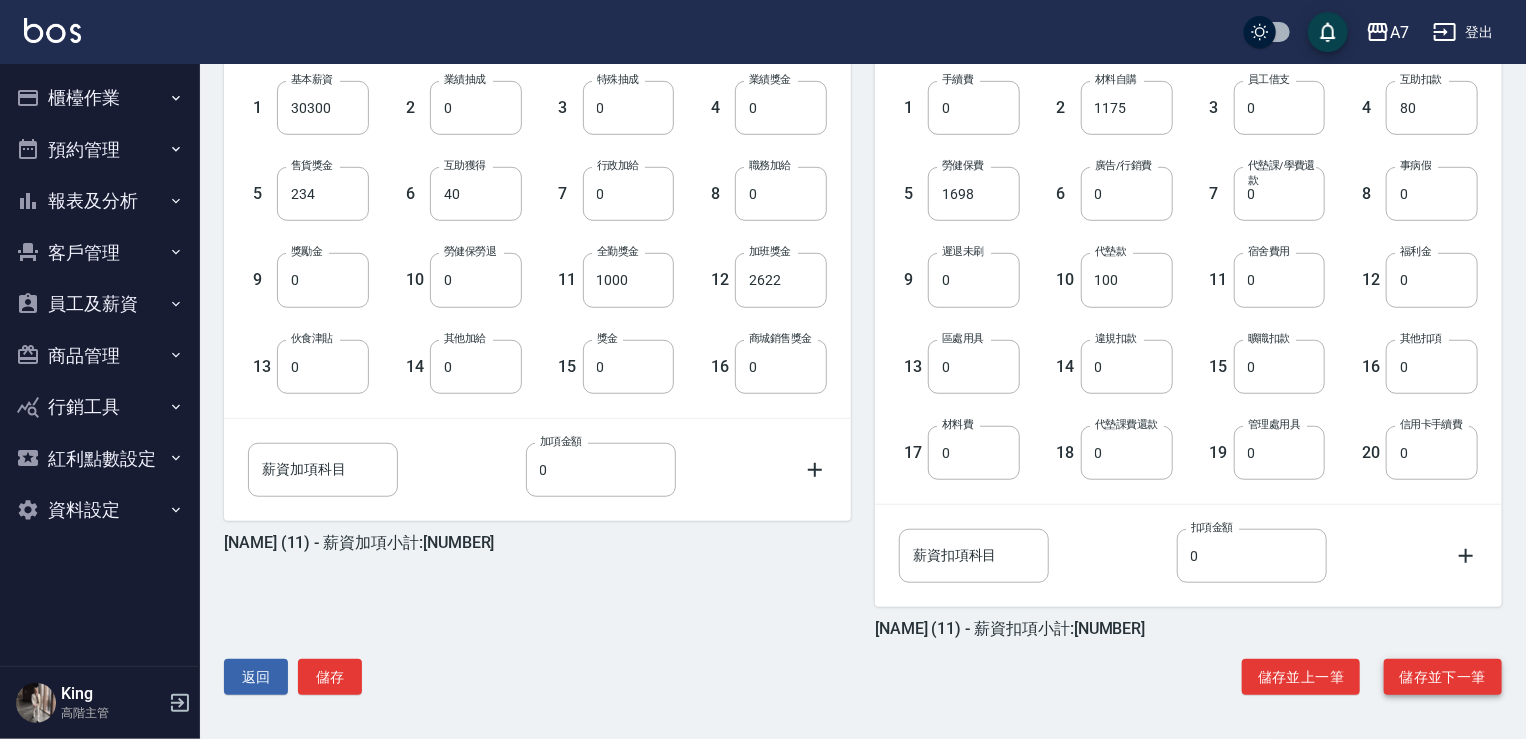 click on "儲存並下一筆" at bounding box center [1443, 677] 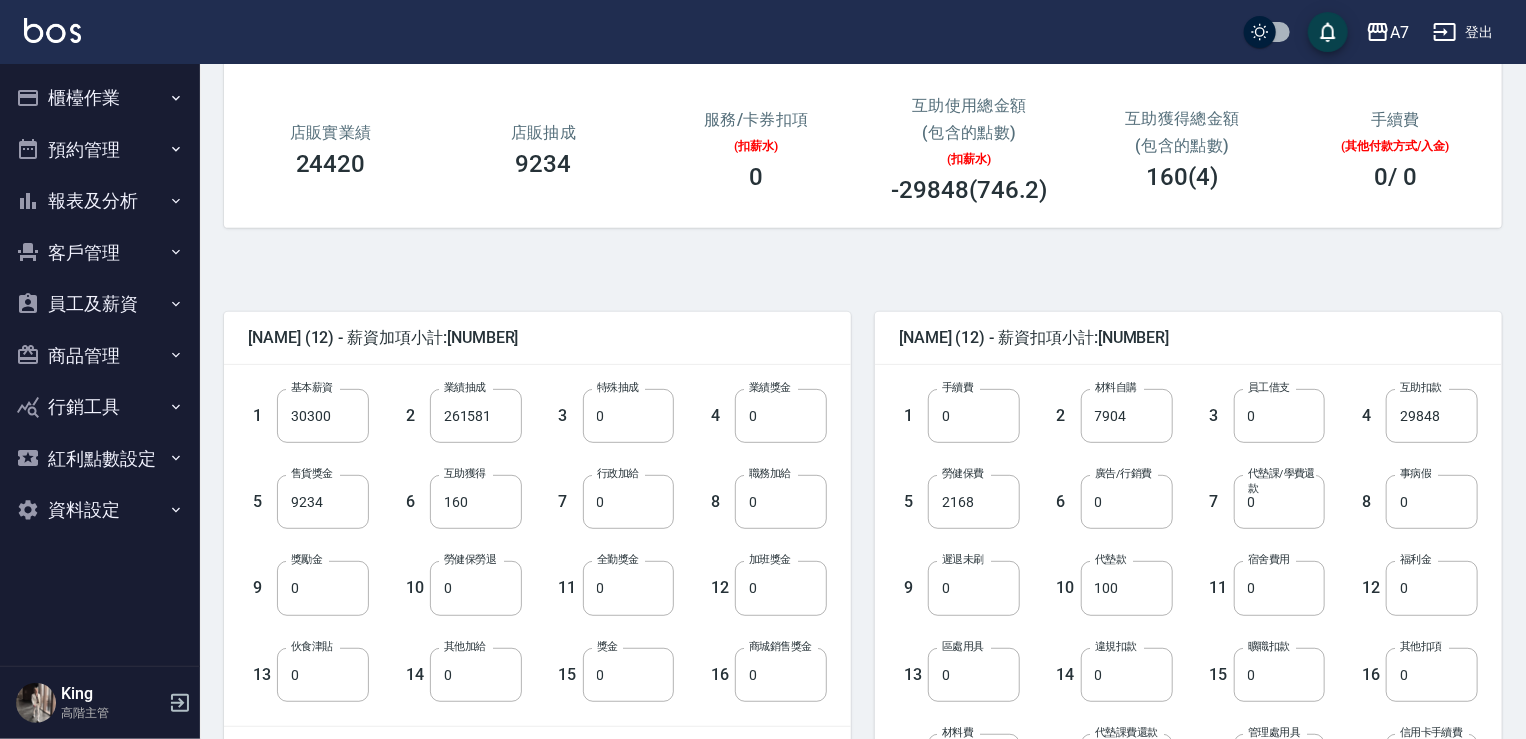 scroll, scrollTop: 300, scrollLeft: 0, axis: vertical 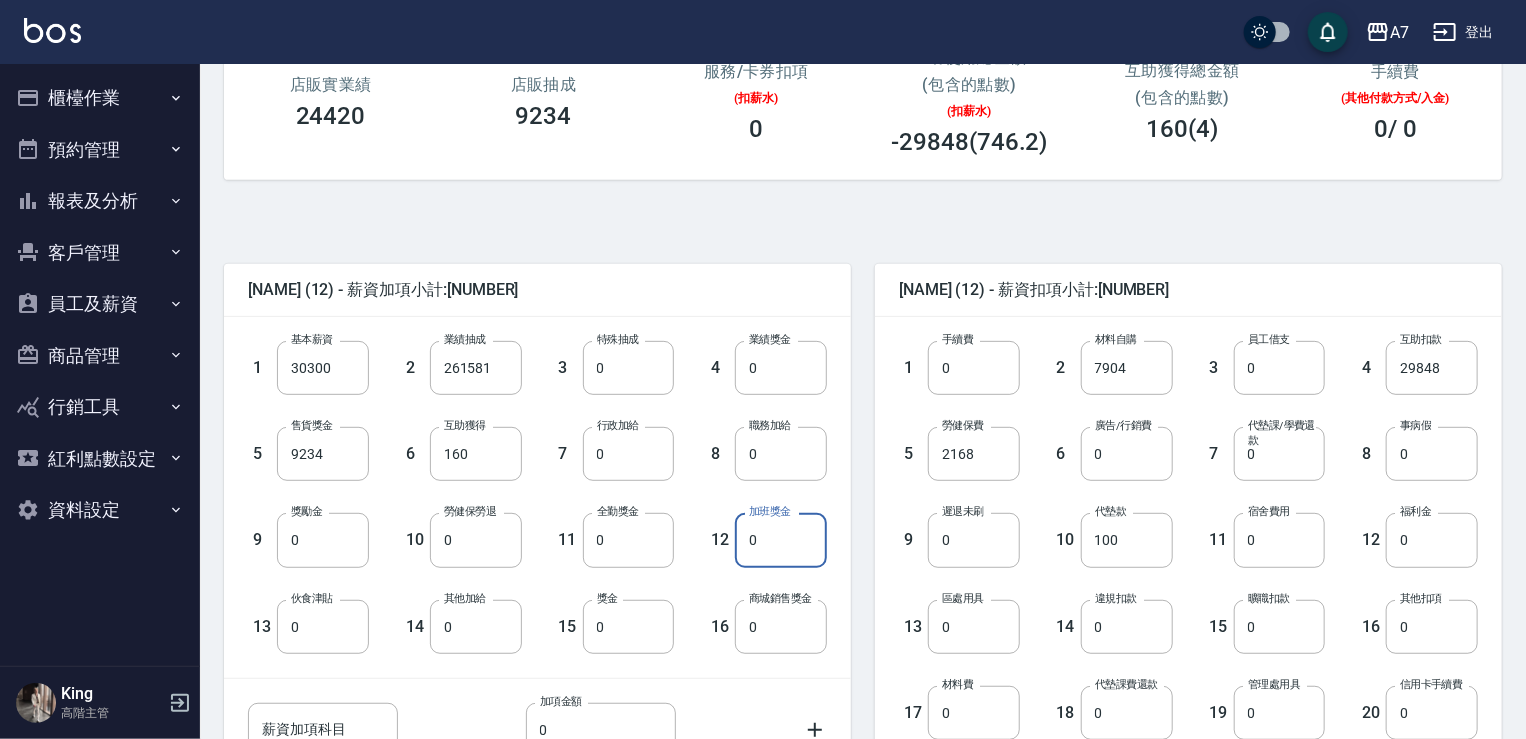click on "0" at bounding box center [781, 540] 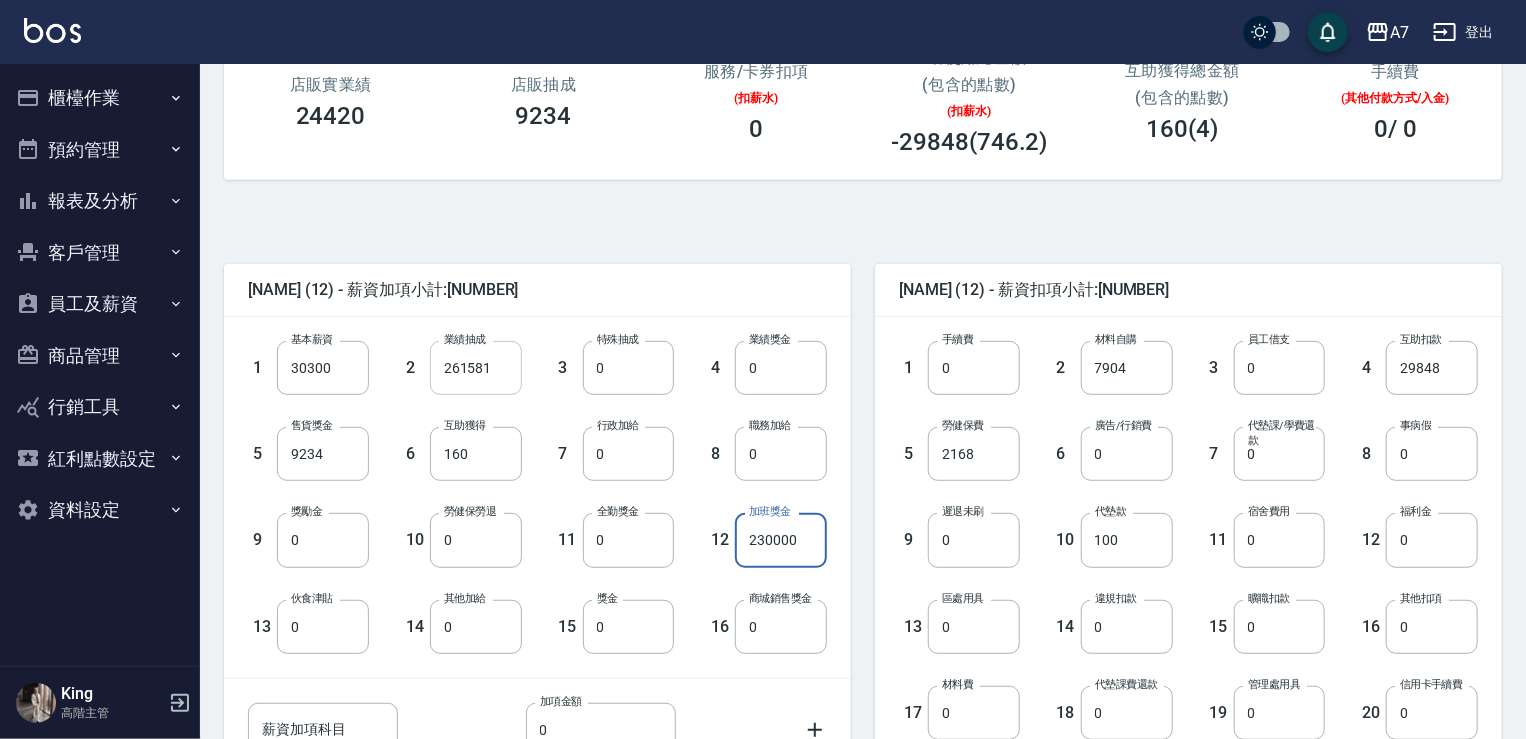 type on "230000" 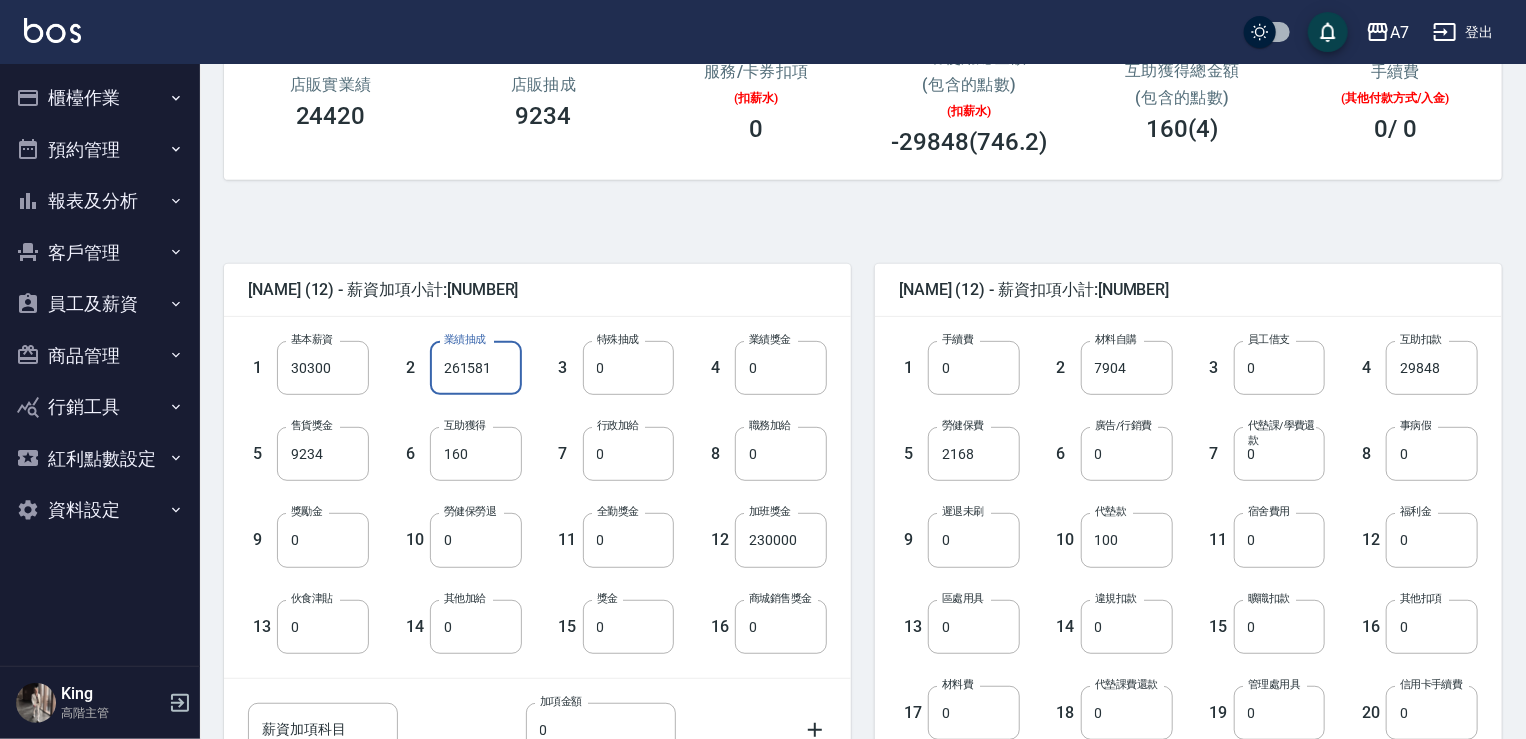 click on "261581" at bounding box center [476, 368] 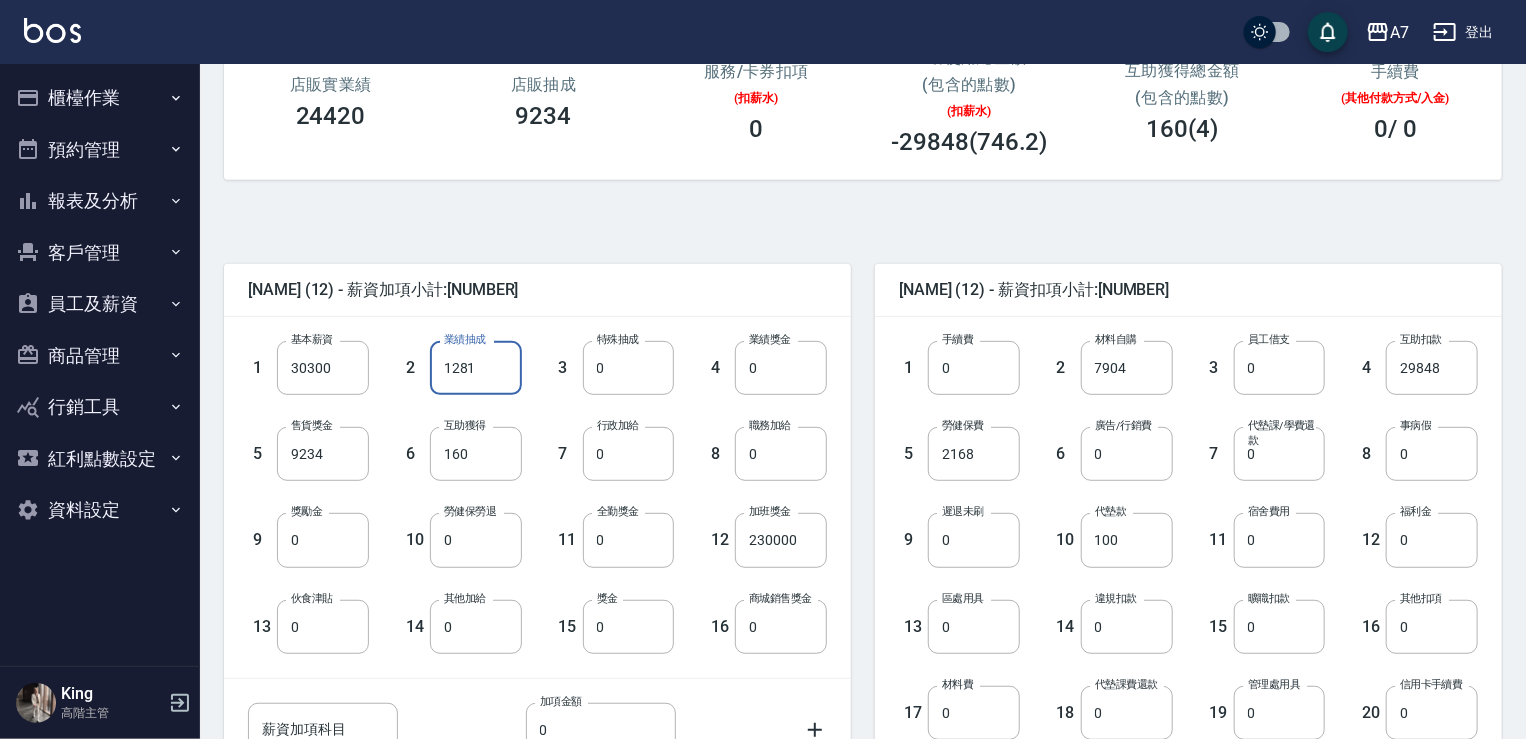 type on "1281" 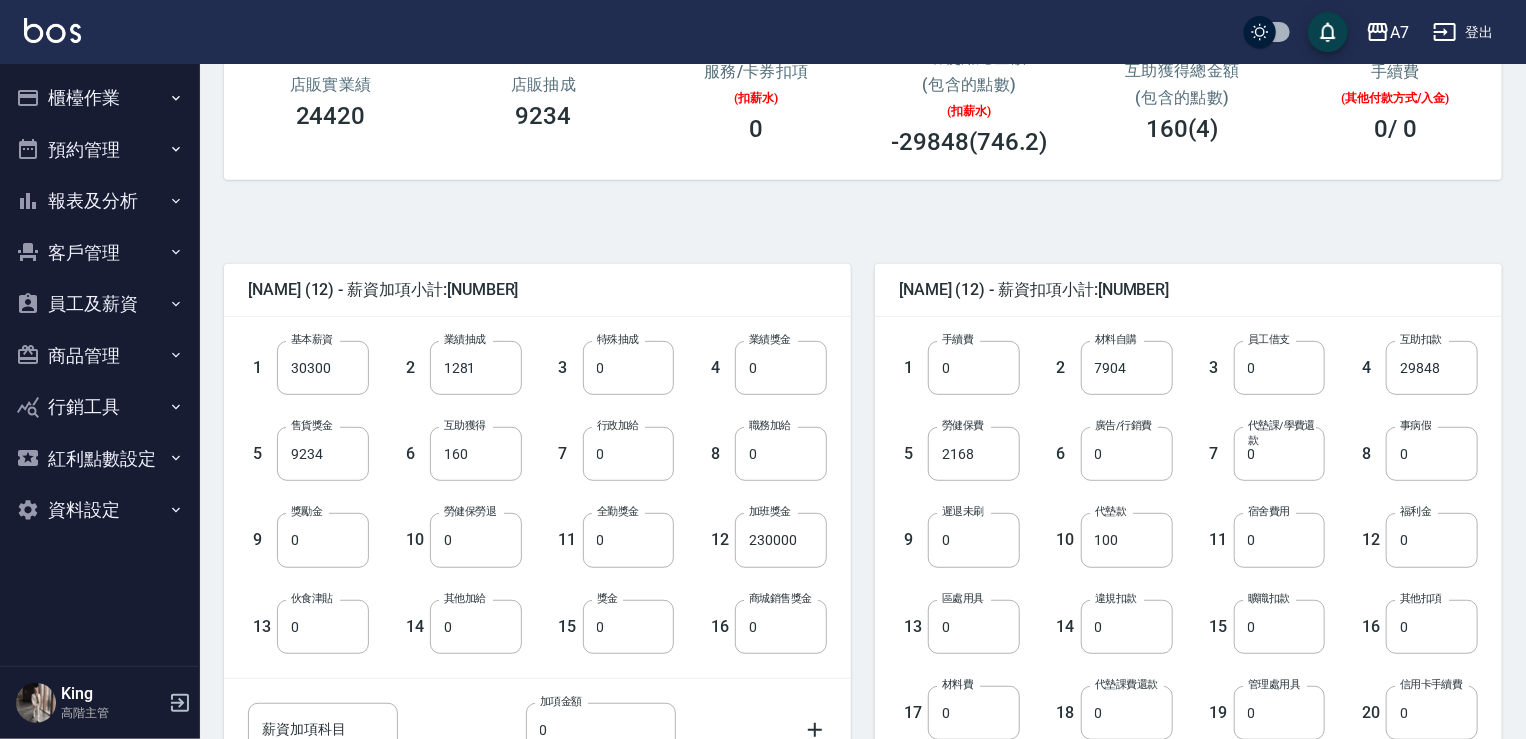 click on "Momoko (12) - 薪資扣項小計:40020" at bounding box center [1188, 290] 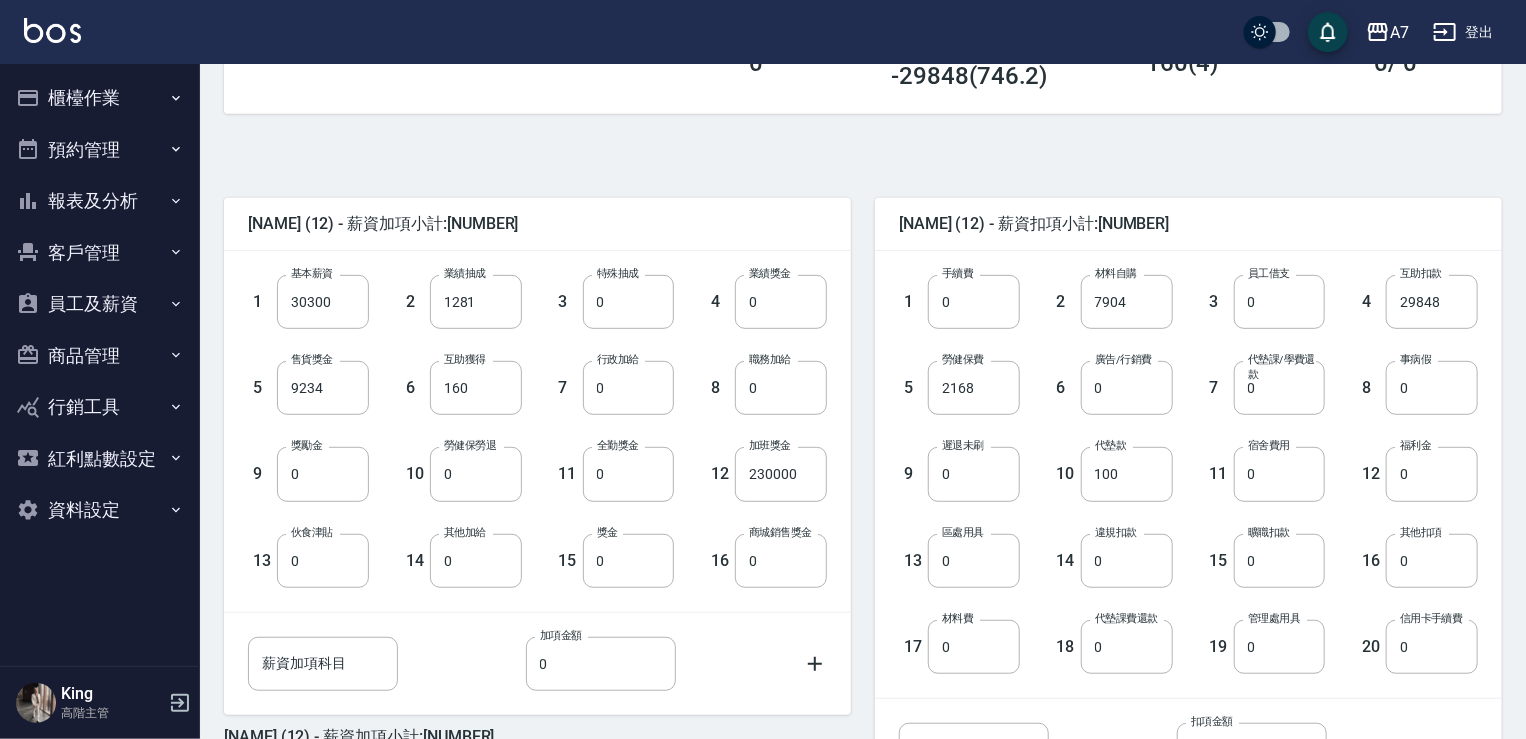 scroll, scrollTop: 400, scrollLeft: 0, axis: vertical 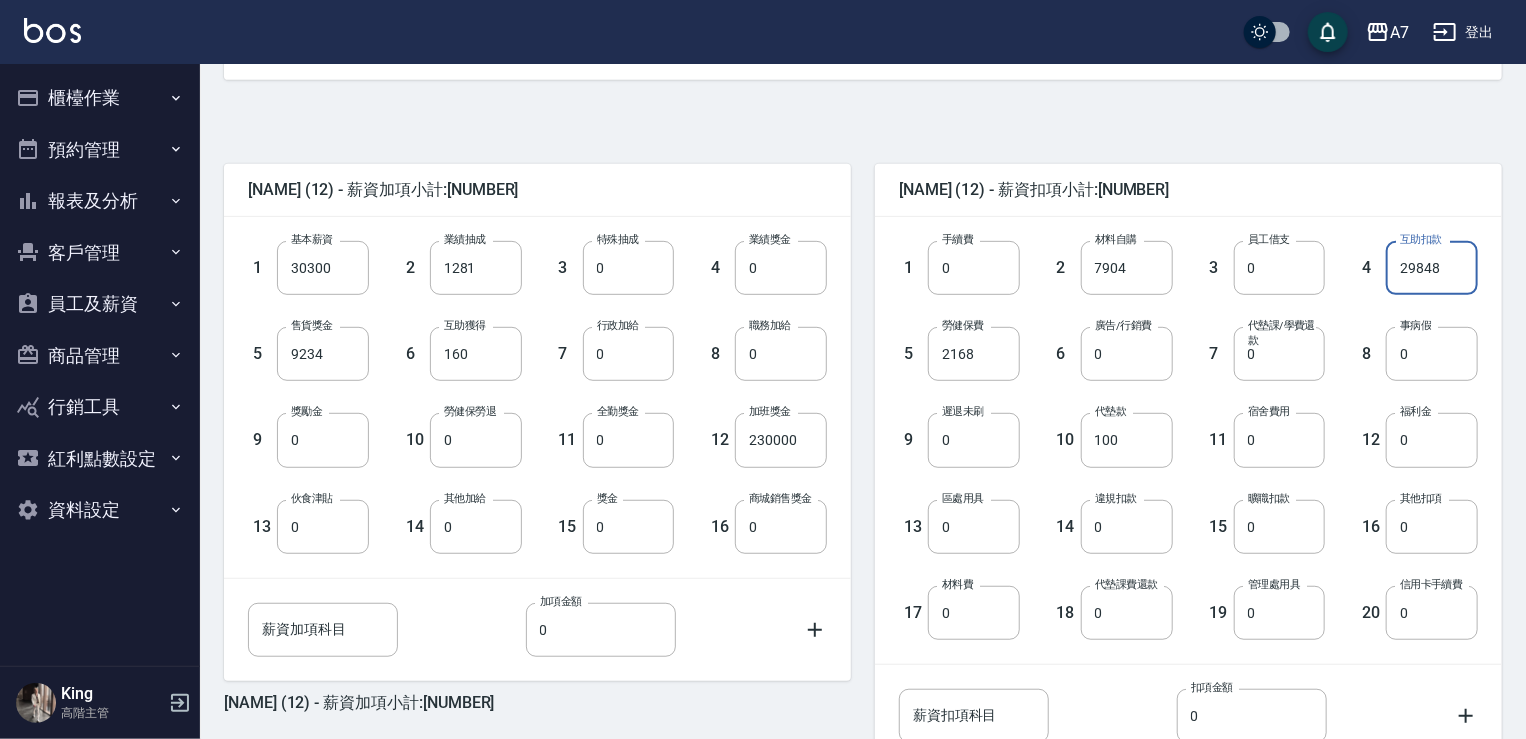 click on "29848" at bounding box center [1432, 268] 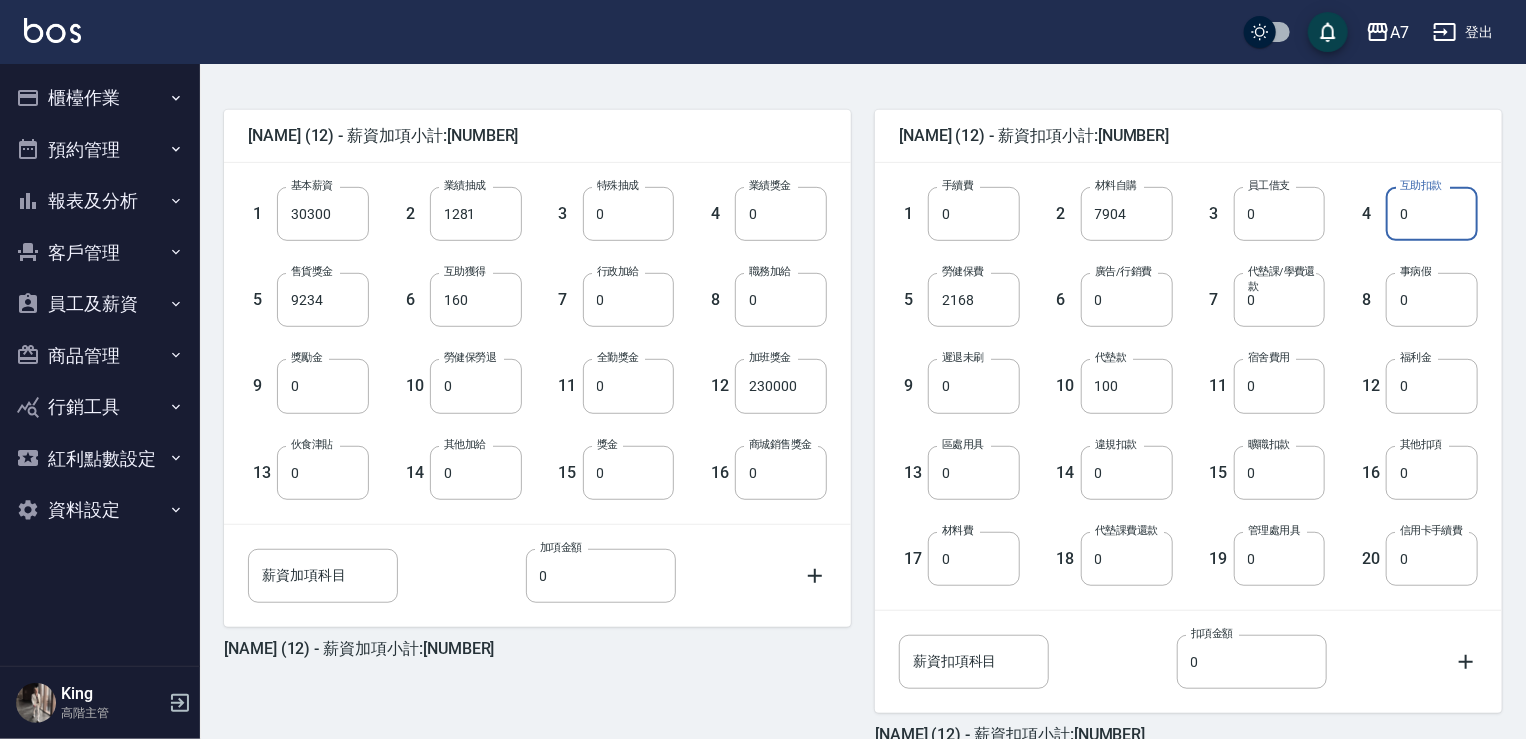 scroll, scrollTop: 500, scrollLeft: 0, axis: vertical 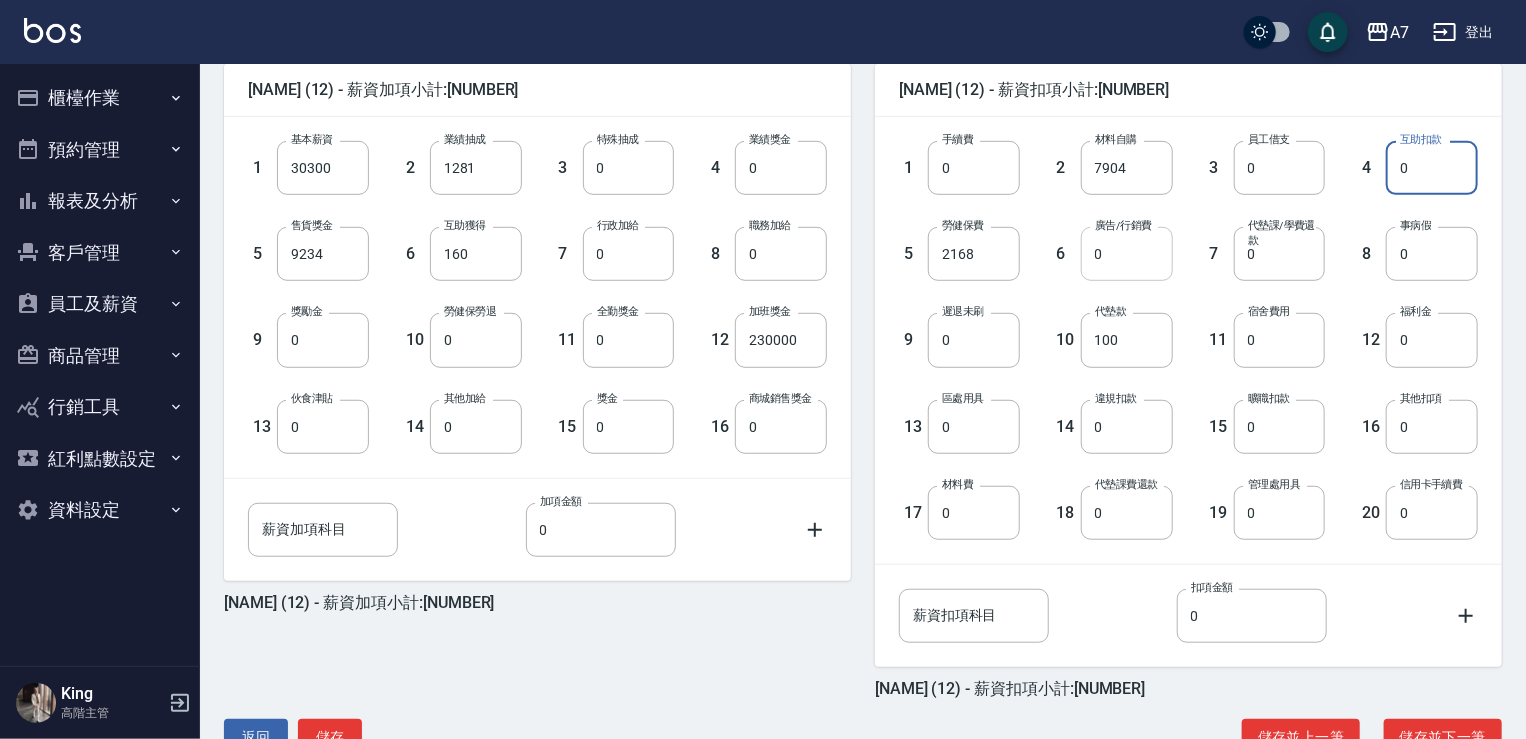 type on "0" 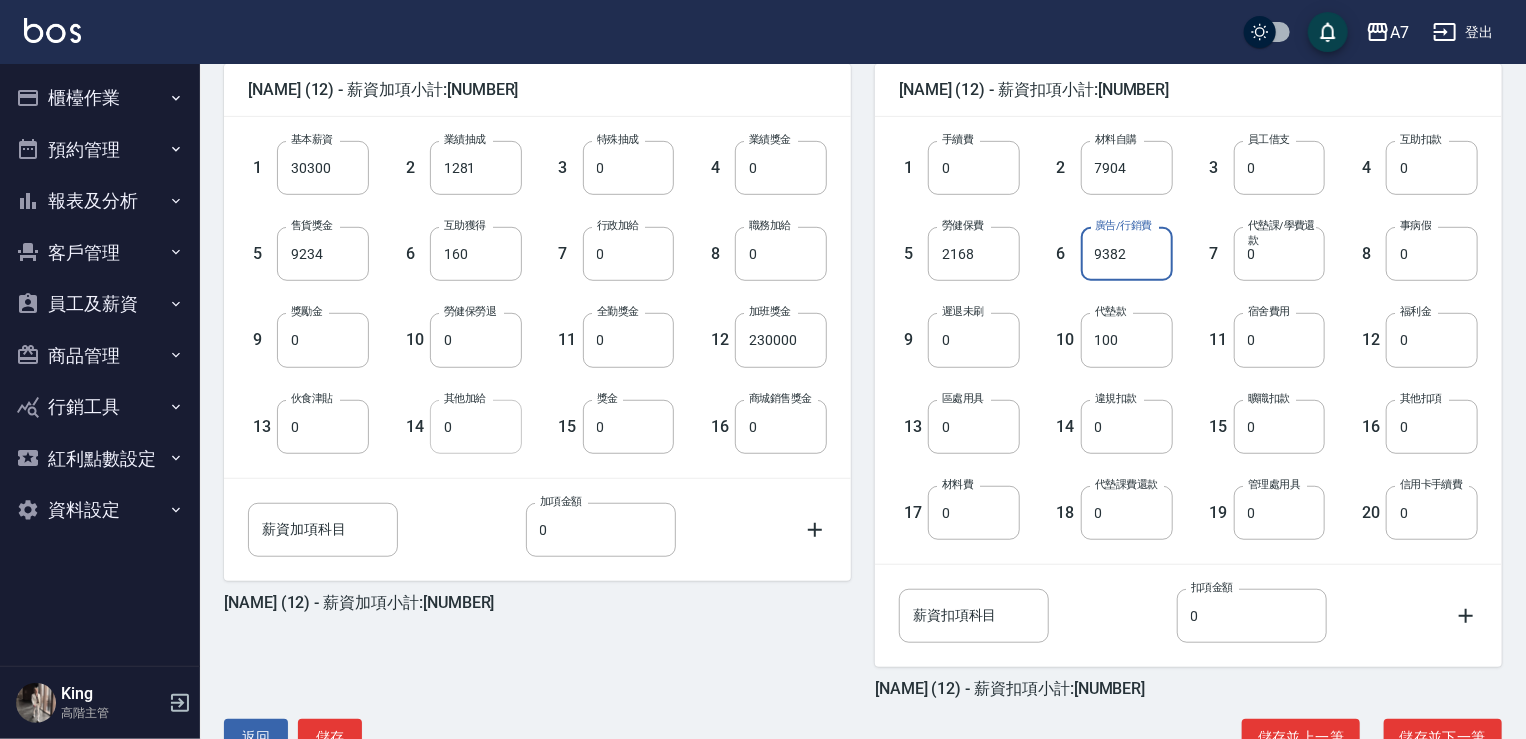 type on "9382" 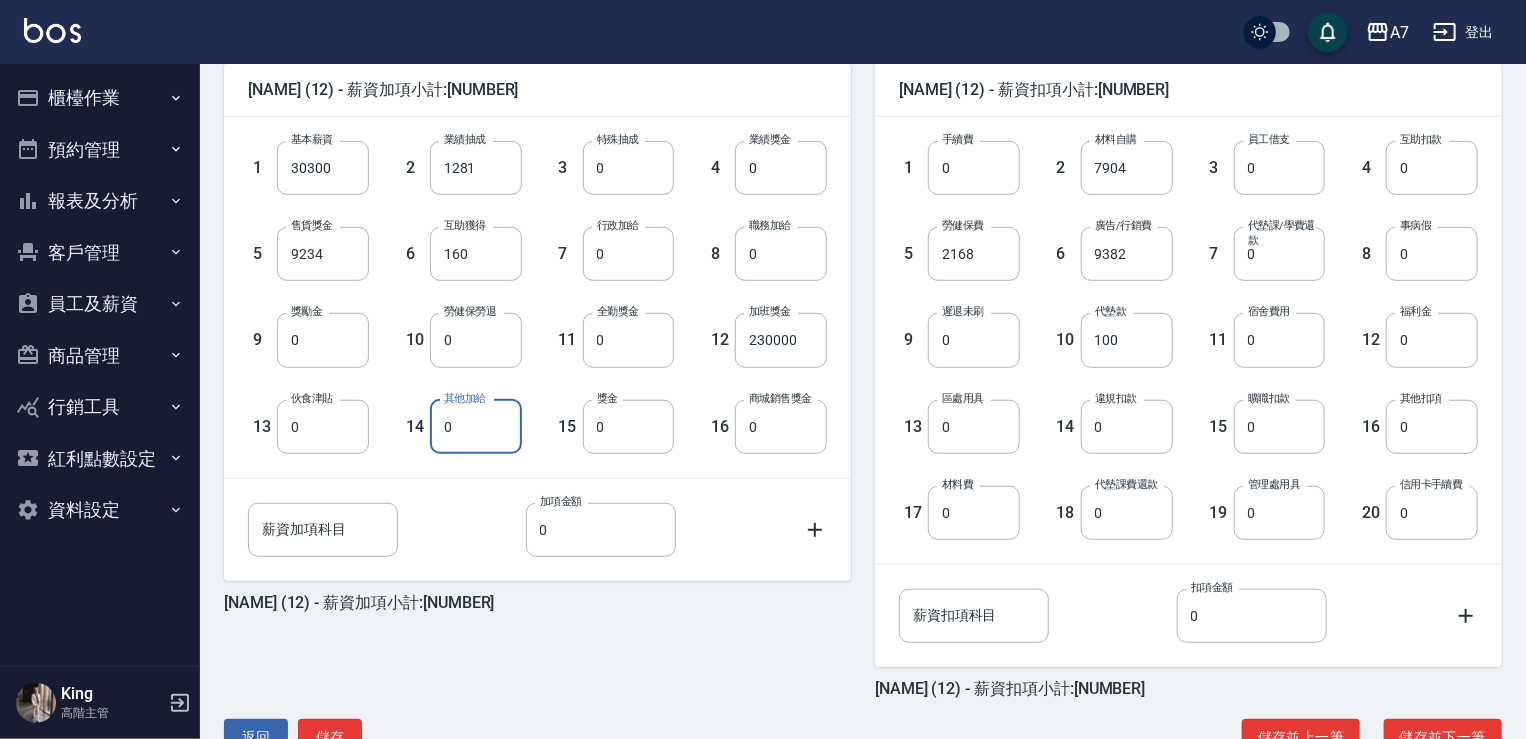 click on "0" at bounding box center [476, 427] 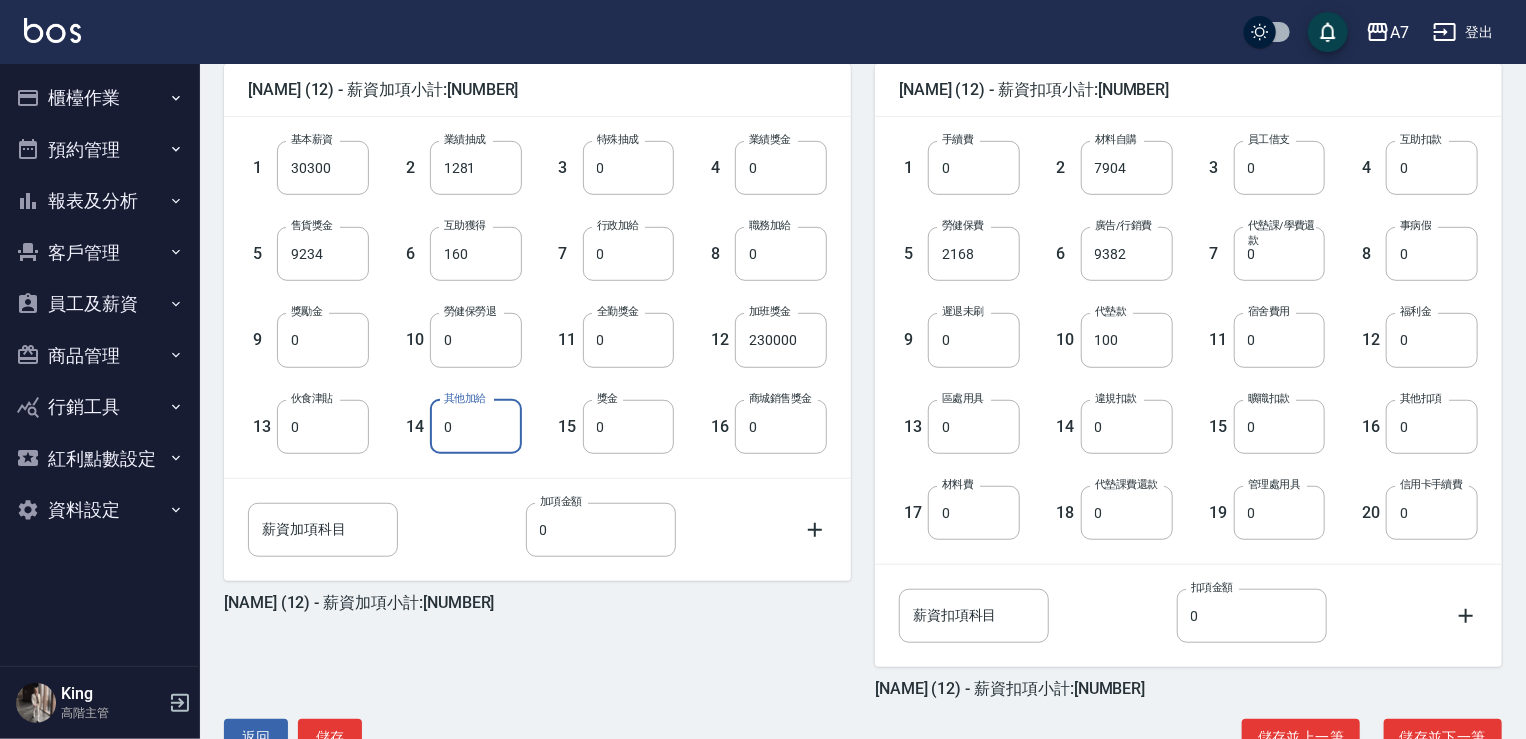 click on "薪資加項科目" at bounding box center [323, 530] 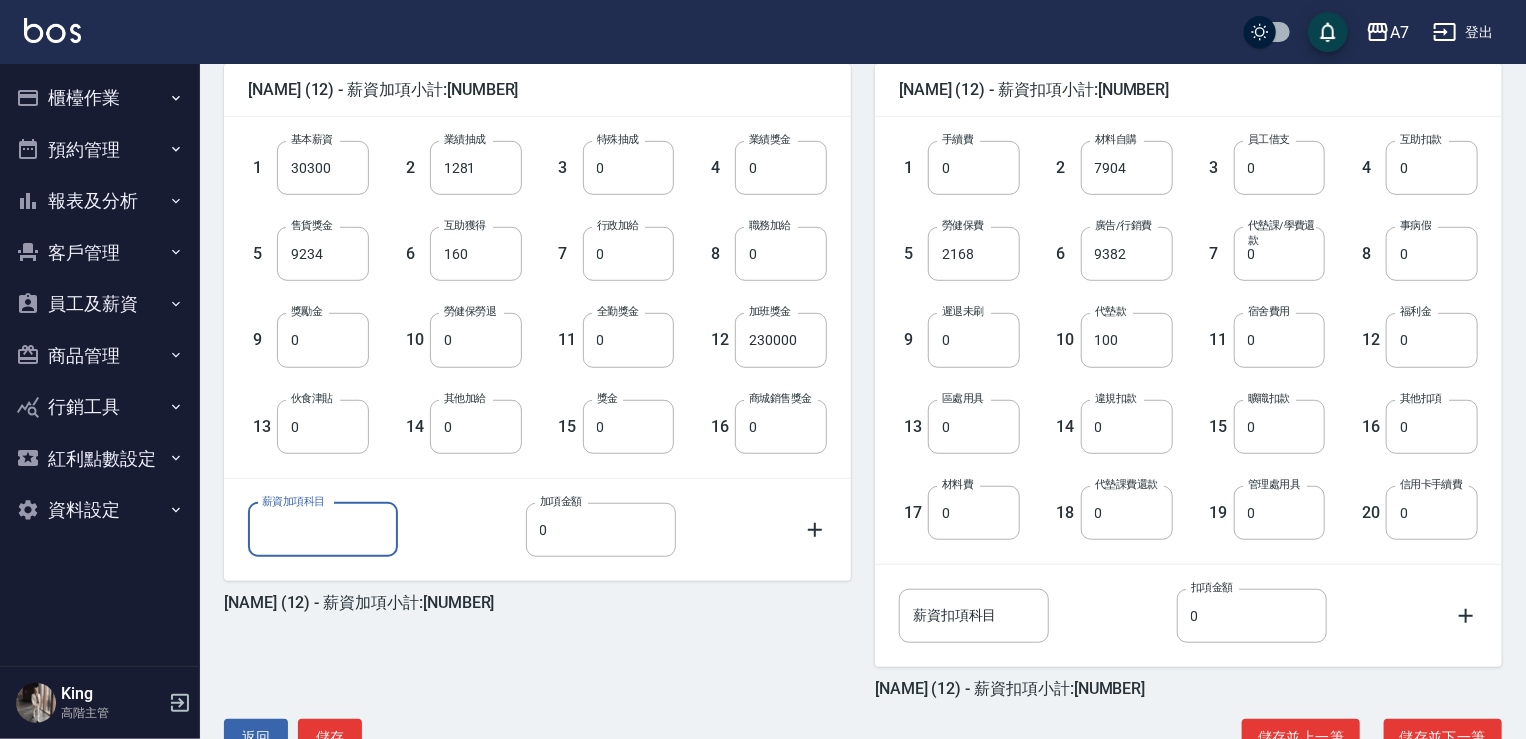 type on "網路/贊助" 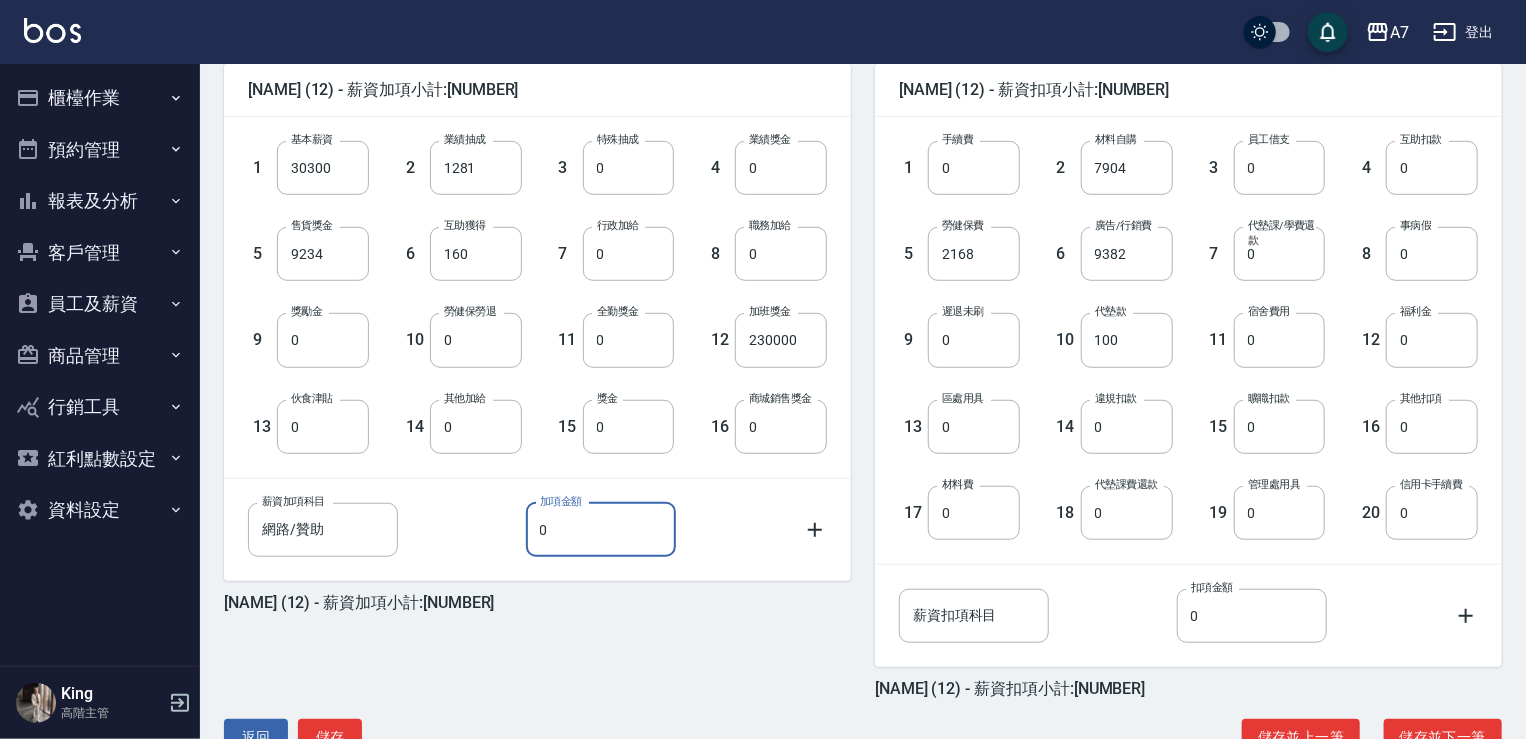 click on "0" at bounding box center [601, 530] 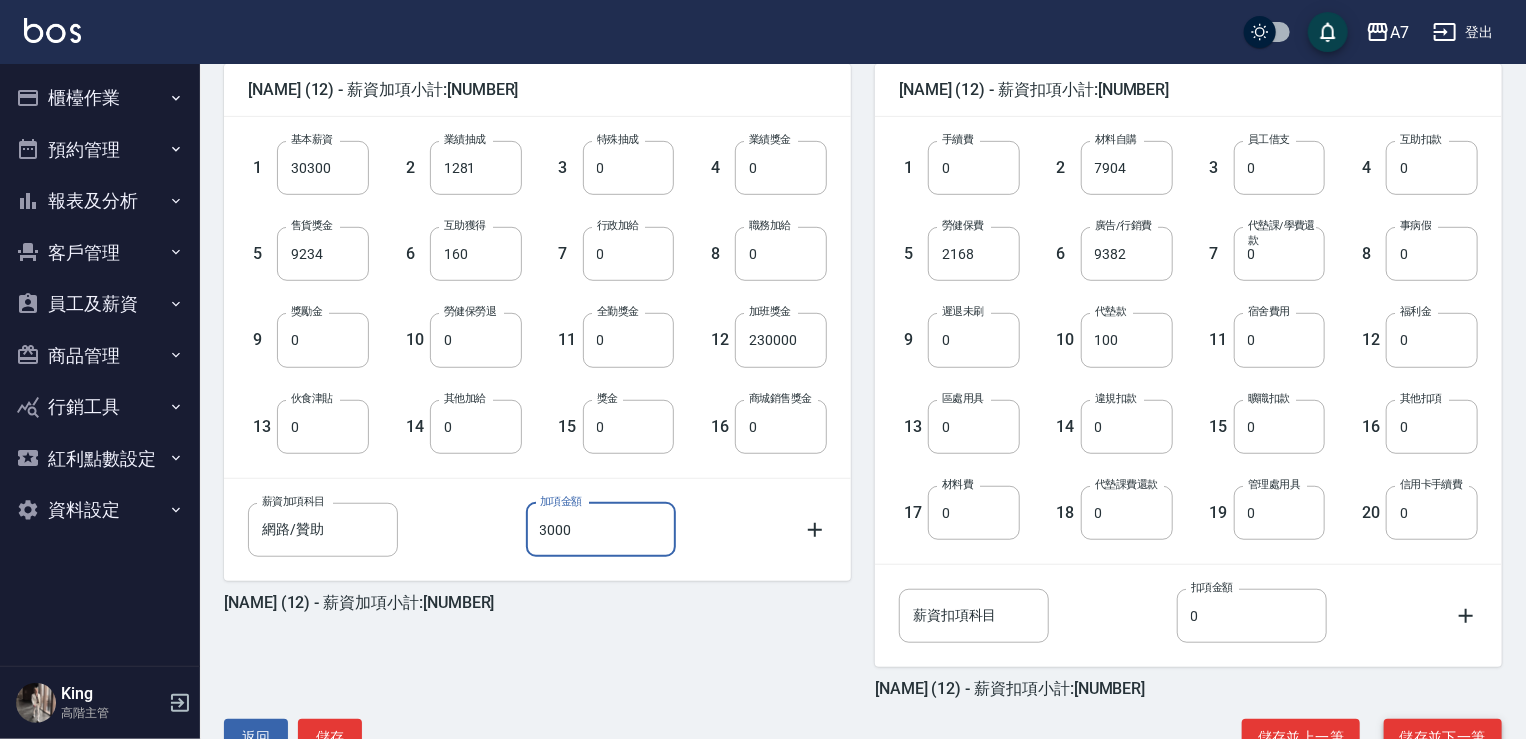 type on "3000" 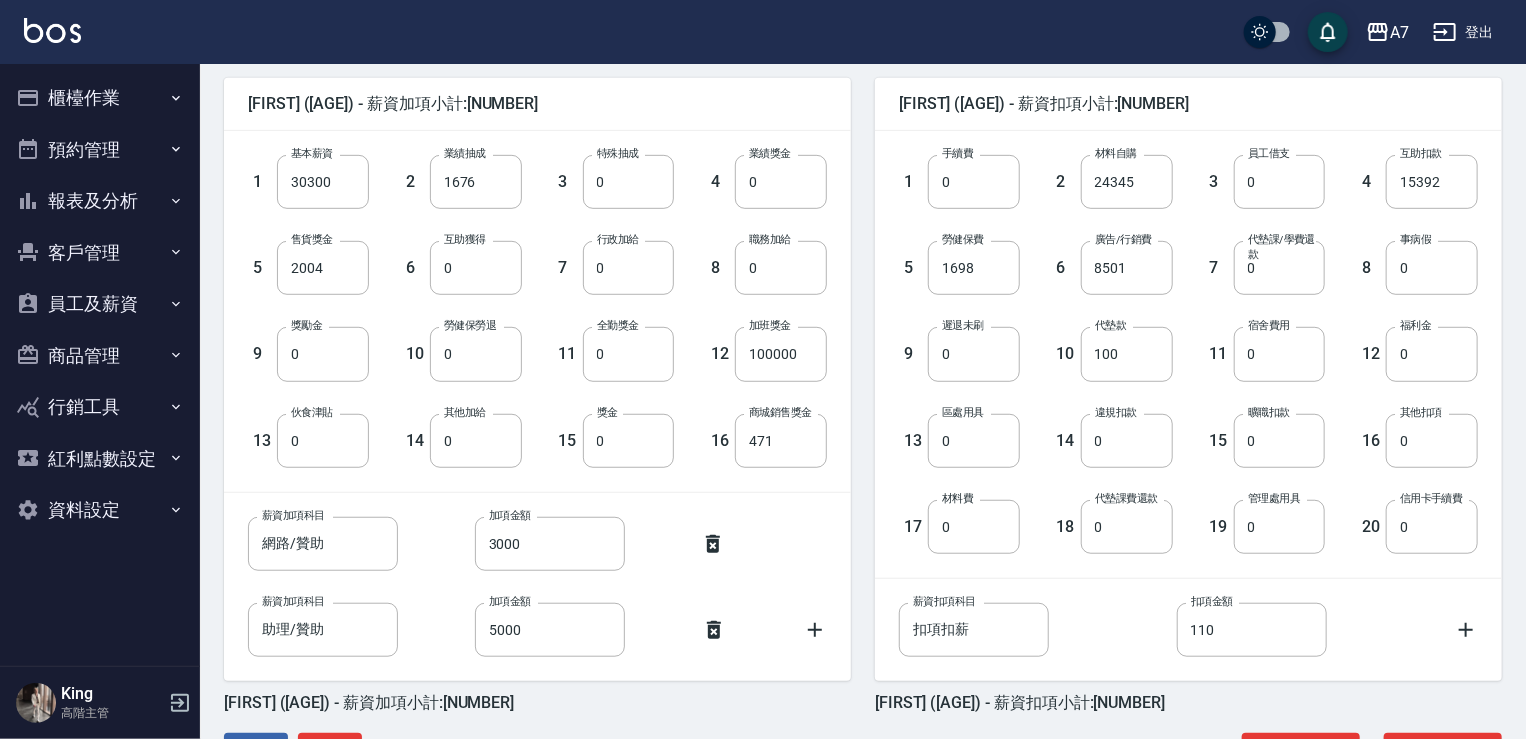 scroll, scrollTop: 560, scrollLeft: 0, axis: vertical 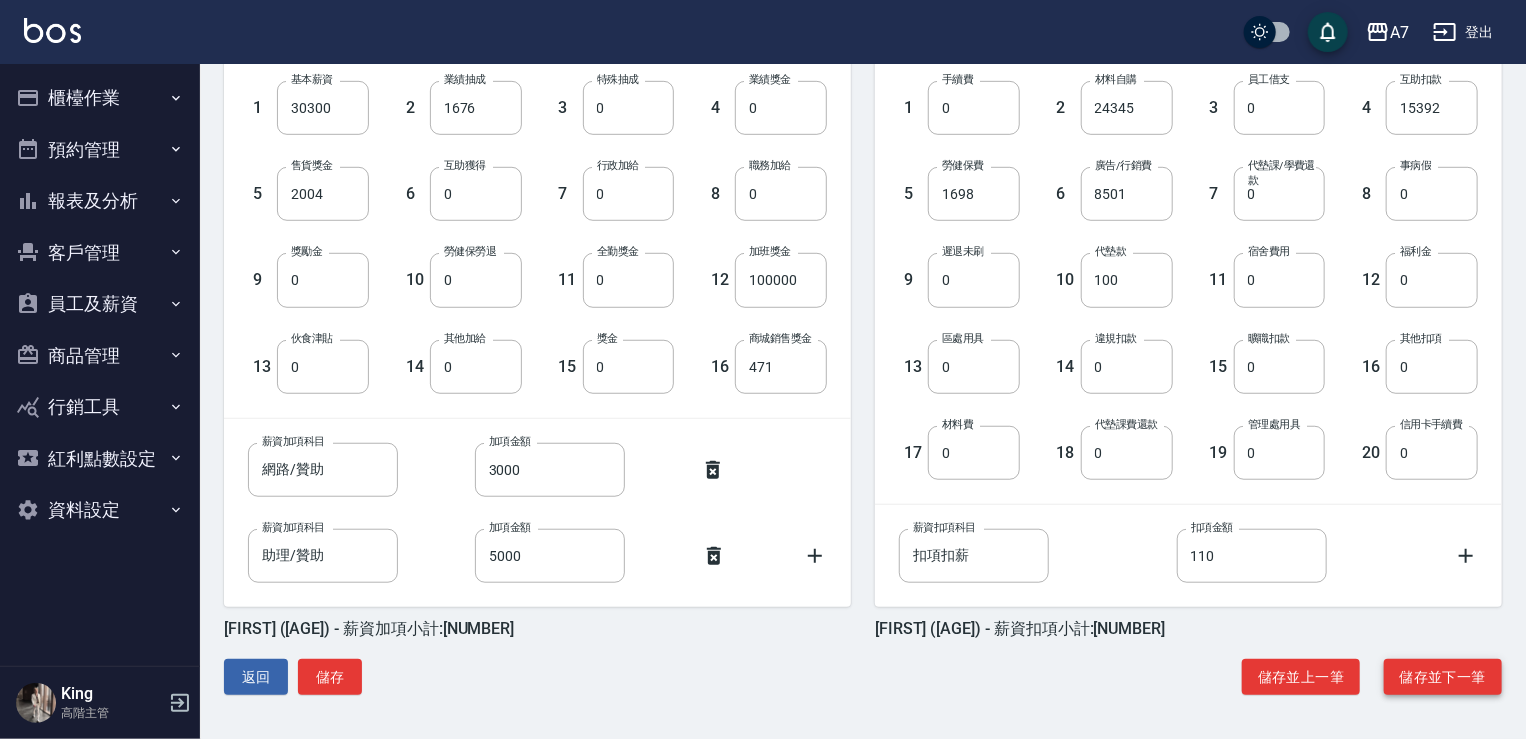 click on "儲存並下一筆" at bounding box center (1443, 677) 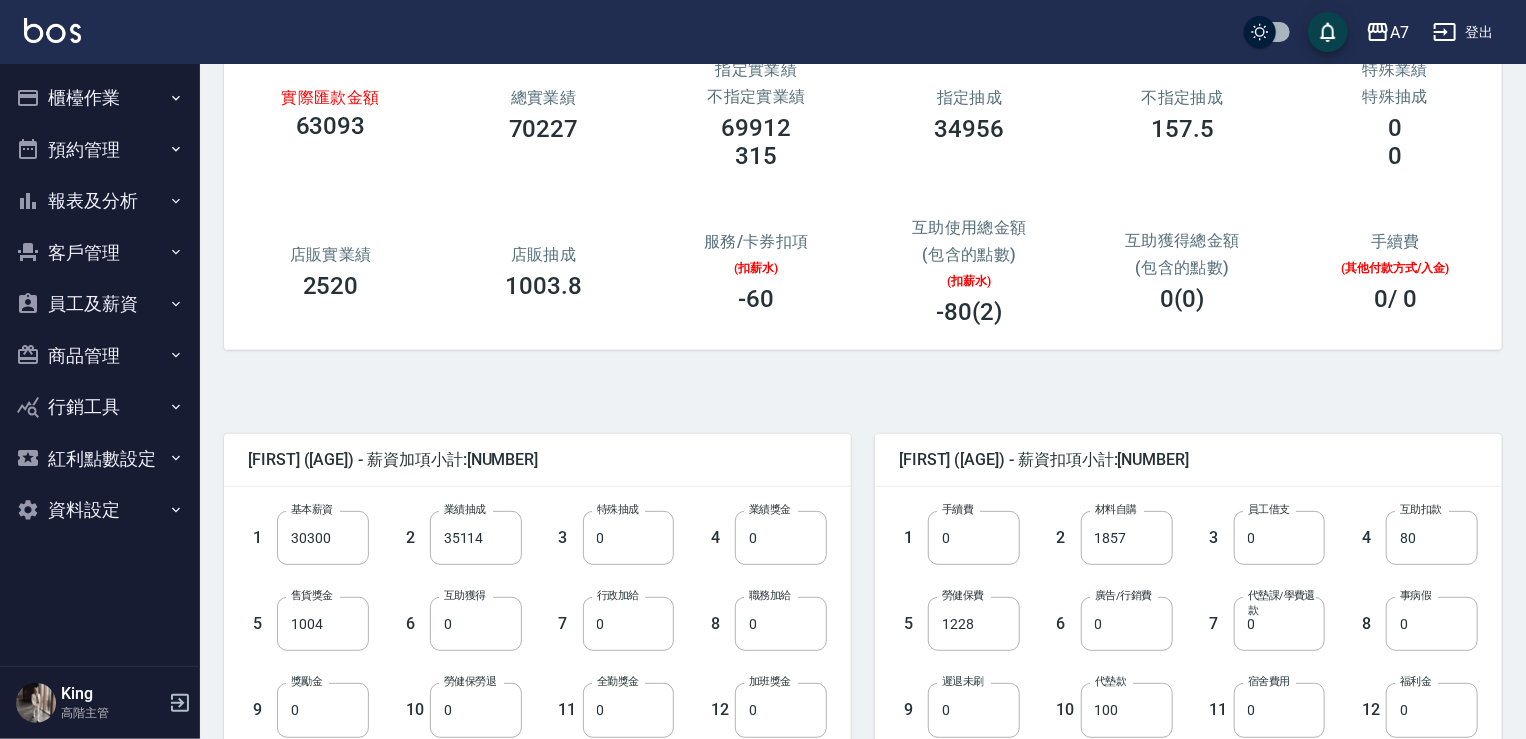 scroll, scrollTop: 100, scrollLeft: 0, axis: vertical 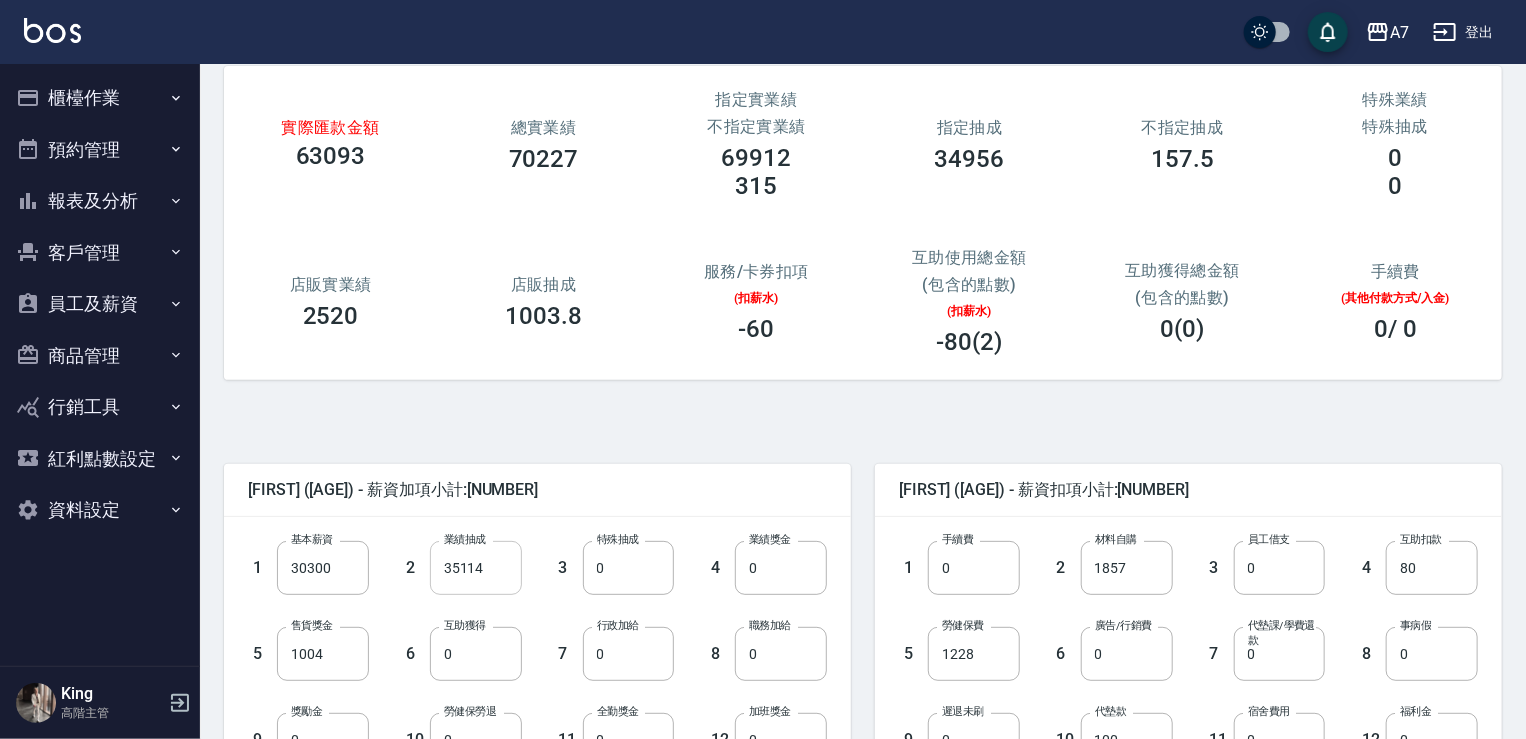 click on "35114" at bounding box center (476, 568) 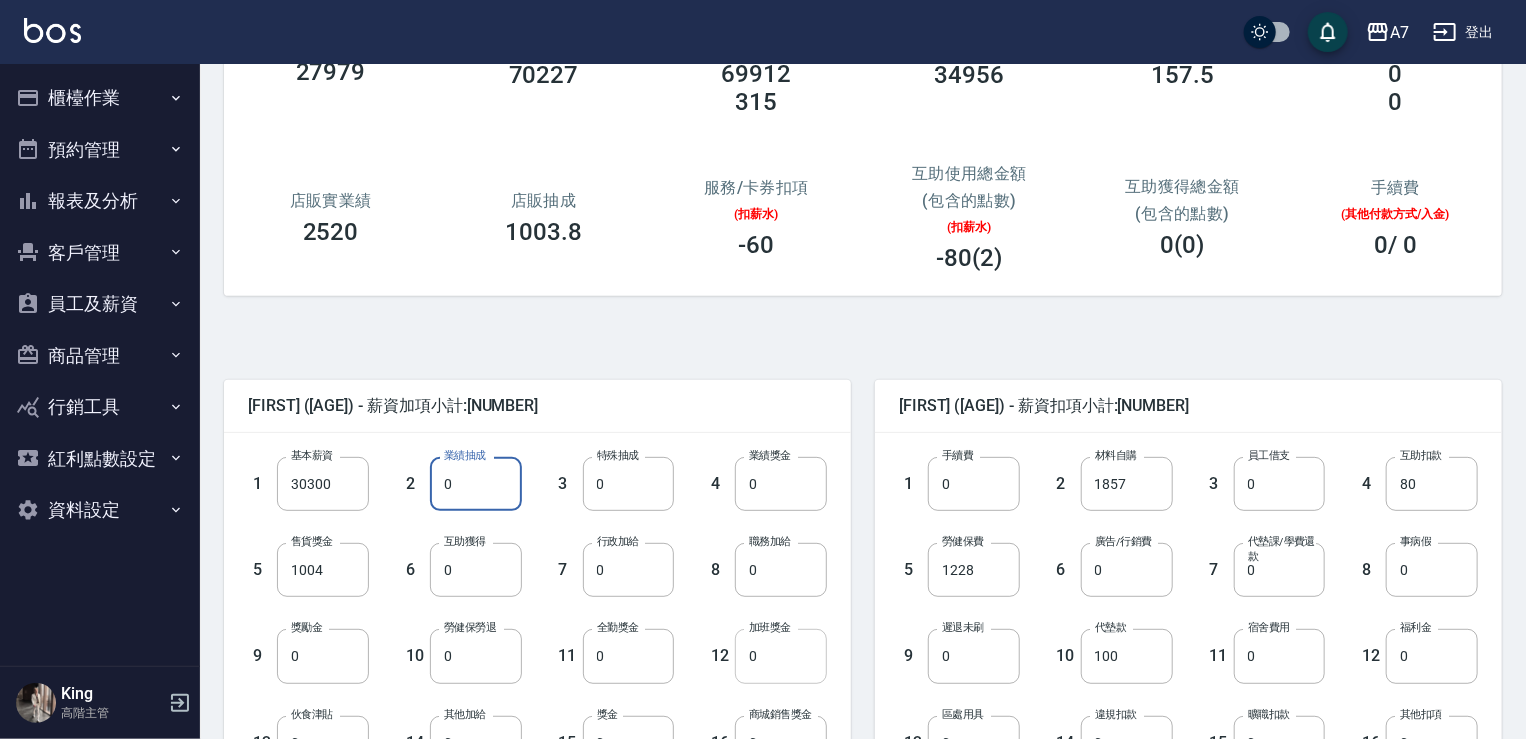 scroll, scrollTop: 300, scrollLeft: 0, axis: vertical 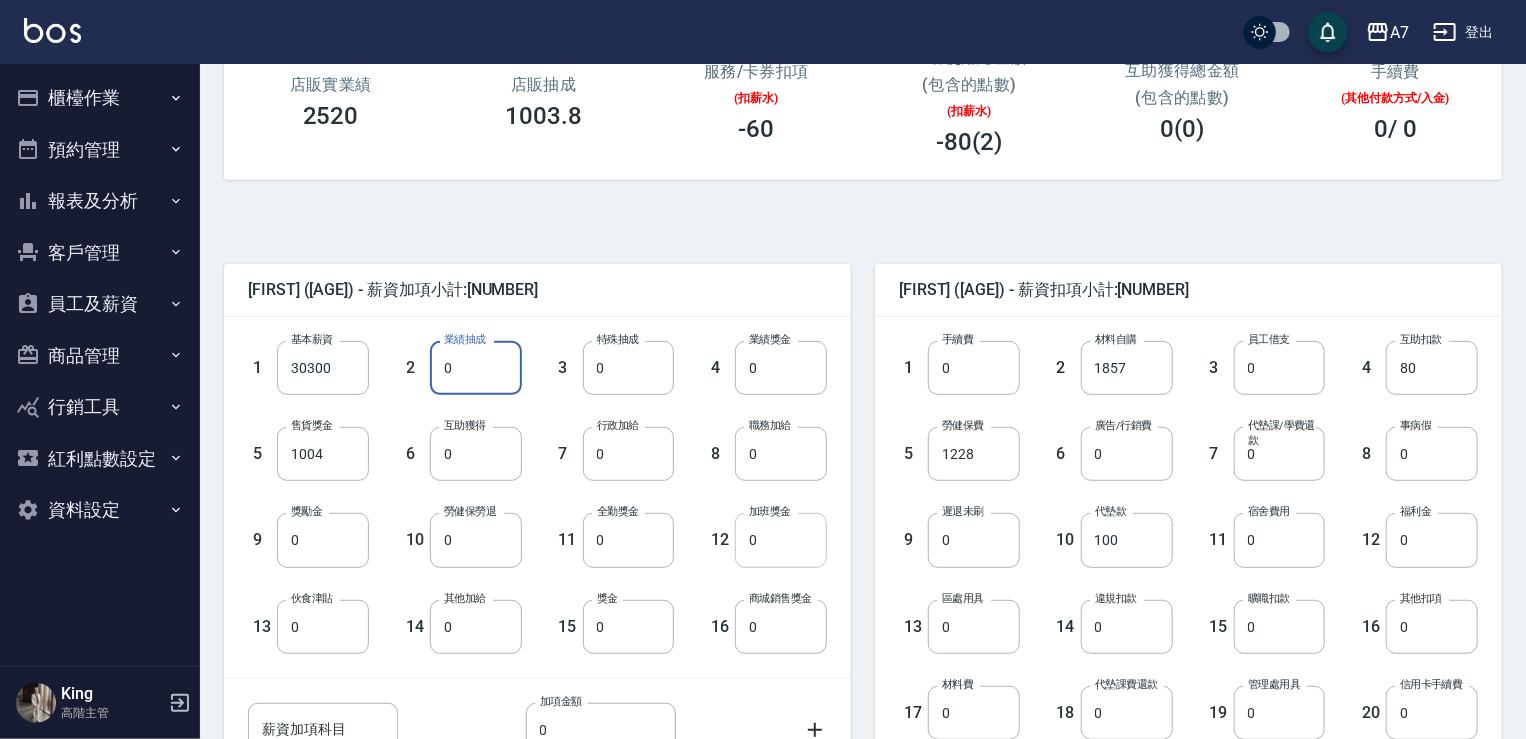 type on "0" 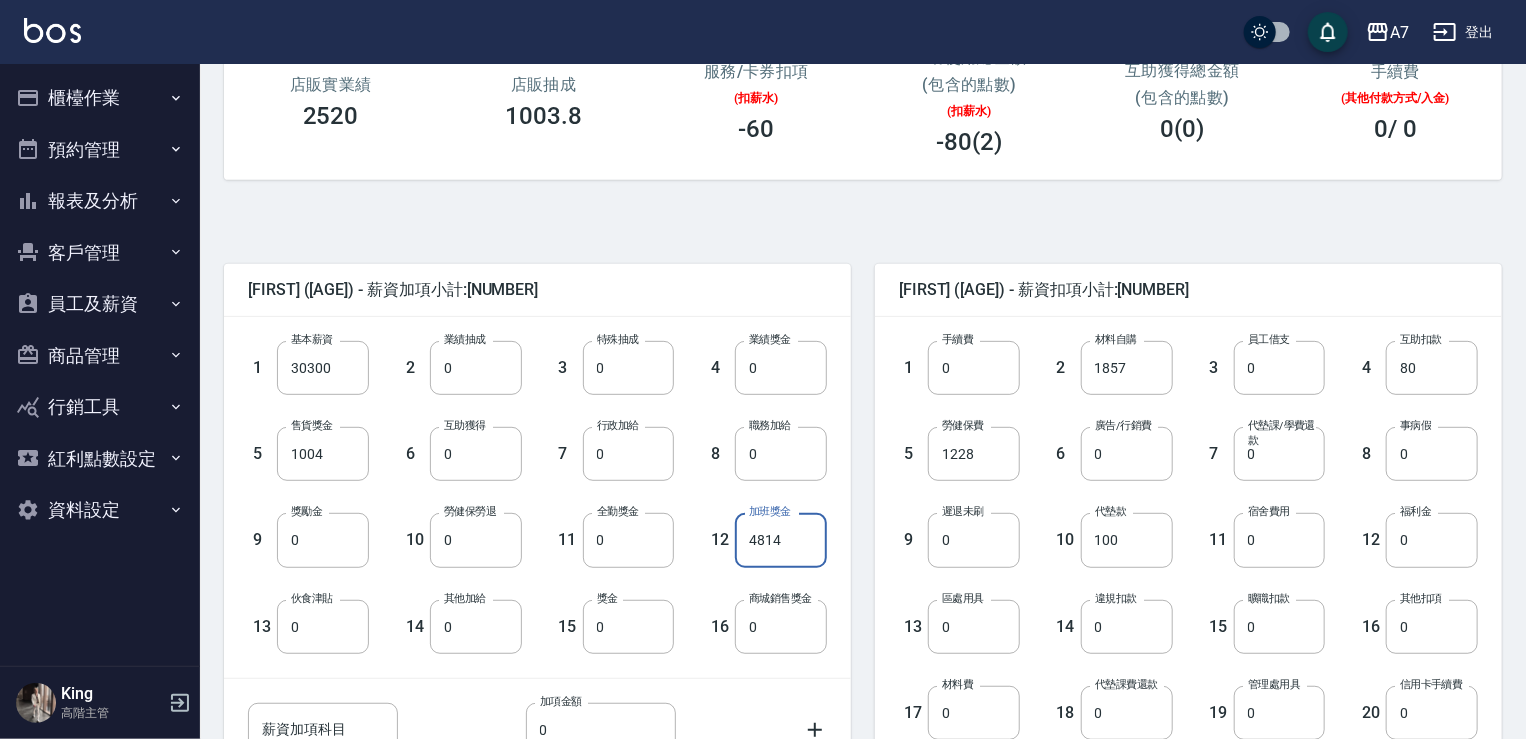 type on "4814" 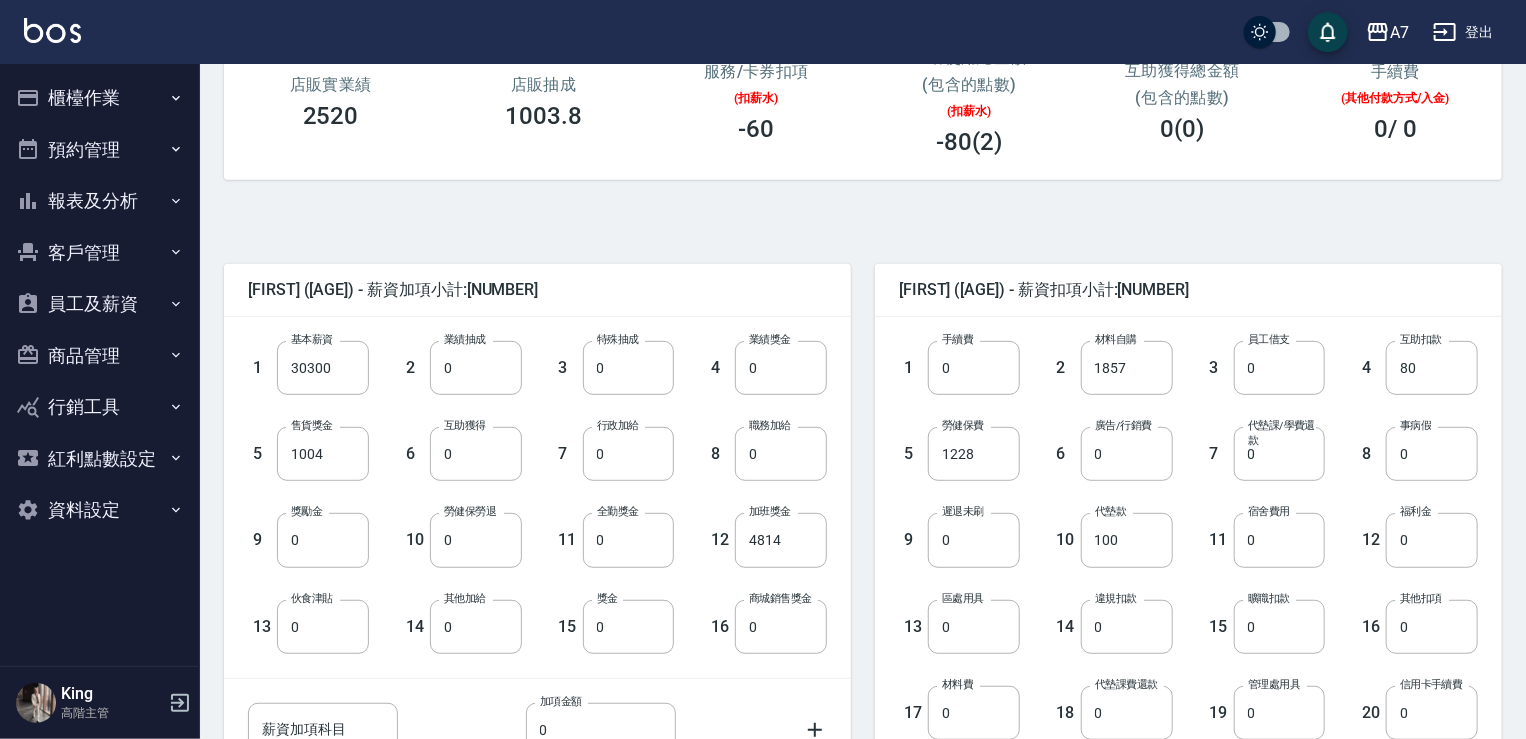 click on "[FIRST] ([AGE]) - 薪資加項小計:[NUMBER] [NUMBER] 基本薪資 [NUMBER] 基本薪資 [NUMBER] 業績抽成 [NUMBER] 業績抽成 [NUMBER] 特殊抽成 [NUMBER] 特殊抽成 [NUMBER] 業績獎金 [NUMBER] 業績獎金 [NUMBER] 售貨獎金 [NUMBER] 售貨獎金 [NUMBER] 互助獲得 [NUMBER] 互助獲得 [NUMBER] 行政加給 [NUMBER] 行政加給 [NUMBER] 職務加給 [NUMBER] 職務加給 [NUMBER] 獎勵金 [NUMBER] 獎勵金 [NUMBER] 勞健保勞退 [NUMBER] 勞健保勞退 [NUMBER] 全勤獎金 [NUMBER] 全勤獎金 [NUMBER] 加班獎金 [NUMBER] 加班獎金 [NUMBER] 伙食津貼 [NUMBER] 伙食津貼 [NUMBER] 其他加給 [NUMBER] 其他加給 [NUMBER] 獎金 [NUMBER] 獎金 [NUMBER] 商城銷售獎金 [NUMBER] 商城銷售獎金 薪資加項科目 薪資加項科目 加項金額 [NUMBER] 加項金額 [FIRST] ([AGE]) - 薪資加項小計:[NUMBER] [FIRST] ([AGE]) - 薪資扣項小計:[NUMBER] [NUMBER] 手續費 [NUMBER] 手續費 [NUMBER] 材料自購 [NUMBER] 材料自購 [NUMBER] 員工借支 [NUMBER] 員工借支 [NUMBER] 互助扣款 [NUMBER] 互助扣款 [NUMBER] 勞健保費 [NUMBER] 勞健保費 [NUMBER] 廣告/行銷費 [NUMBER] 廣告/行銷費 [NUMBER] 代墊課/學費還款 [NUMBER] 代墊課/學費還款 [NUMBER] 事病假 [NUMBER] 事病假 [NUMBER] 遲退未刷 [NUMBER] 遲退未刷 [NUMBER] 代墊款 [NUMBER] 代墊款 [NUMBER] 宿舍費用 [NUMBER] 宿舍費用" at bounding box center (855, 589) 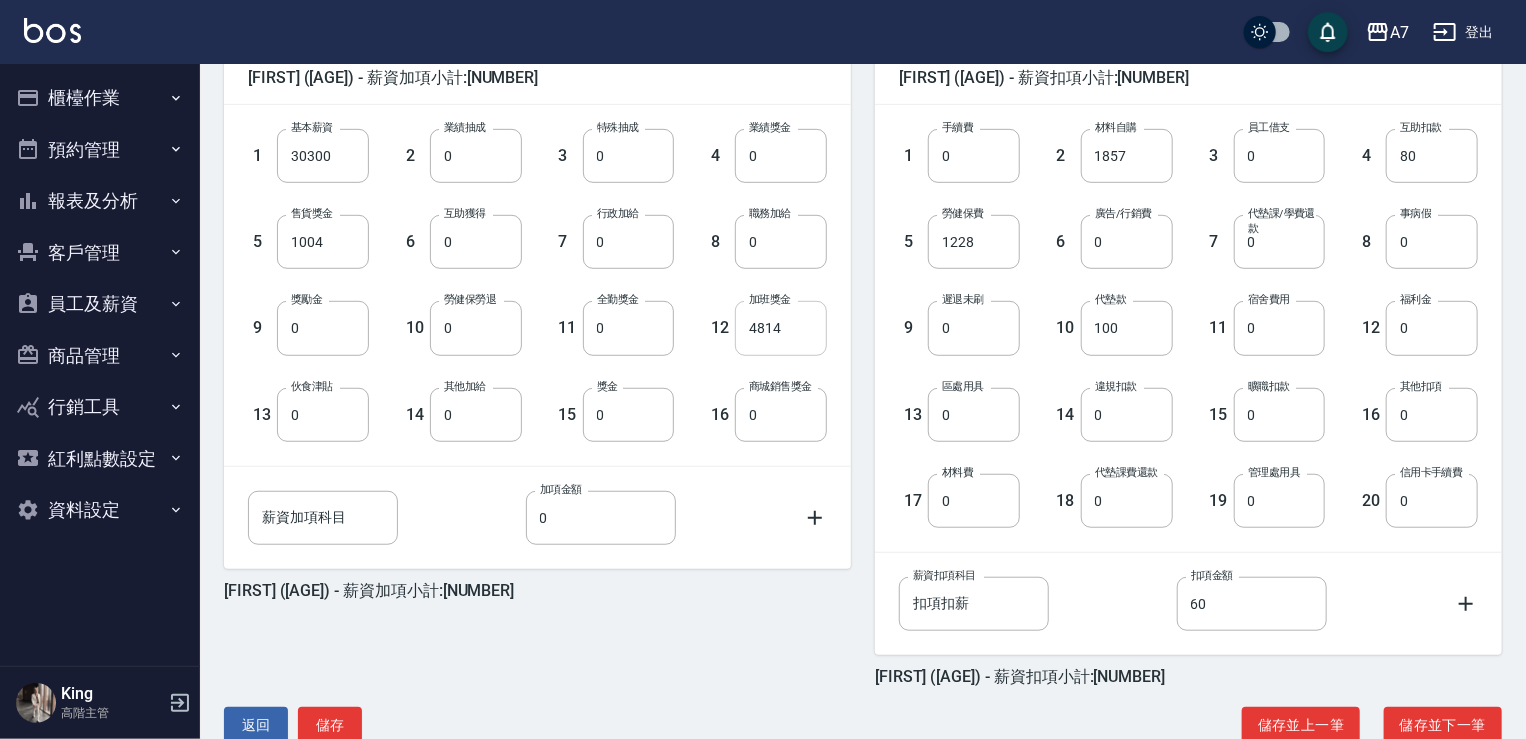 scroll, scrollTop: 560, scrollLeft: 0, axis: vertical 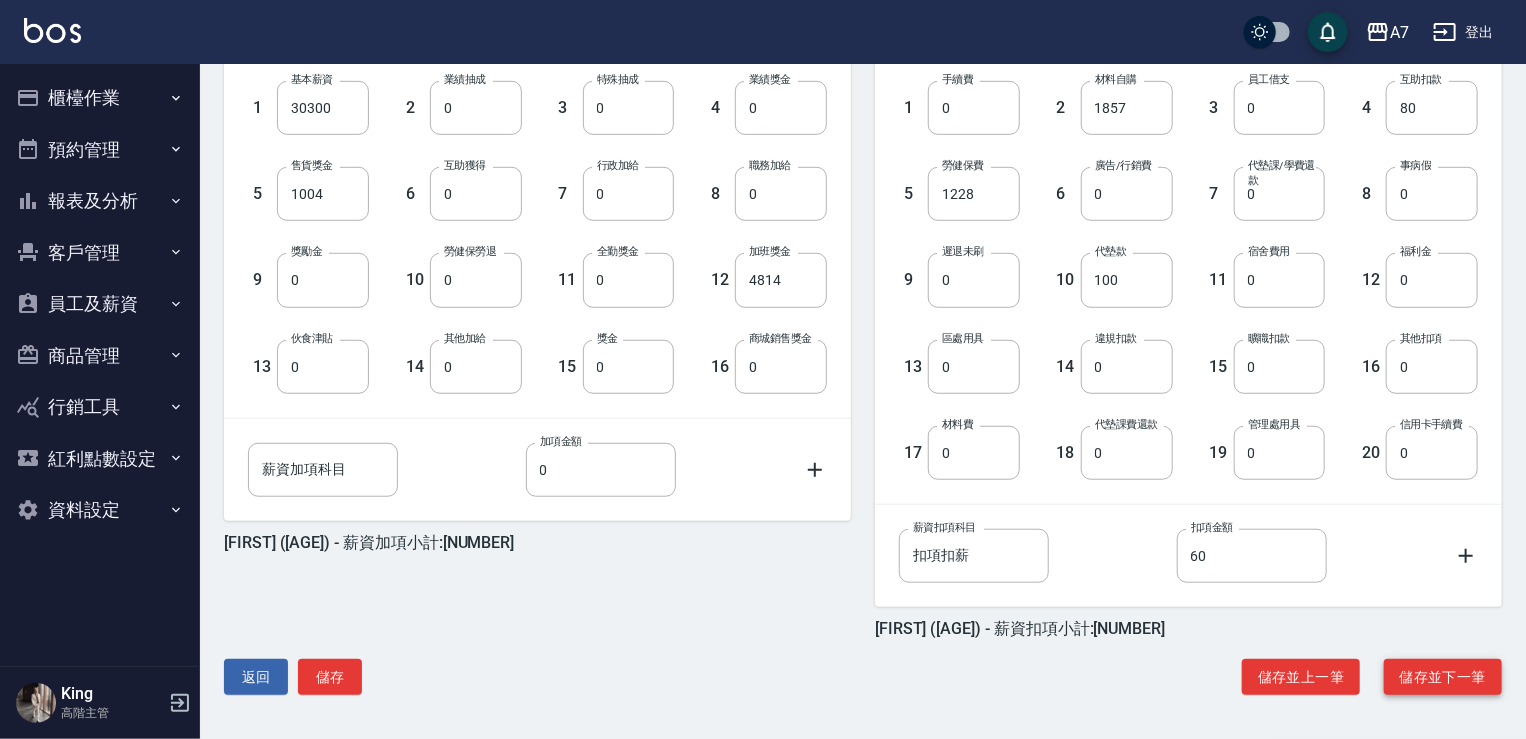click on "儲存並下一筆" at bounding box center [1443, 677] 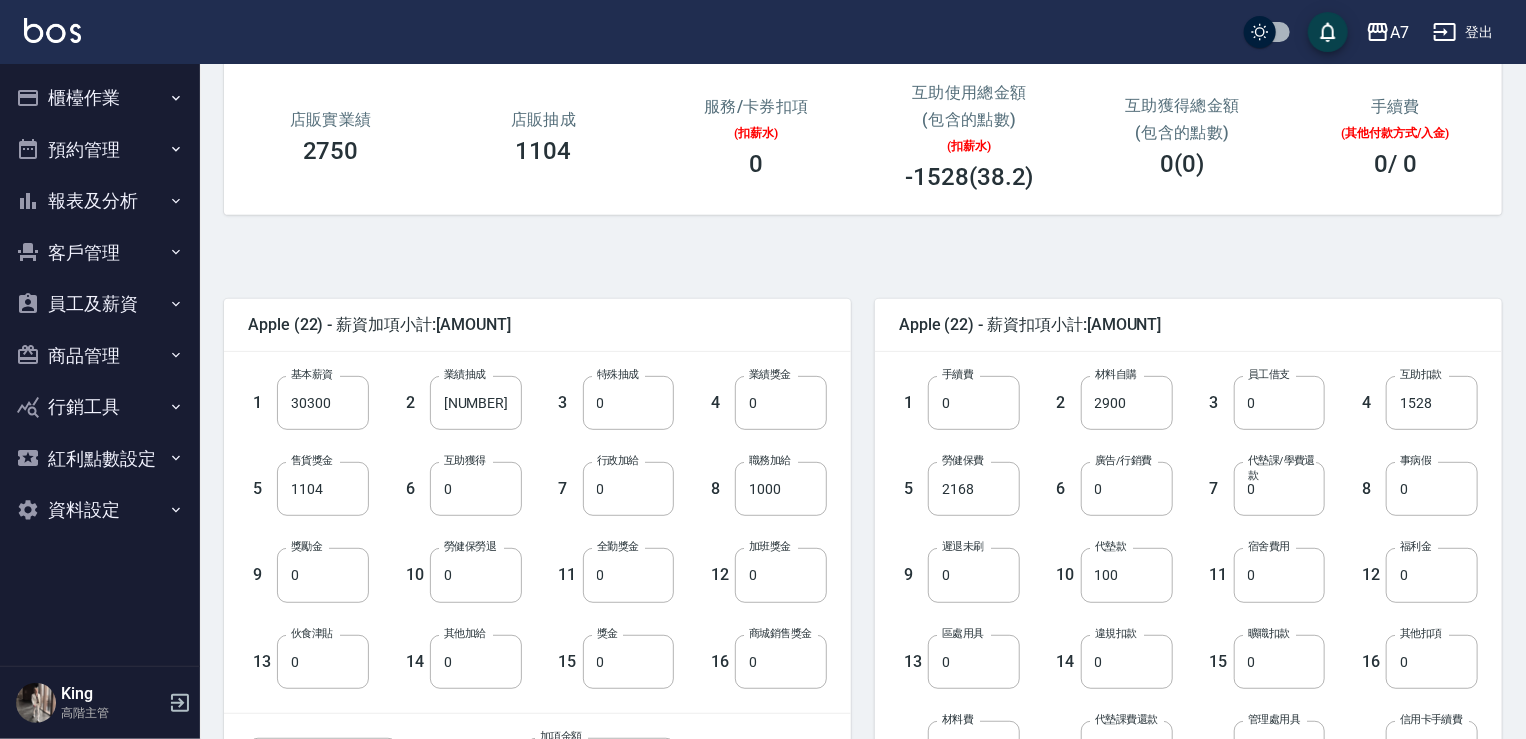 scroll, scrollTop: 300, scrollLeft: 0, axis: vertical 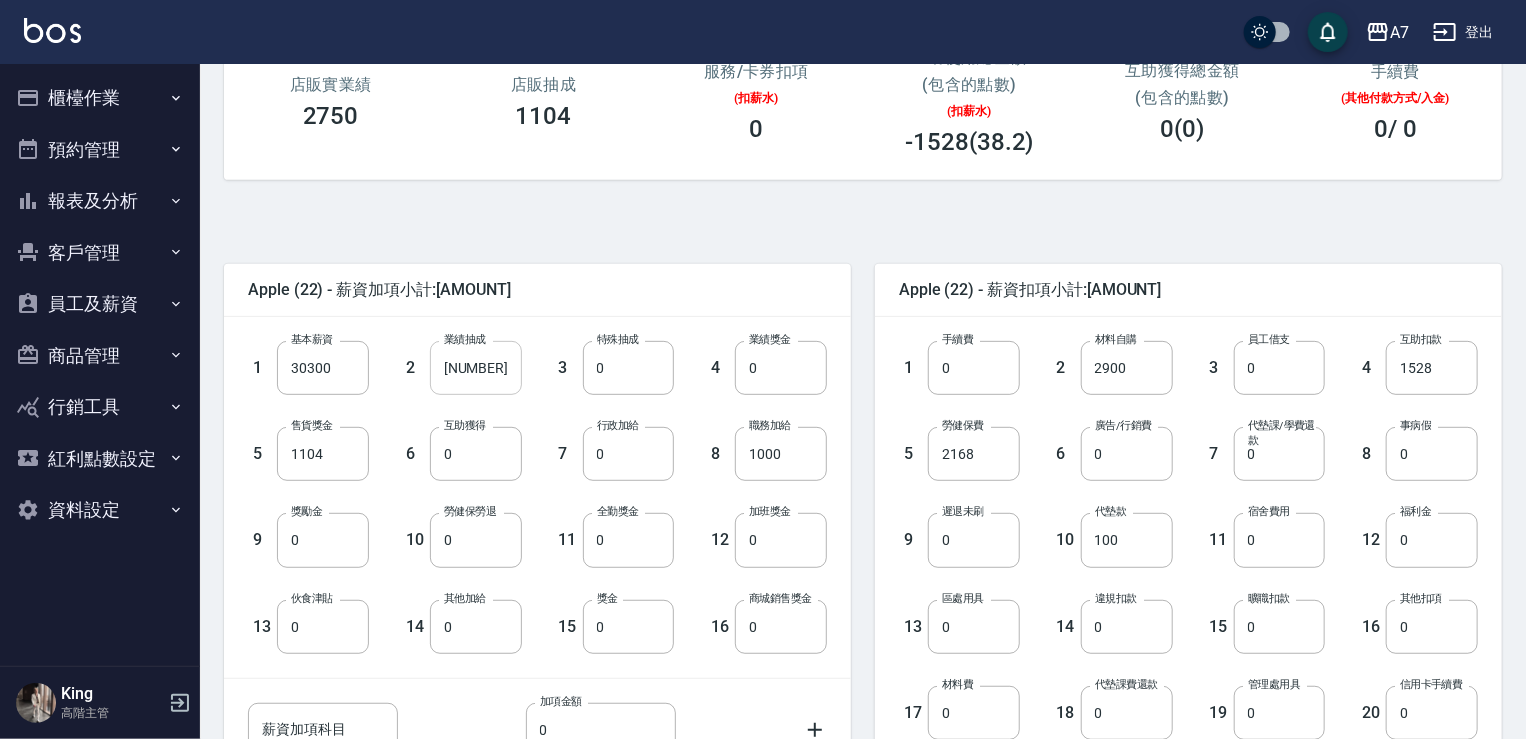click on "[NUMBER]" at bounding box center (476, 368) 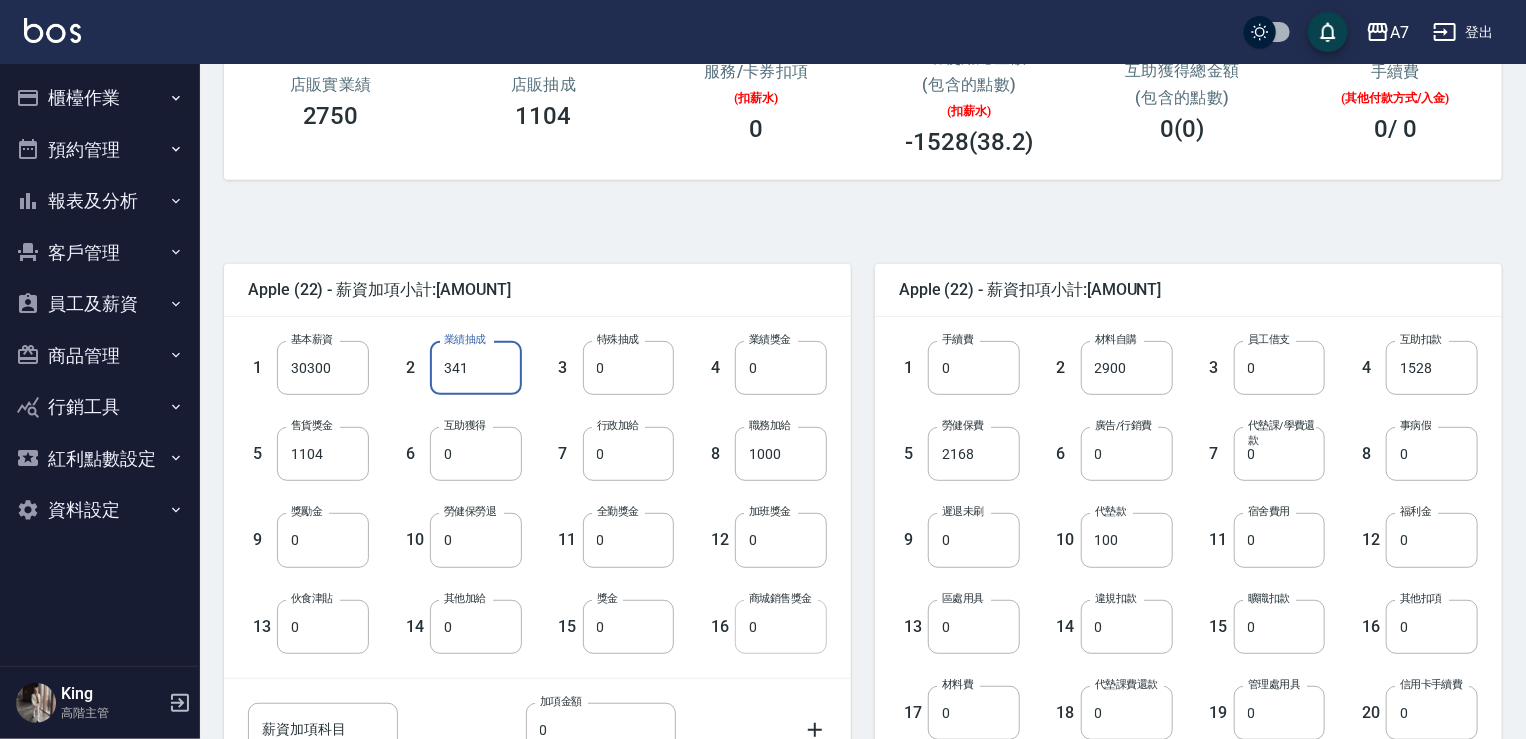 type on "341" 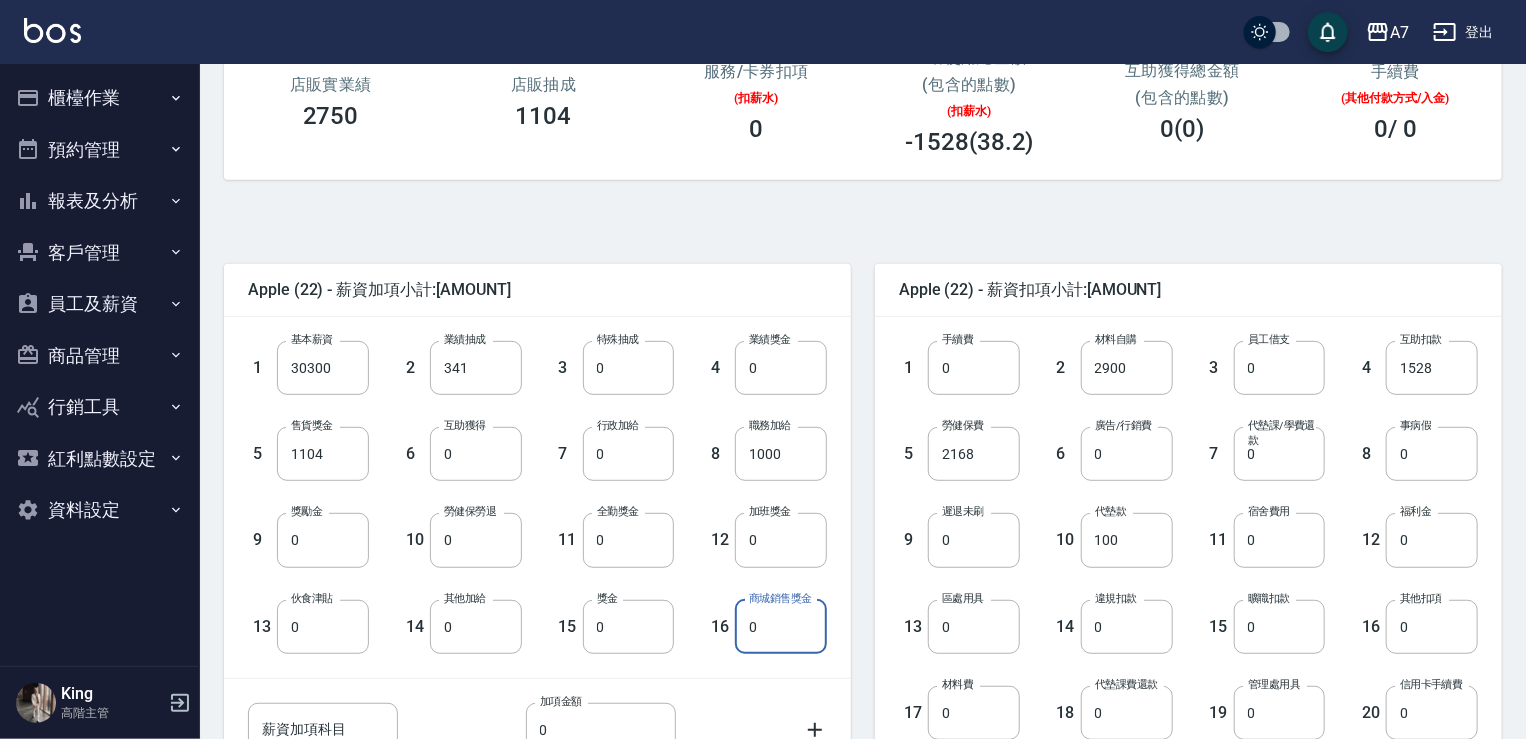 click on "0" at bounding box center [781, 627] 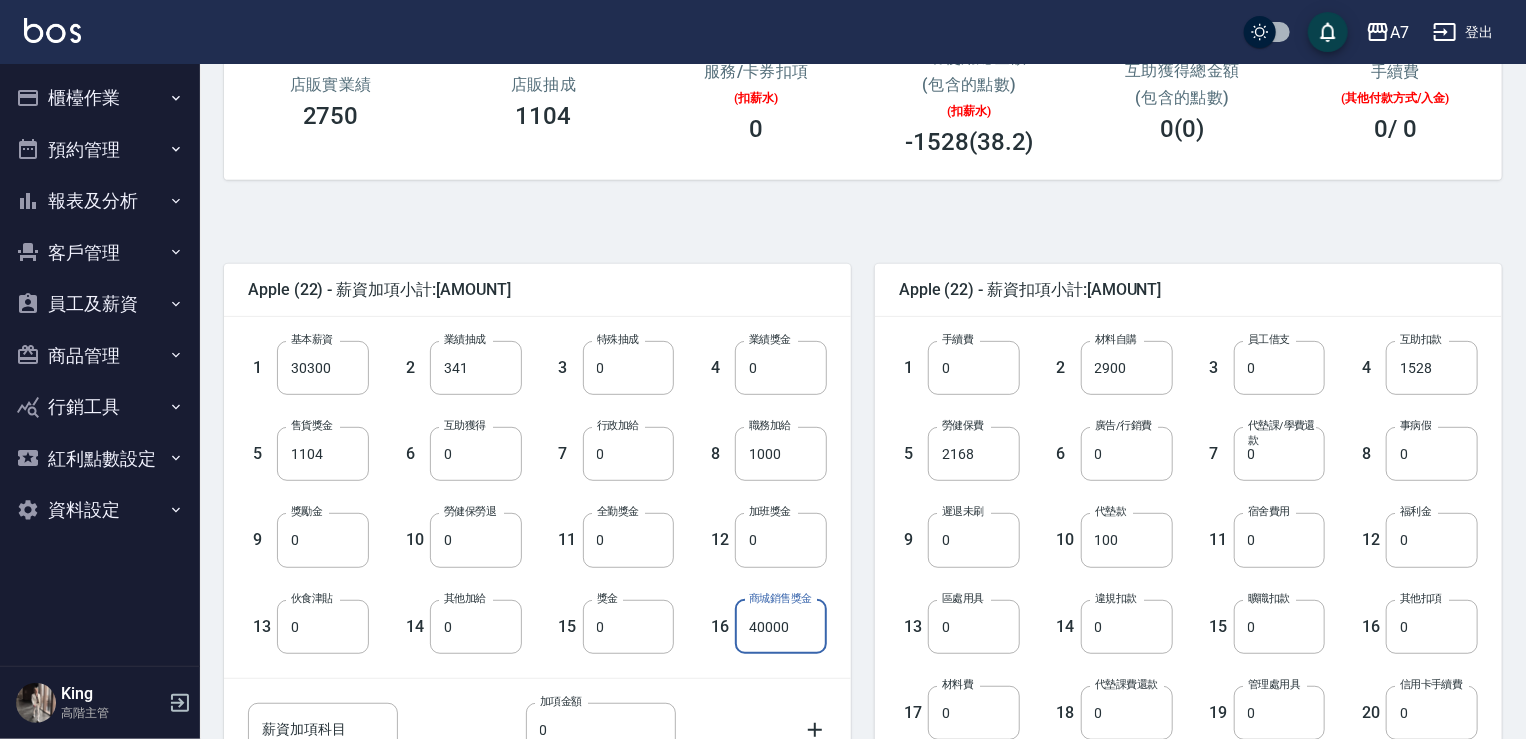 type on "40000" 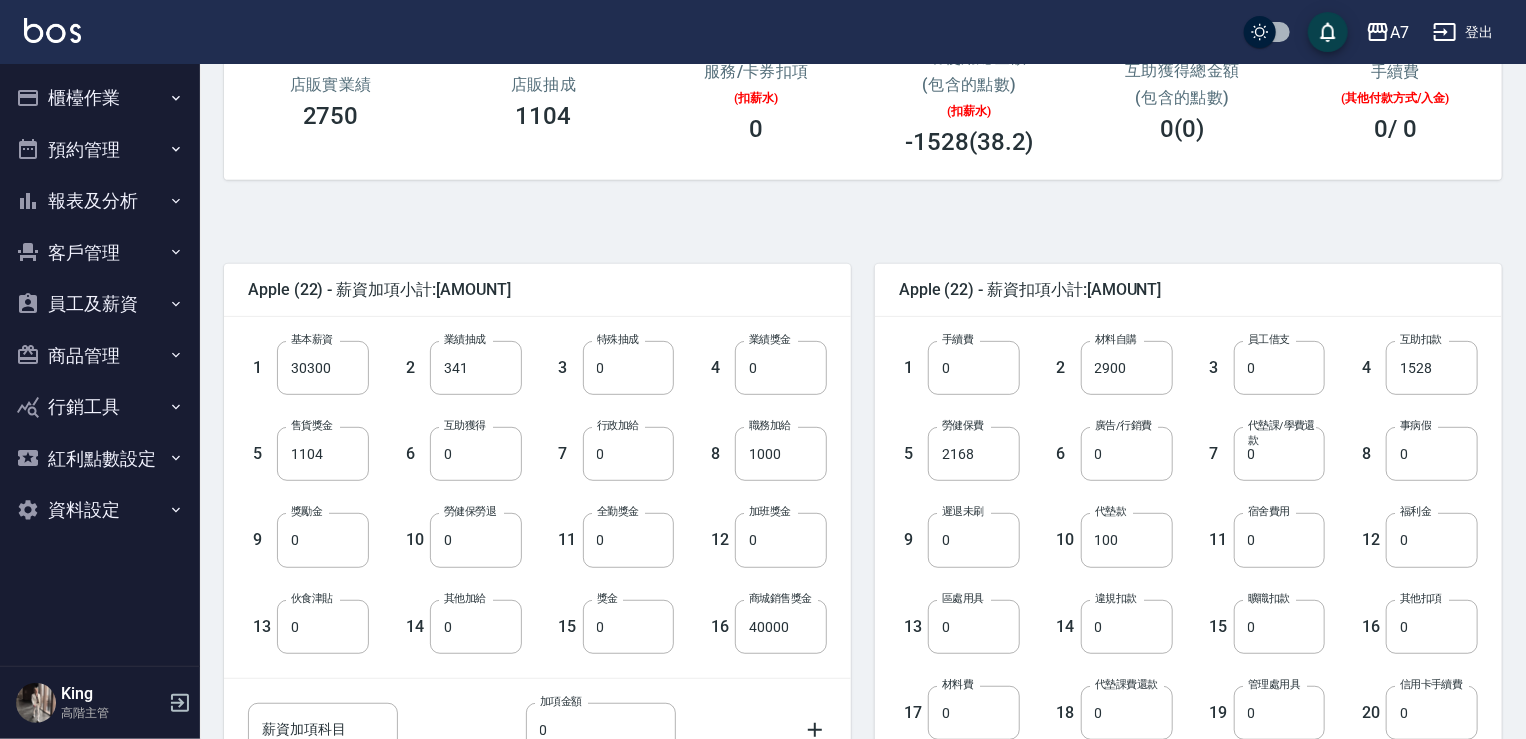 click on "Apple (22) - 薪資扣項小計:[AMOUNT] 1 手續費 [AMOUNT] 手續費 2 材料自購 [AMOUNT] 材料自購 3 員工借支 [AMOUNT] 員工借支 4 互助扣款 [AMOUNT] 互助扣款 5 勞健保費 [AMOUNT] 勞健保費 6 廣告/行銷費 [AMOUNT] 廣告/行銷費 7 代墊課/學費還款 [AMOUNT] 代墊課/學費還款 8 事病假 [AMOUNT] 事病假 9 遲退未刷 [AMOUNT] 遲退未刷 10 代墊款 [AMOUNT] 代墊款 11 宿舍費用 [AMOUNT] 宿舍費用 12 福利金 [AMOUNT] 福利金 13 區處用具 [AMOUNT] 區處用具 14 違規扣款 [AMOUNT] 違規扣款 15 曠職扣款 [AMOUNT] 曠職扣款 16 其他扣項 [AMOUNT] 其他扣項 17 材料費 [AMOUNT] 材料費 18 代墊課費還款 [AMOUNT] 代墊課費還款 19 管理處用具 [AMOUNT] 管理處用具 20 信用卡手續費 [AMOUNT] 信用卡手續費 薪資扣項科目 薪資扣項科目 扣項金額 [AMOUNT] 扣項金額 Apple (22) - 薪資扣項小計:[AMOUNT]" at bounding box center [1176, 569] 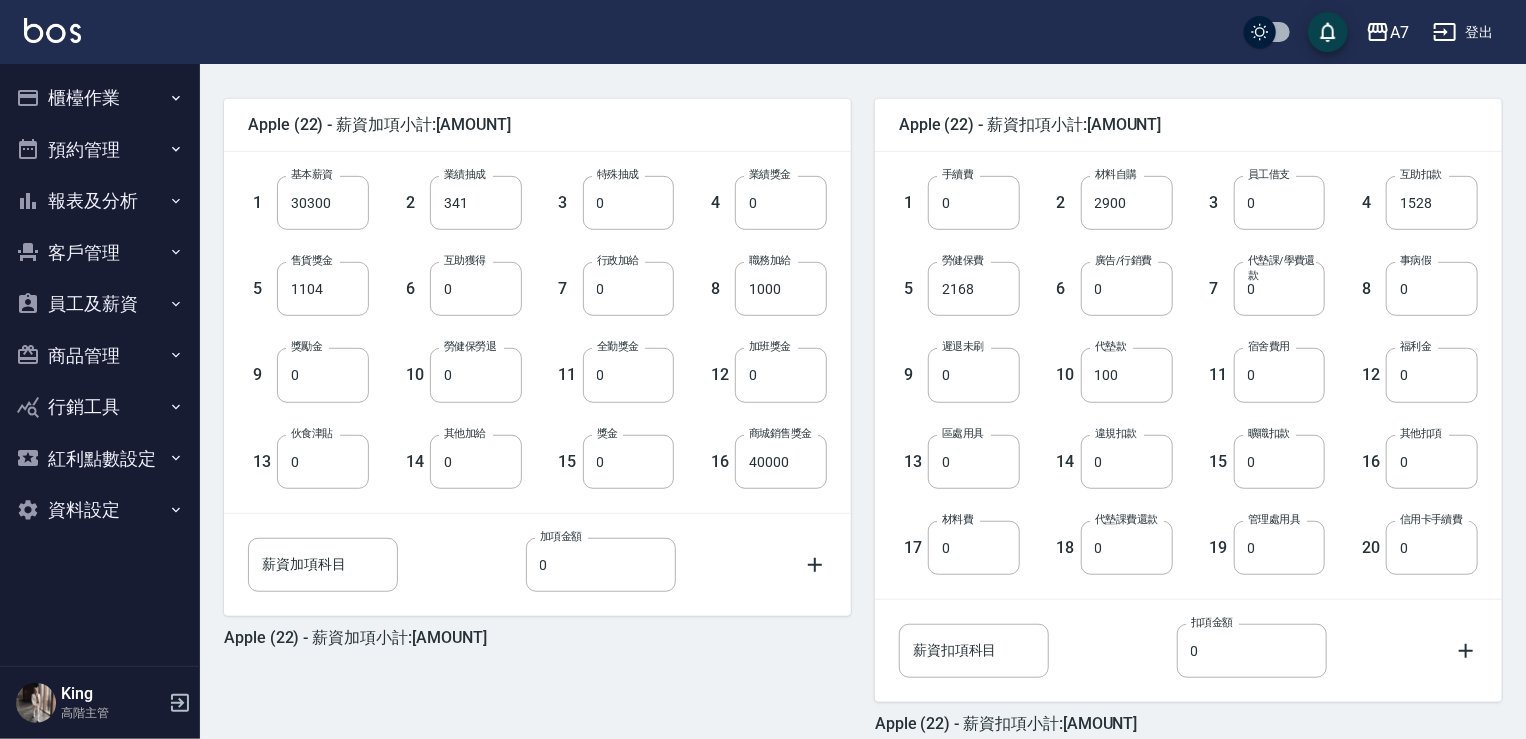 scroll, scrollTop: 500, scrollLeft: 0, axis: vertical 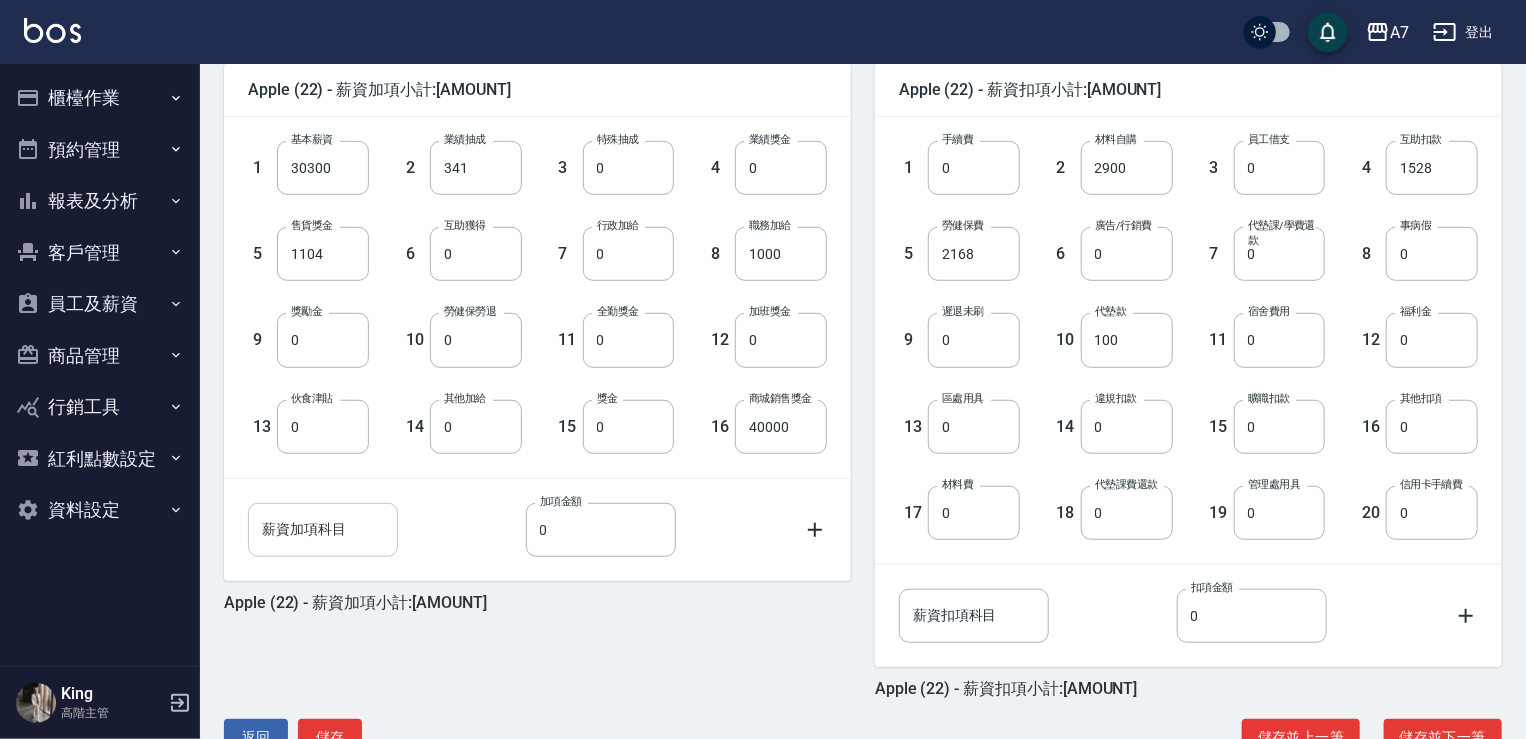 click on "薪資加項科目" at bounding box center (323, 530) 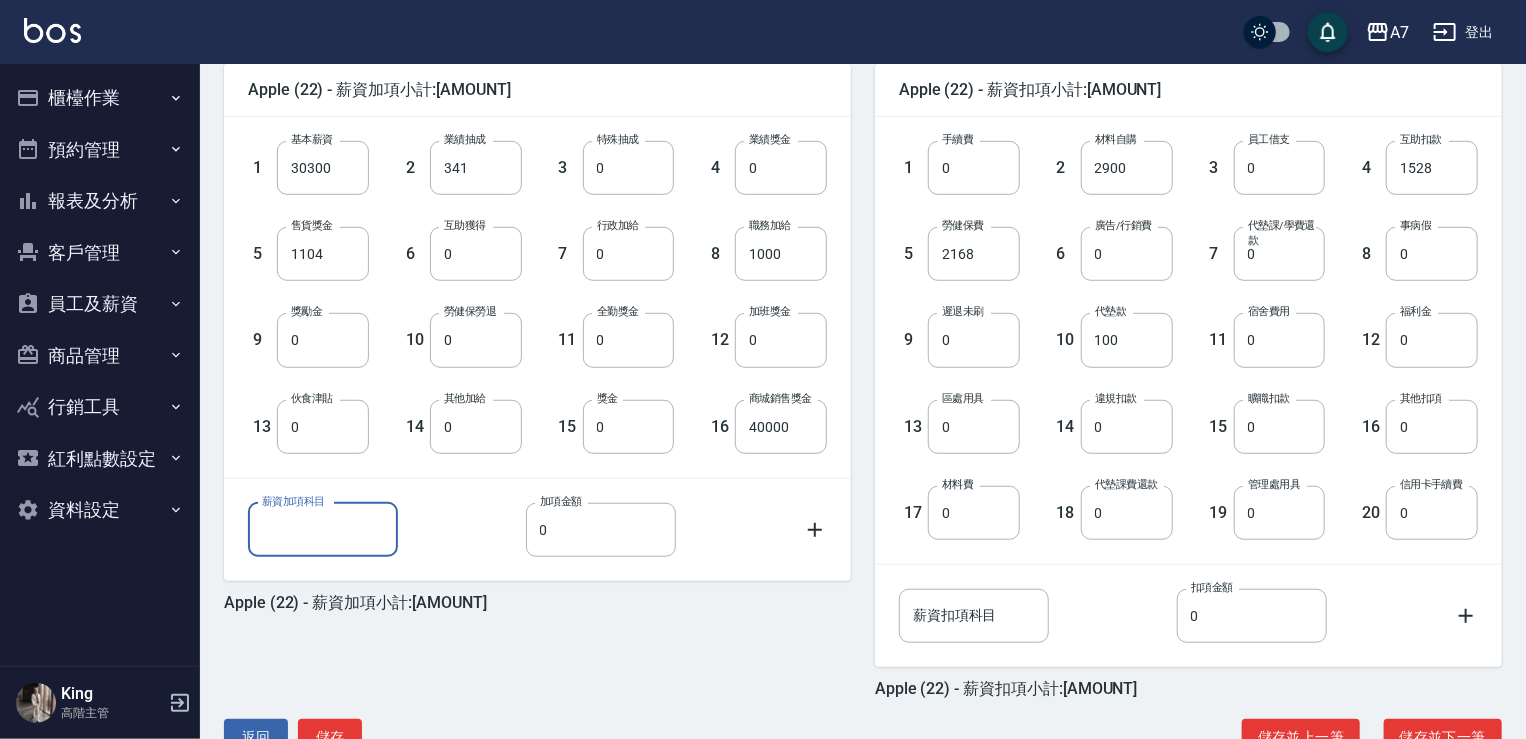 type on "網路/贊助" 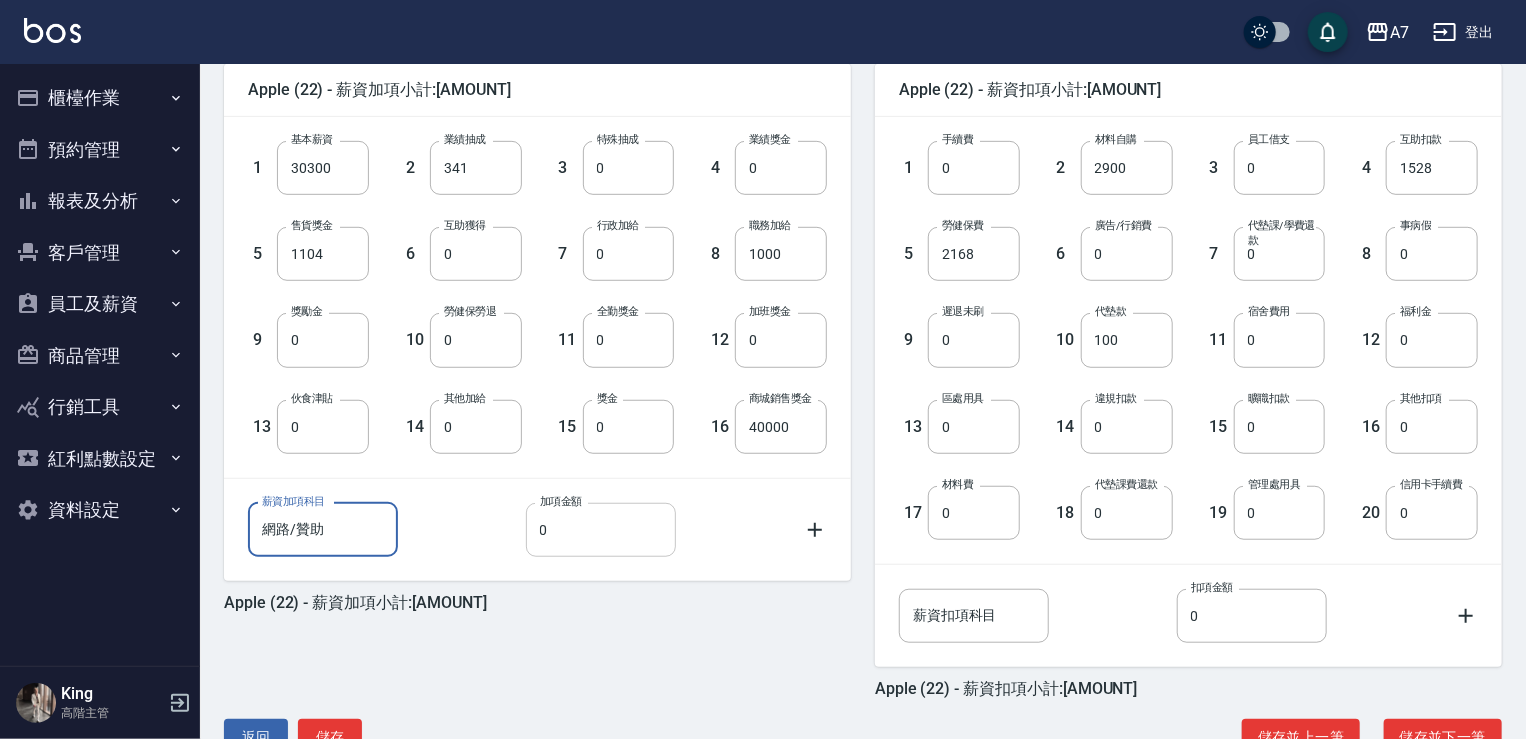 click on "0" at bounding box center (601, 530) 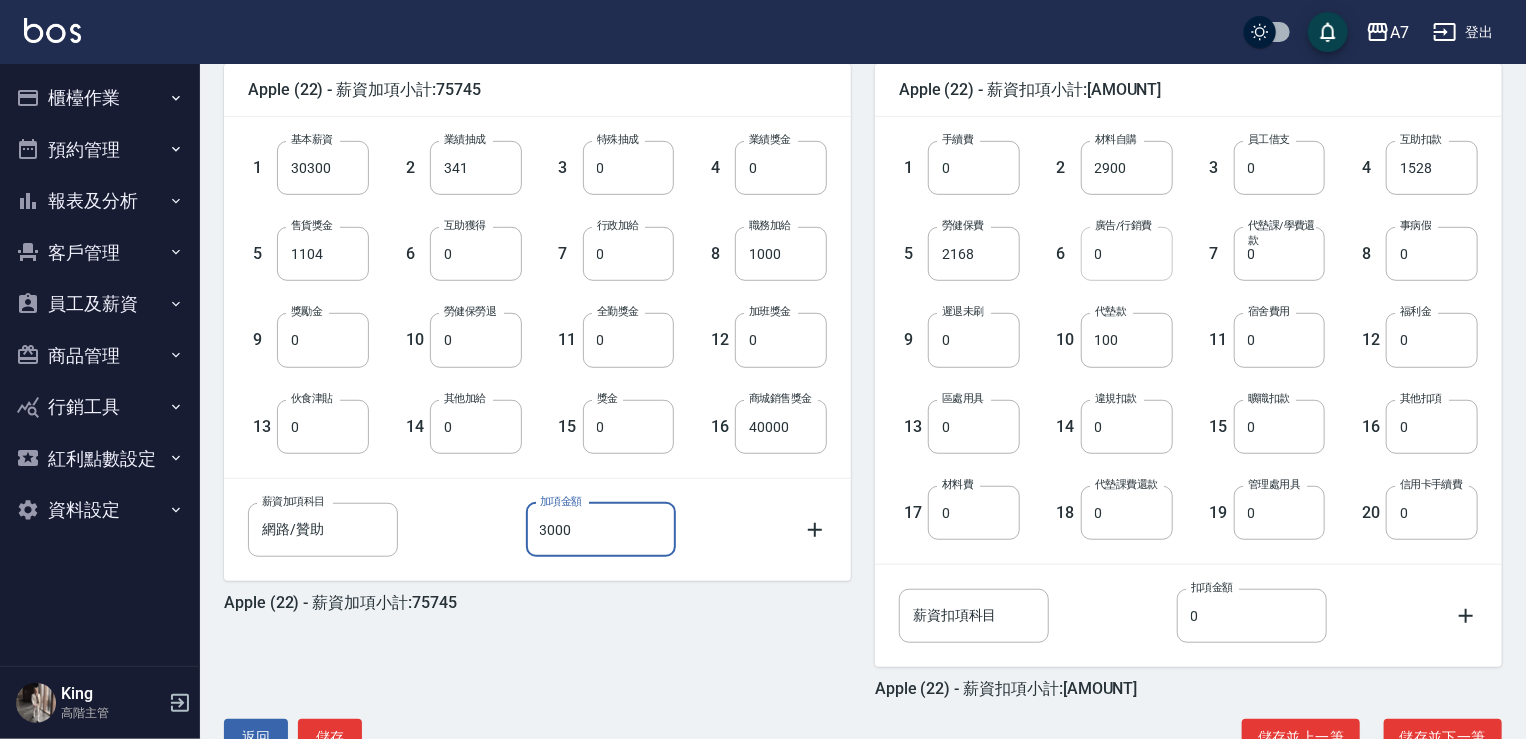type on "3000" 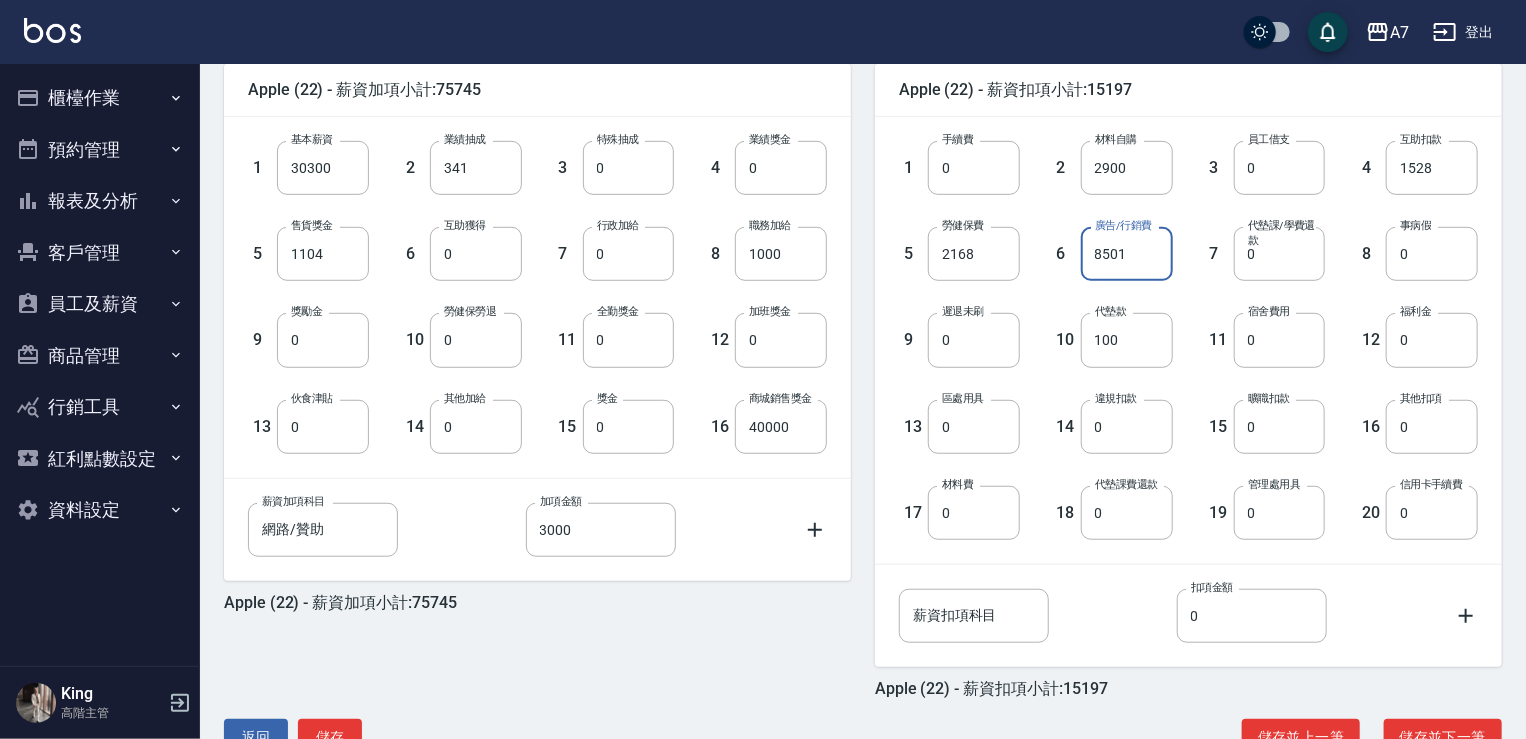 type on "8501" 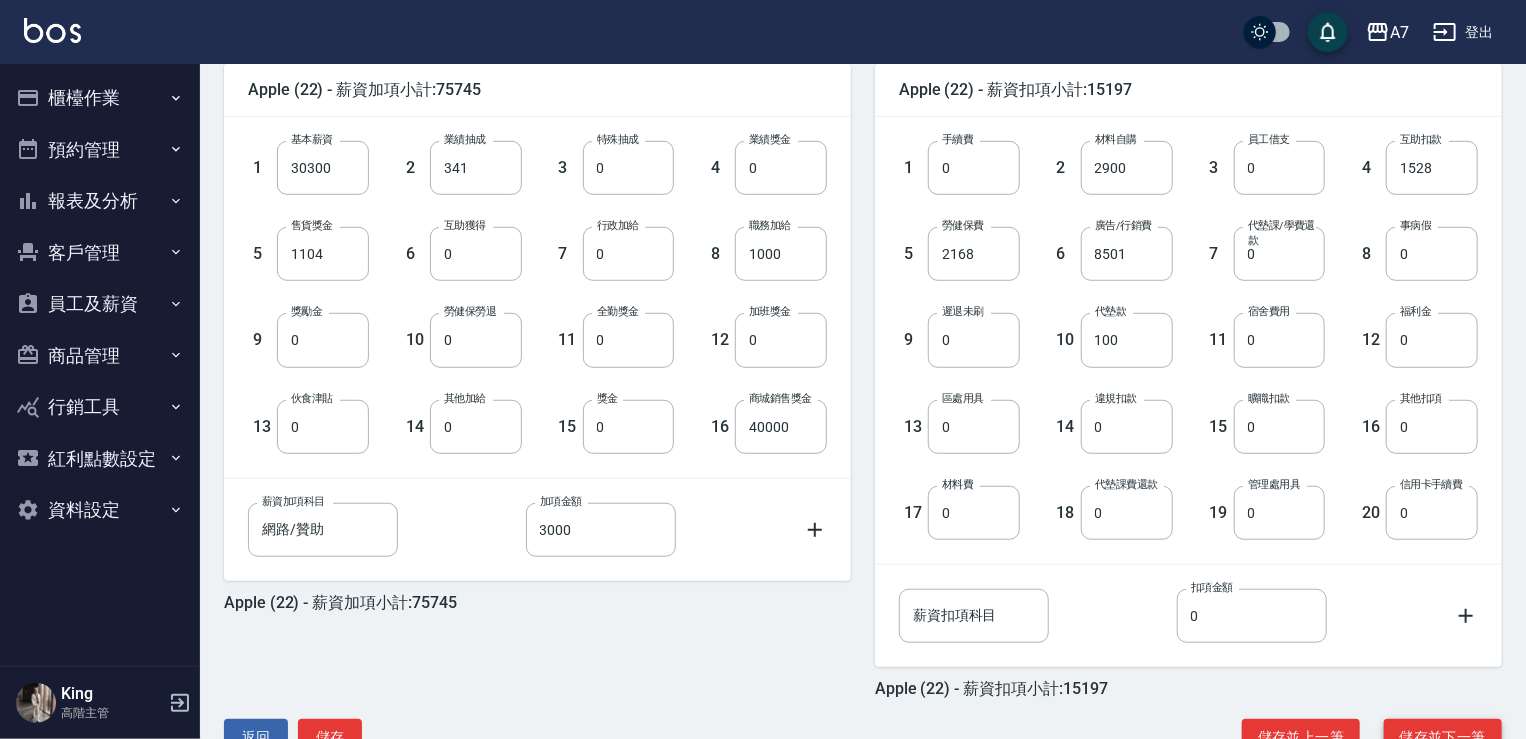click on "儲存並下一筆" at bounding box center (1443, 737) 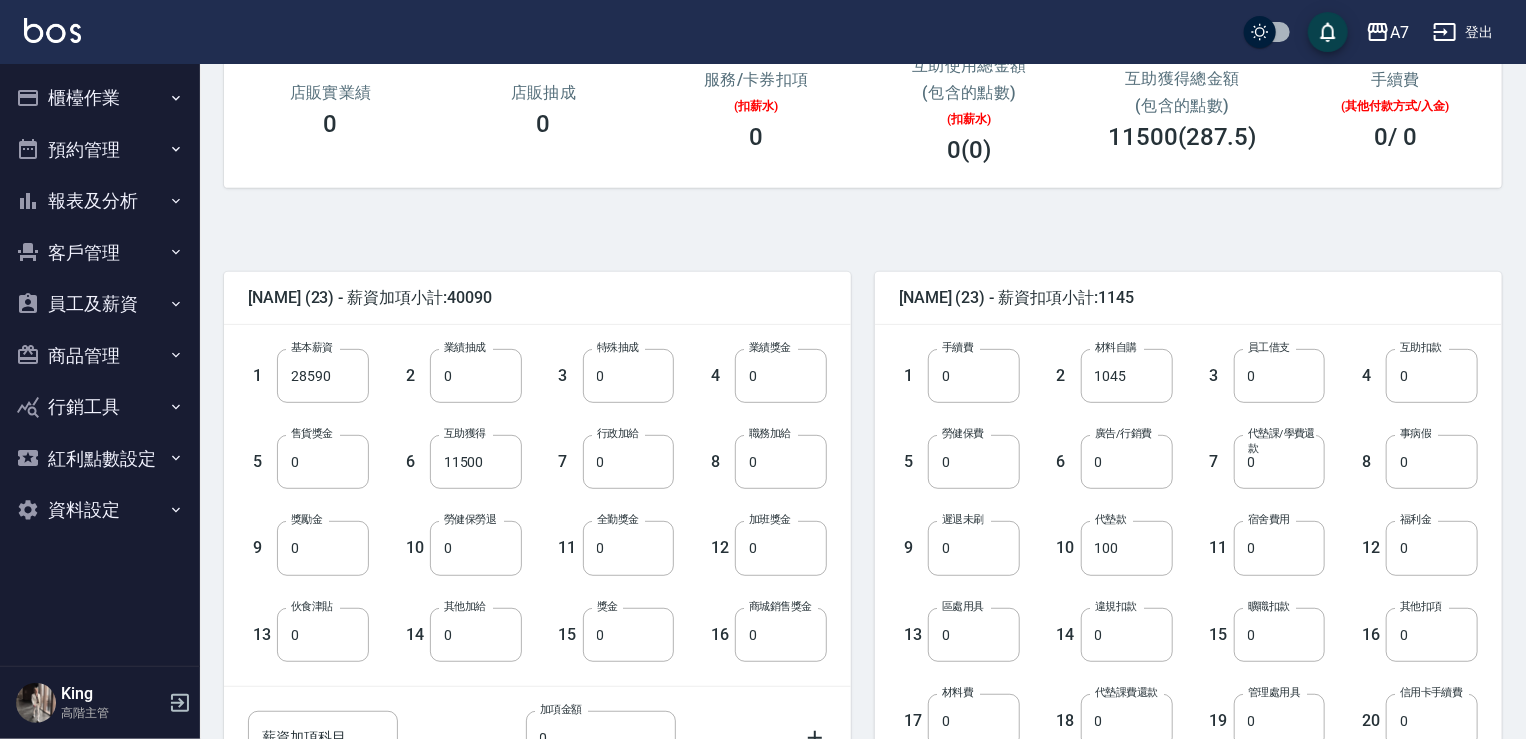 scroll, scrollTop: 300, scrollLeft: 0, axis: vertical 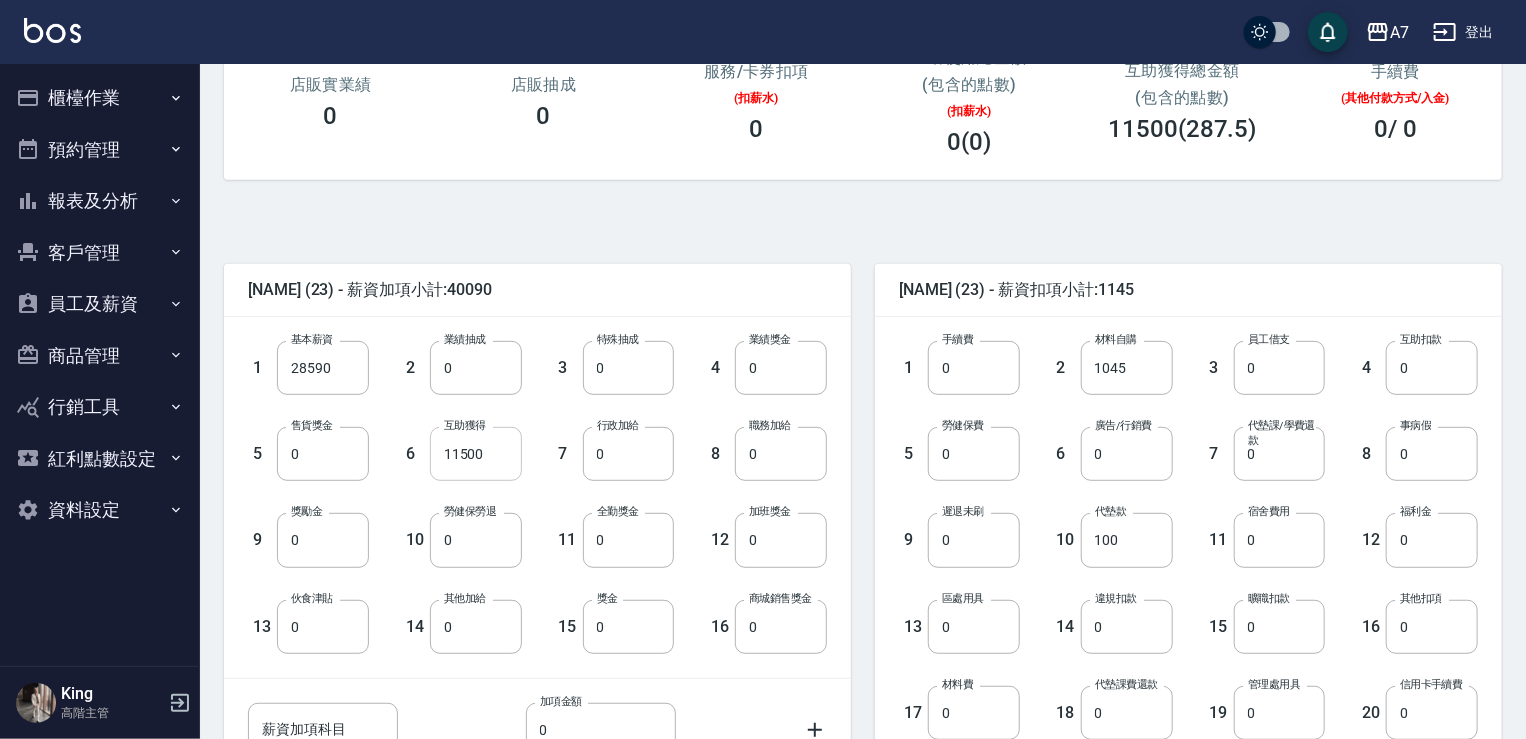 click on "11500" at bounding box center (476, 454) 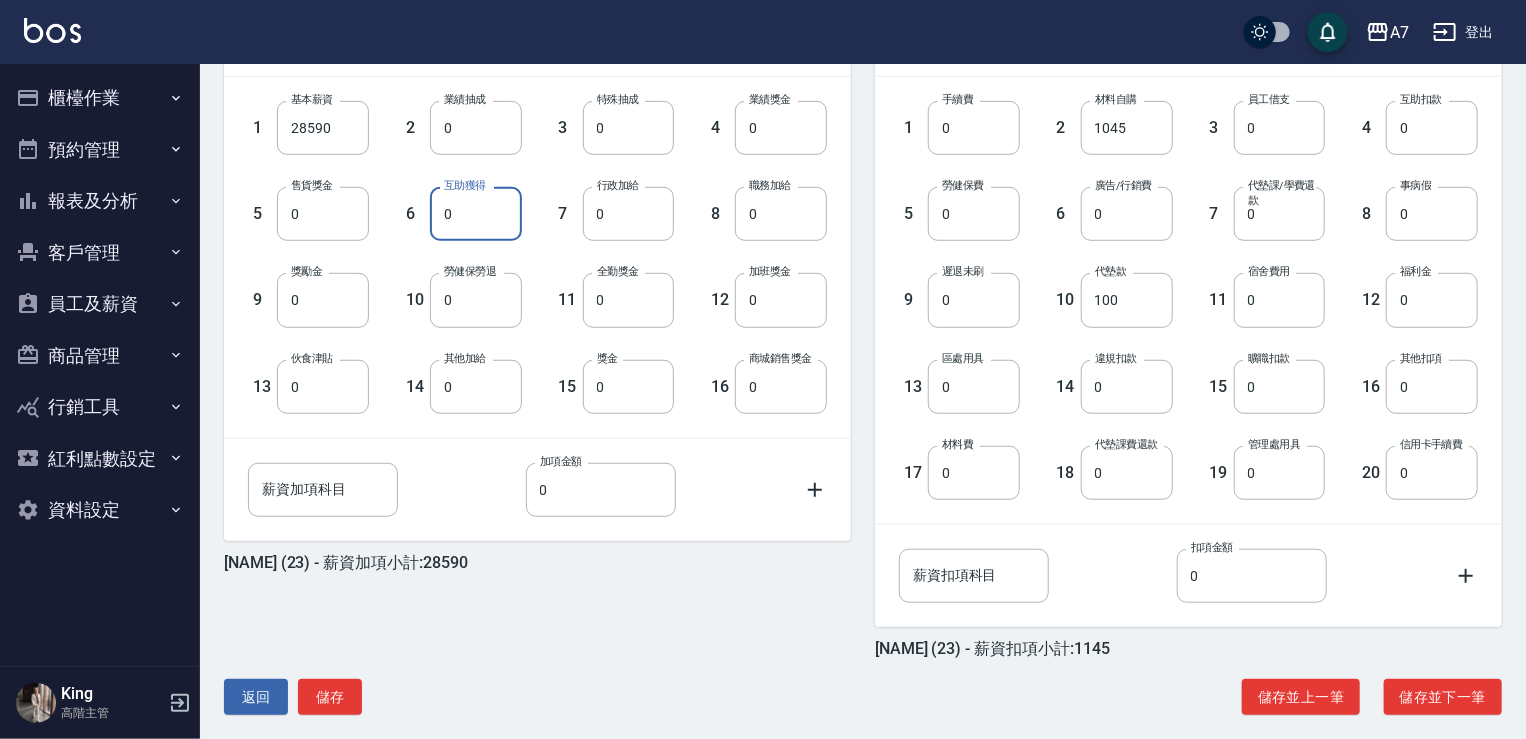 scroll, scrollTop: 560, scrollLeft: 0, axis: vertical 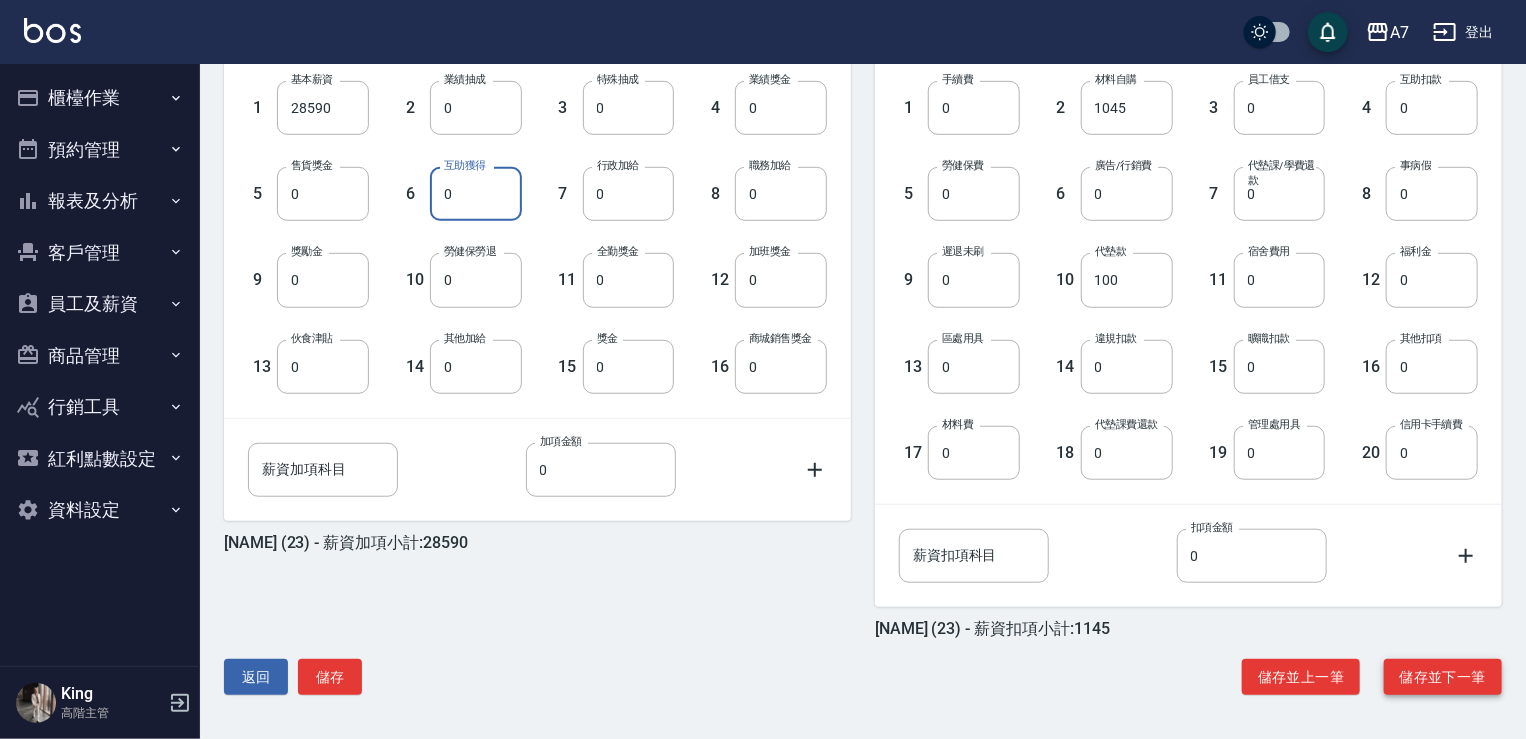 type on "0" 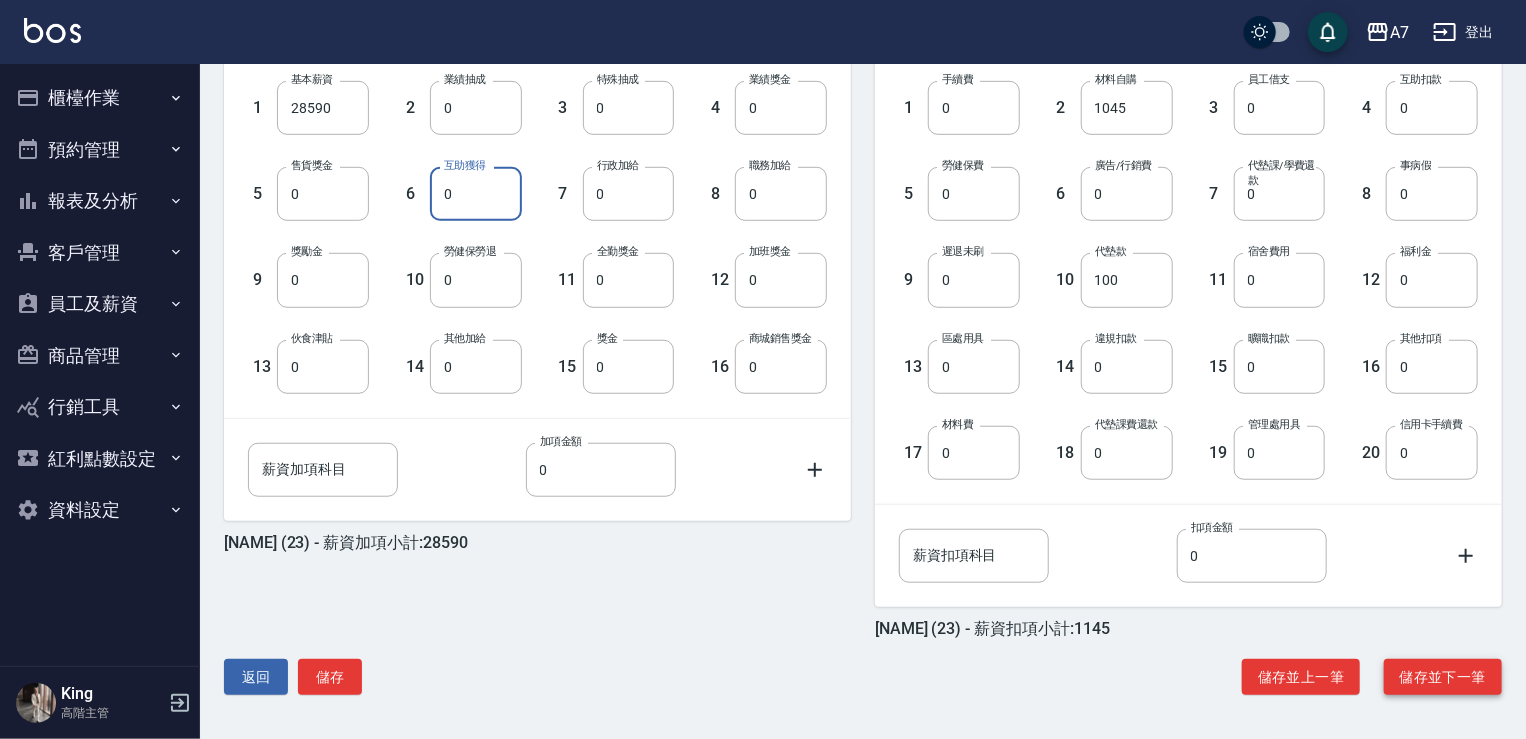 click on "儲存並下一筆" at bounding box center [1443, 677] 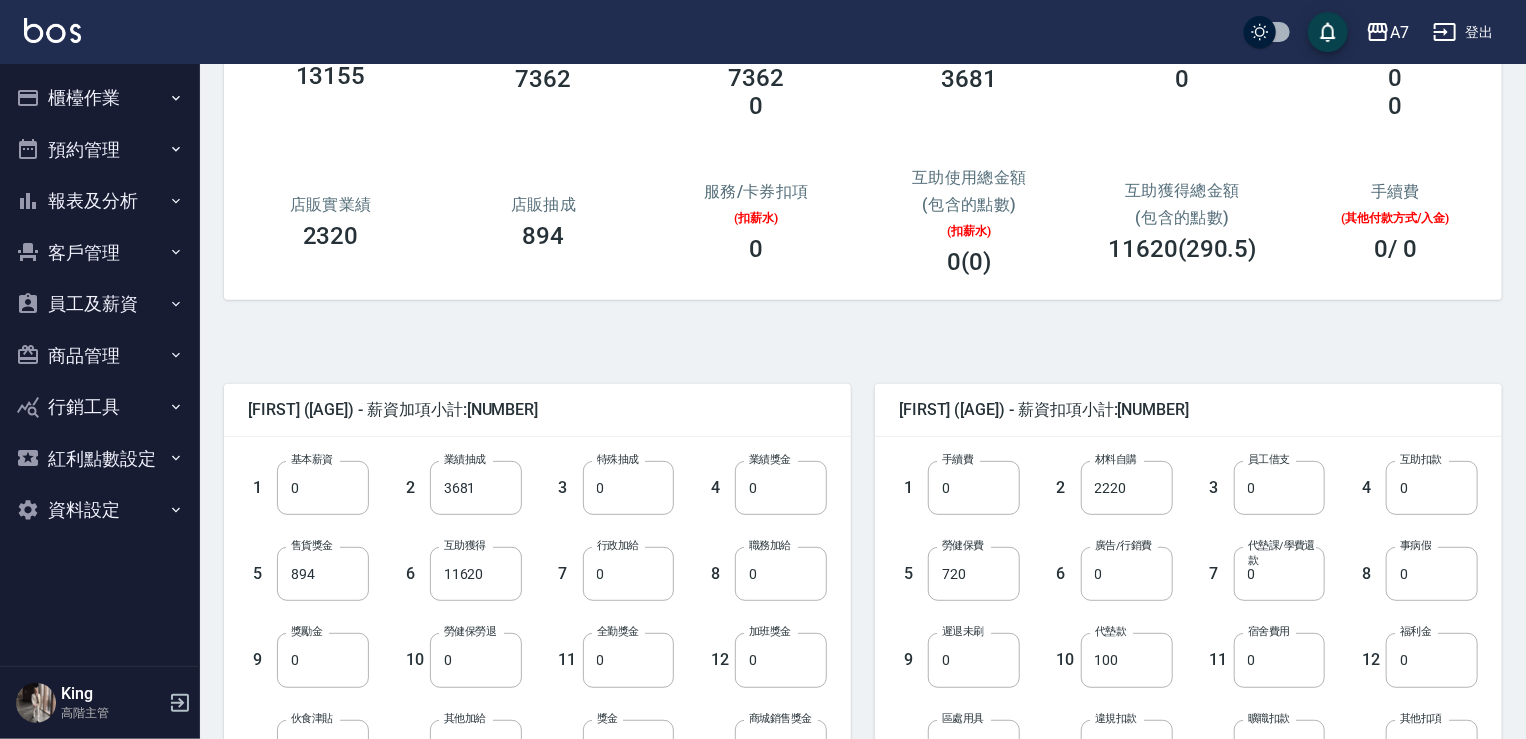 scroll, scrollTop: 200, scrollLeft: 0, axis: vertical 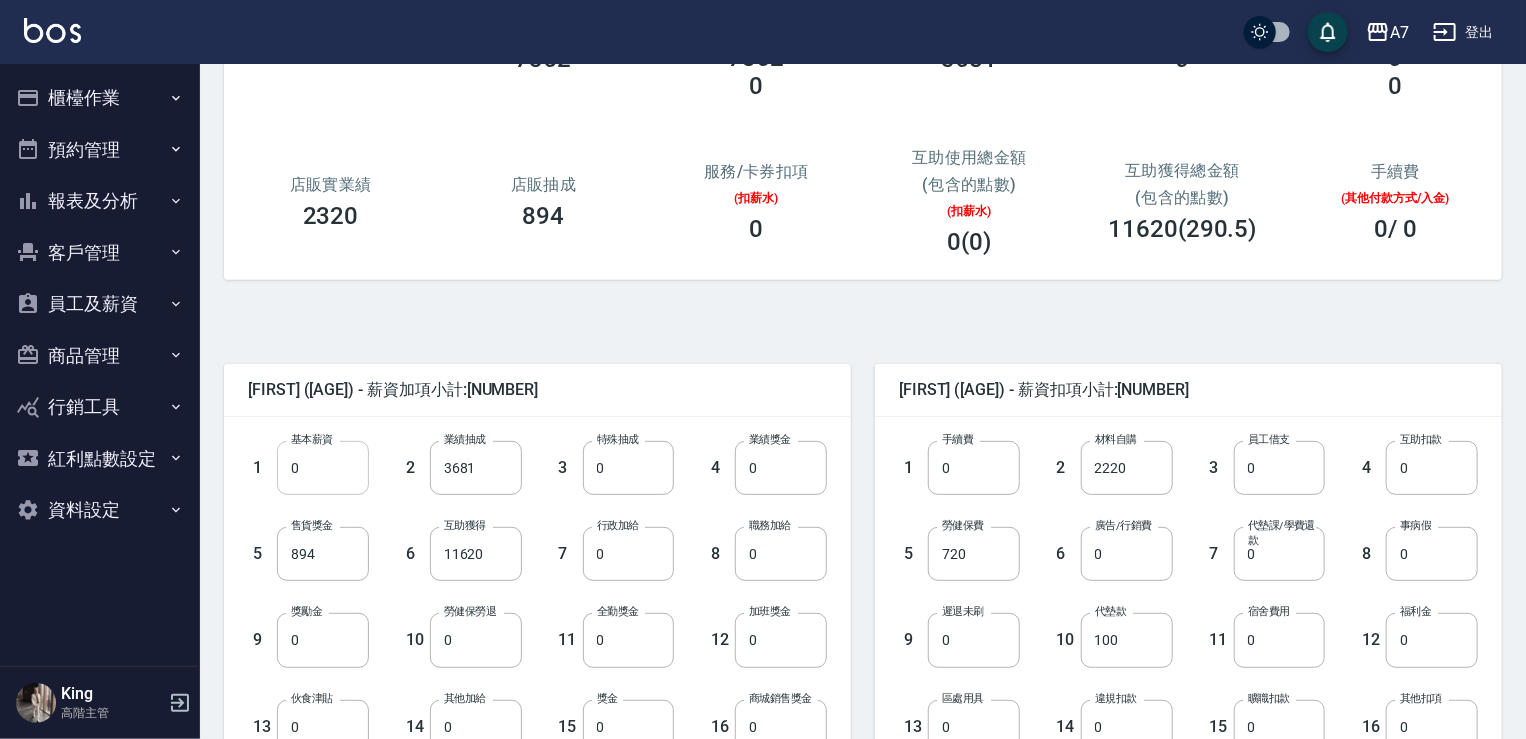 click on "0" at bounding box center [323, 468] 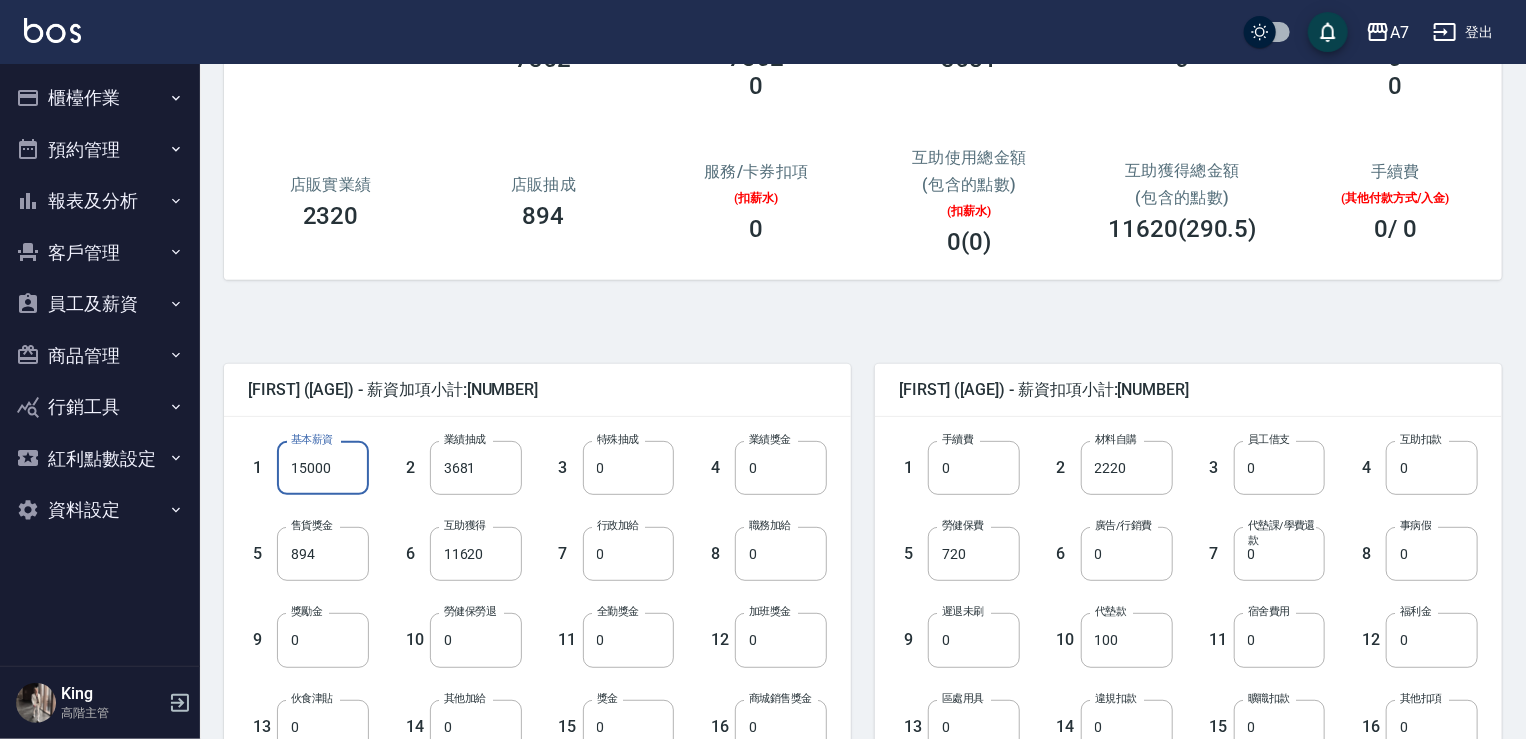 type on "15000" 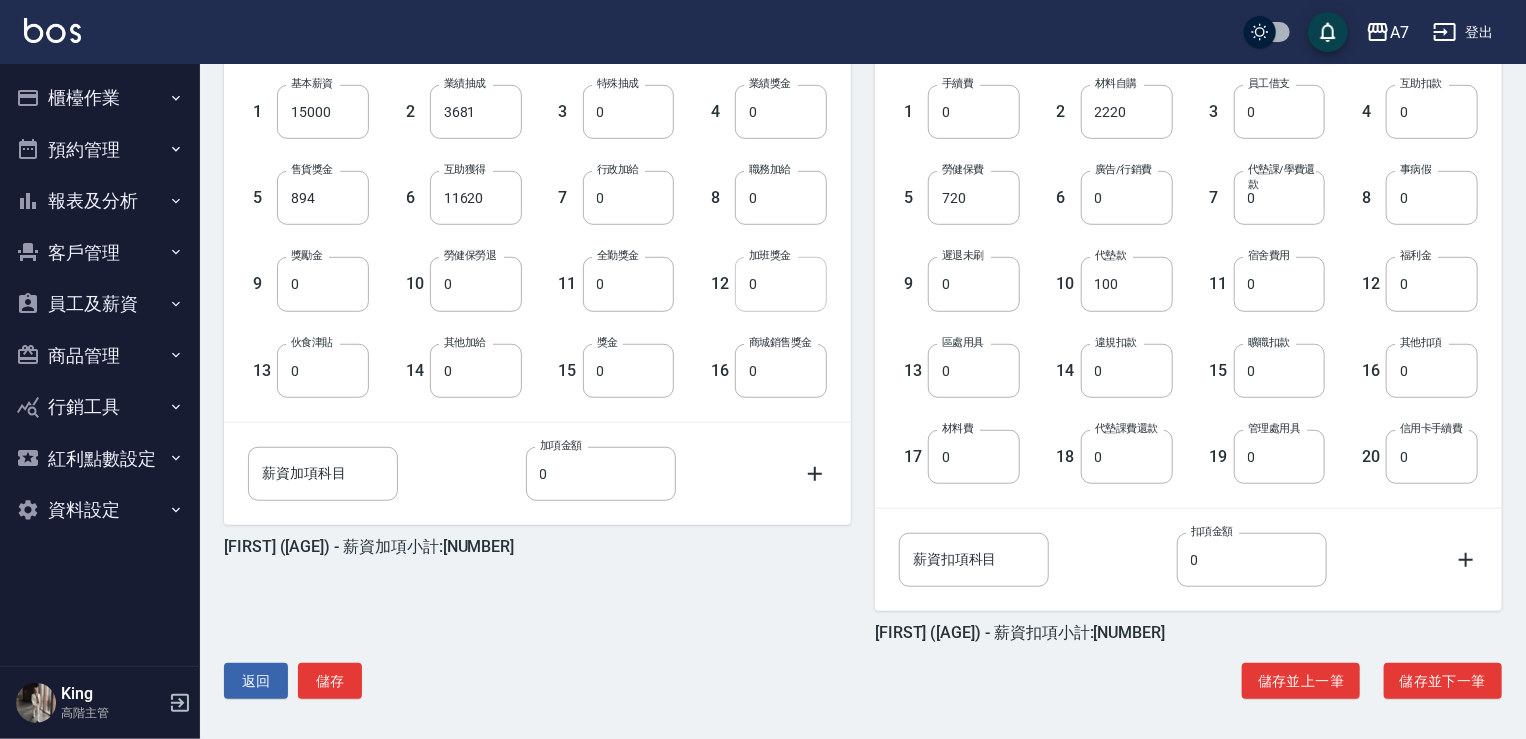 scroll, scrollTop: 560, scrollLeft: 0, axis: vertical 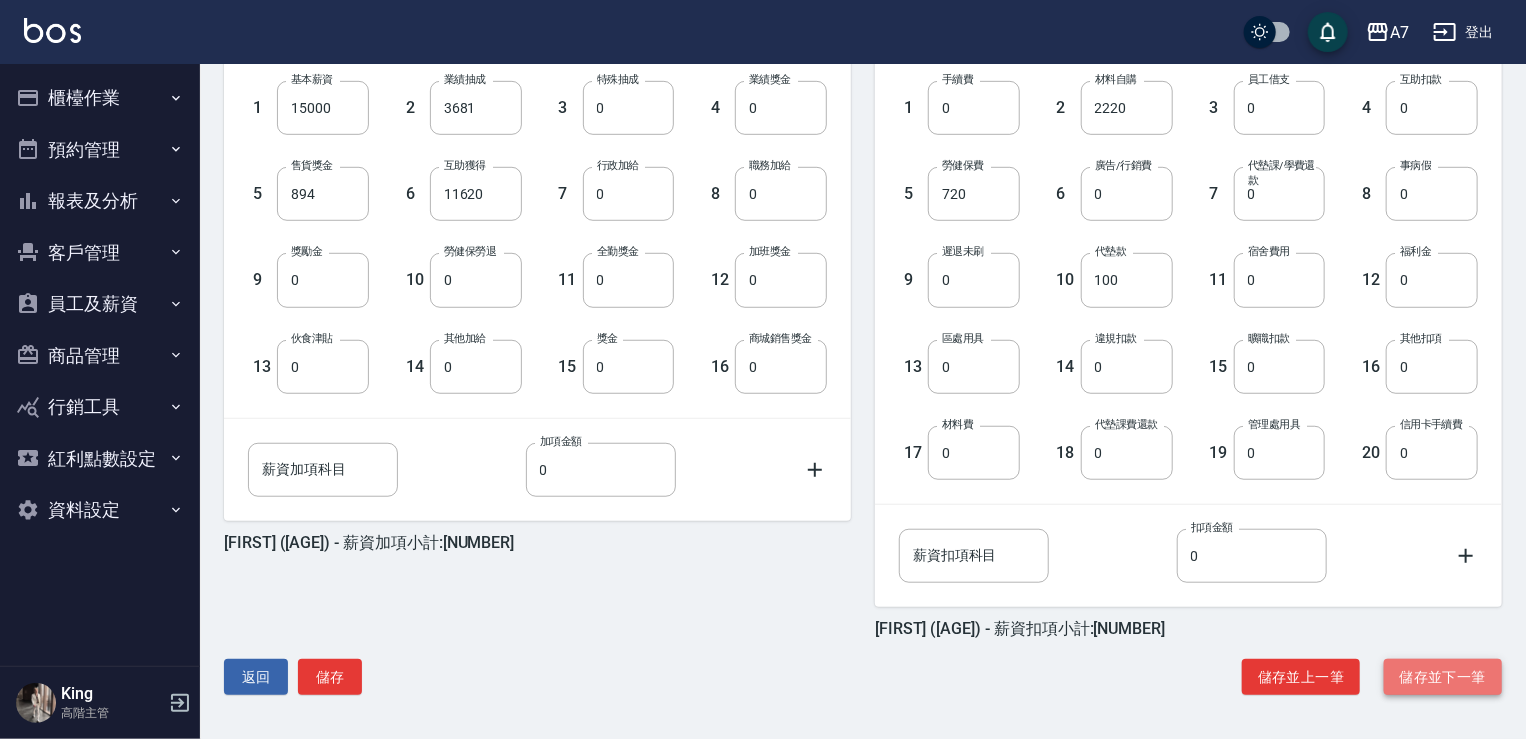 click on "儲存並下一筆" at bounding box center [1443, 677] 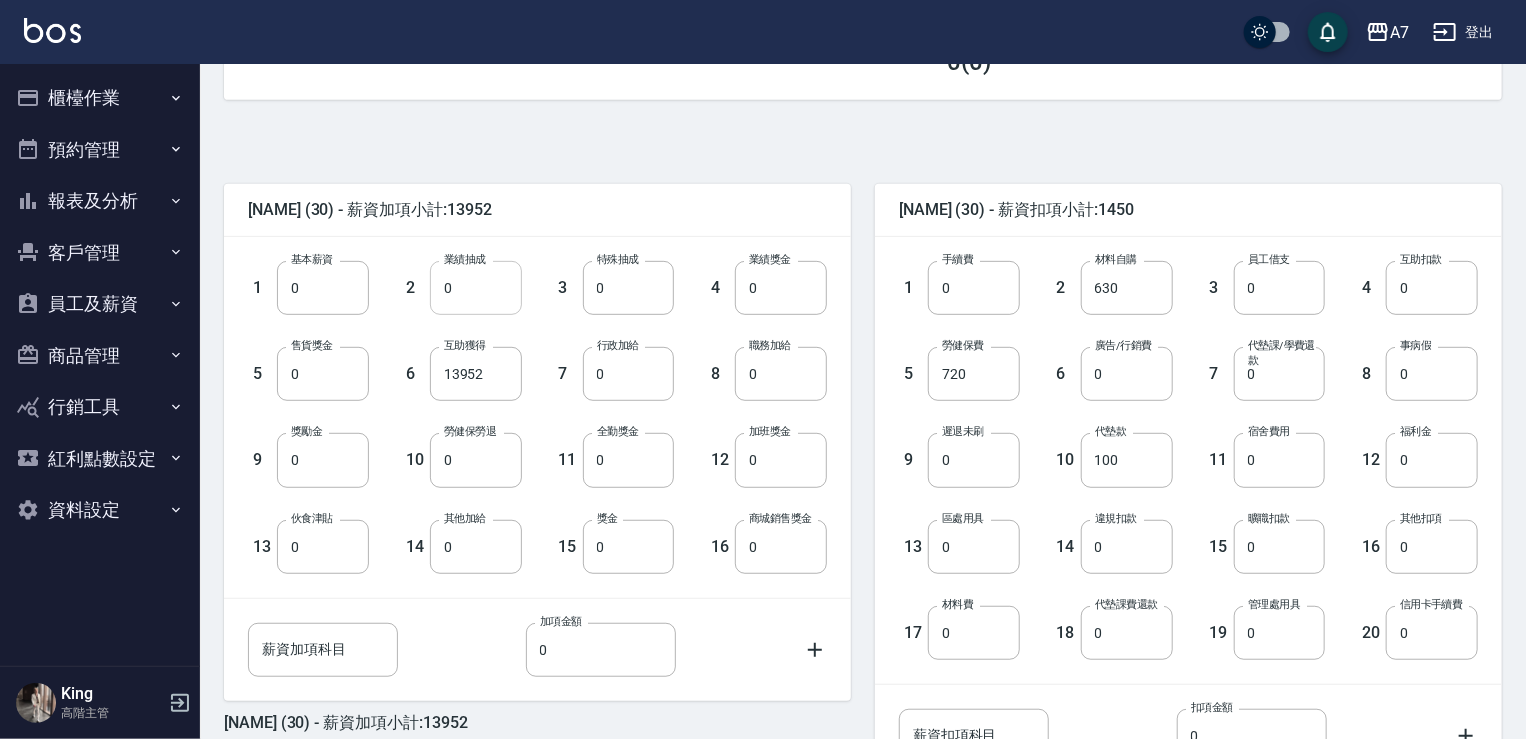 scroll, scrollTop: 400, scrollLeft: 0, axis: vertical 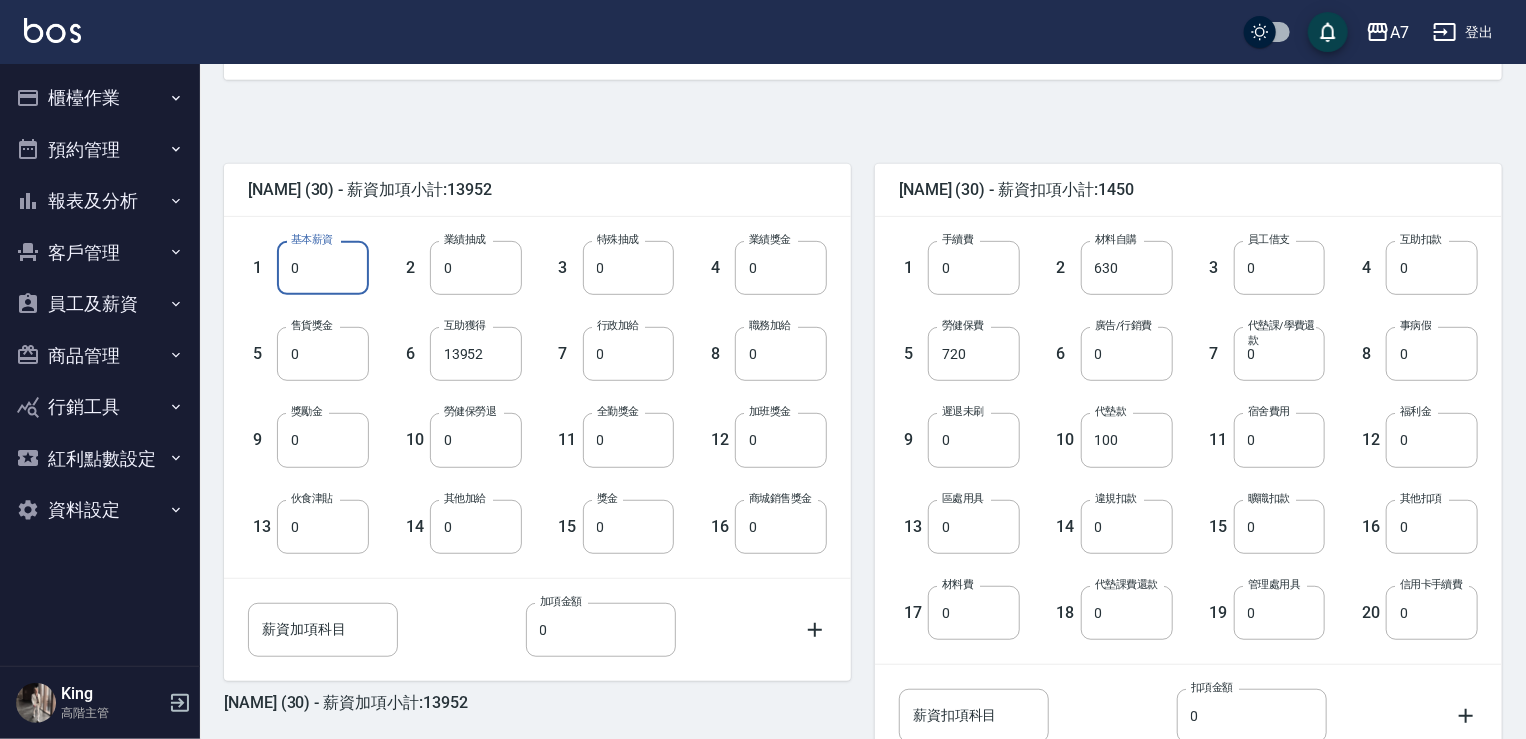 click on "0" at bounding box center (323, 268) 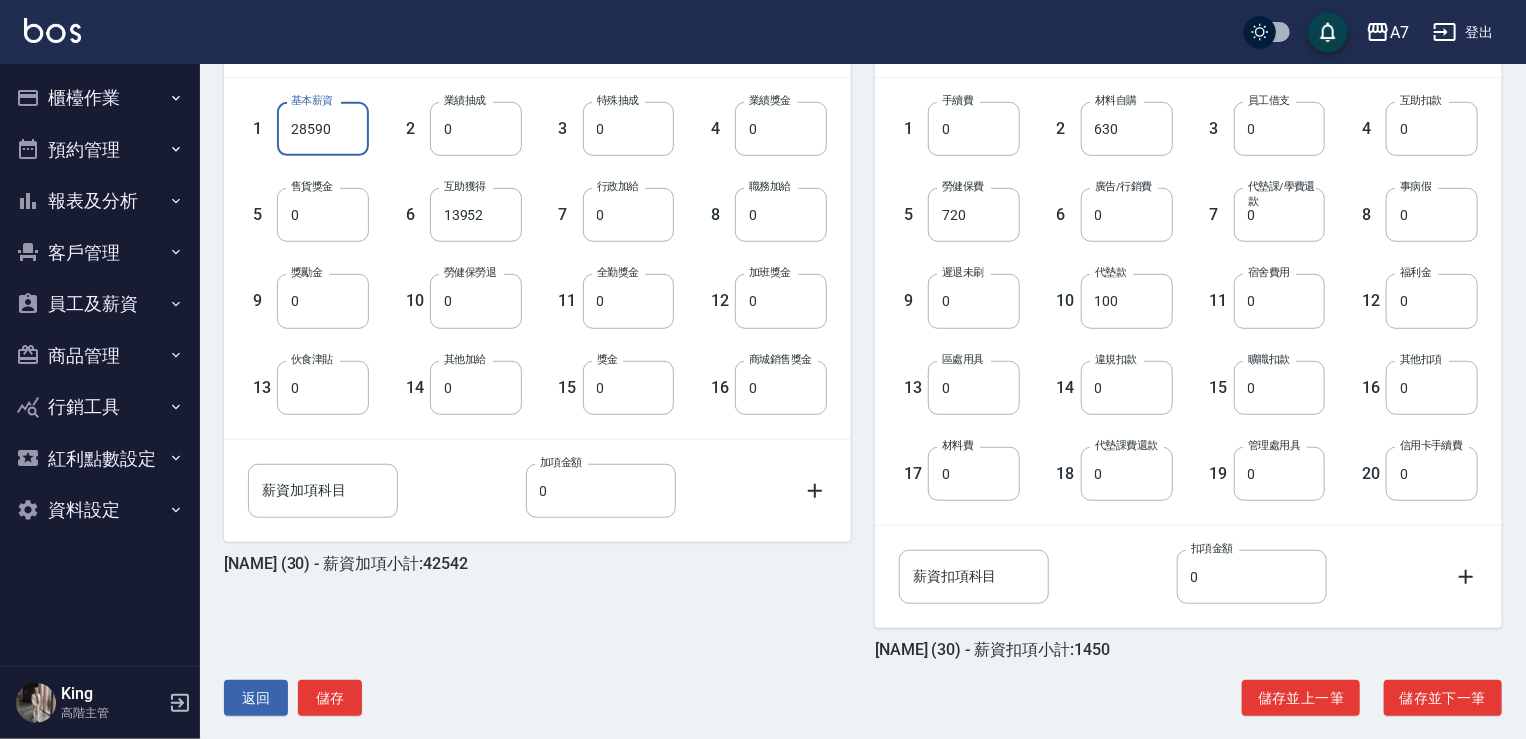 scroll, scrollTop: 560, scrollLeft: 0, axis: vertical 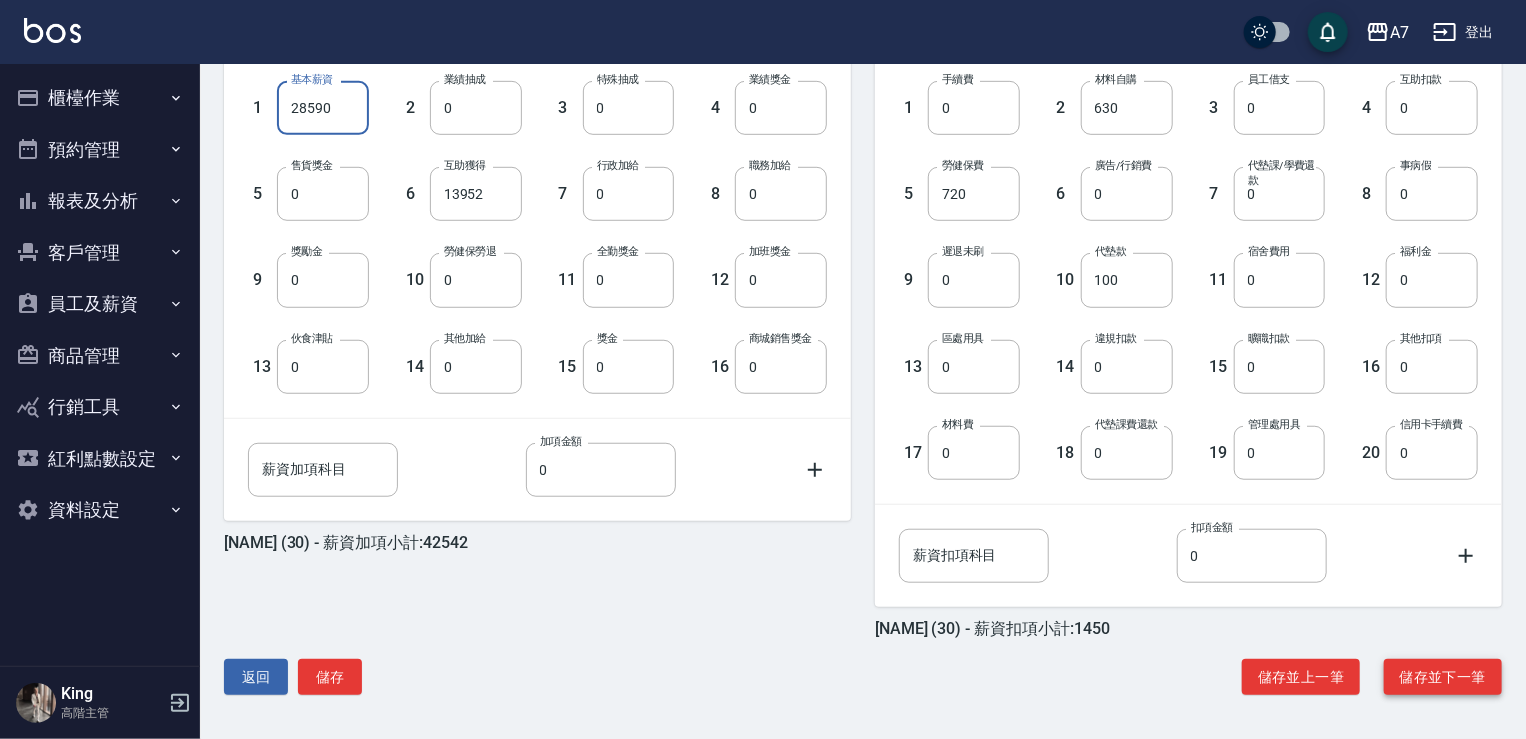 type on "28590" 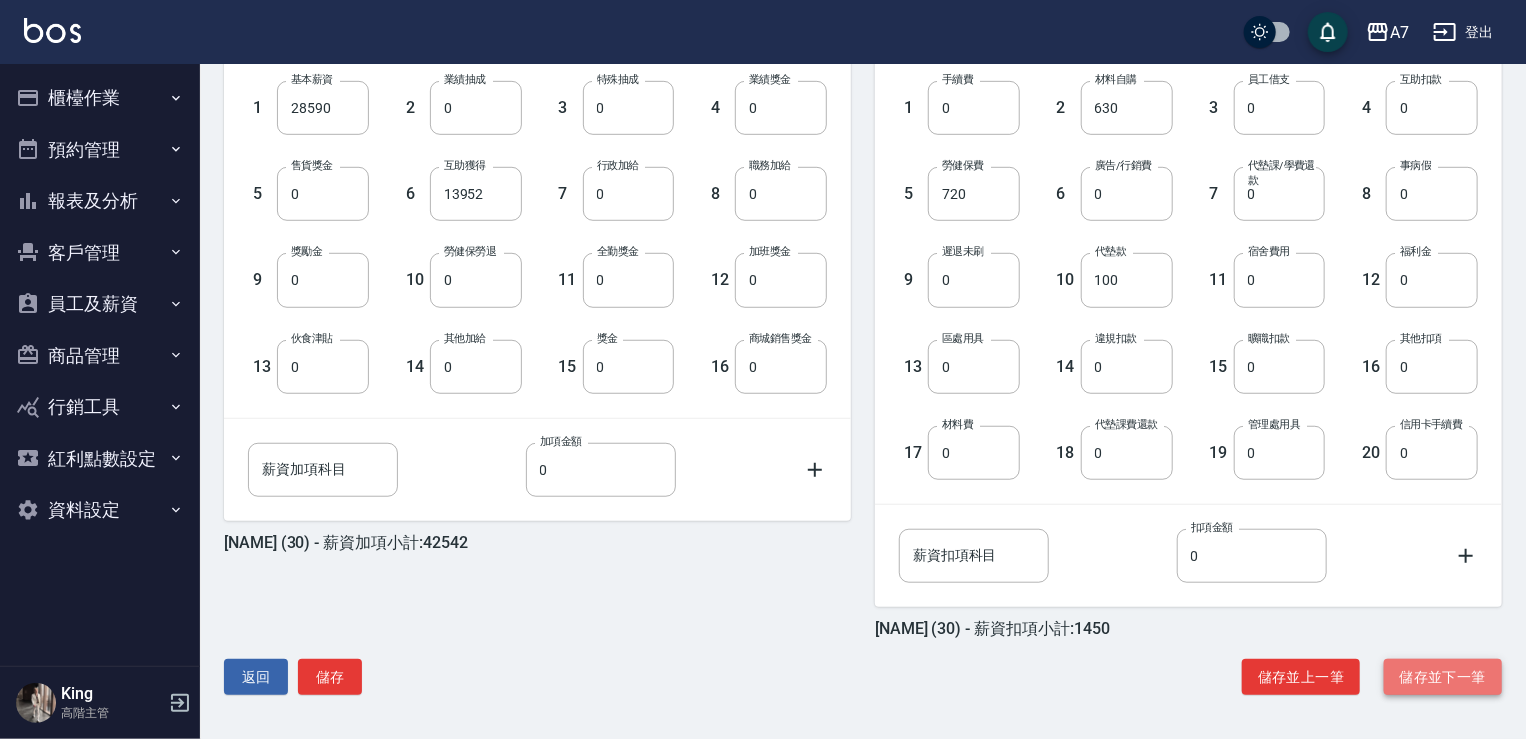 click on "儲存並下一筆" at bounding box center [1443, 677] 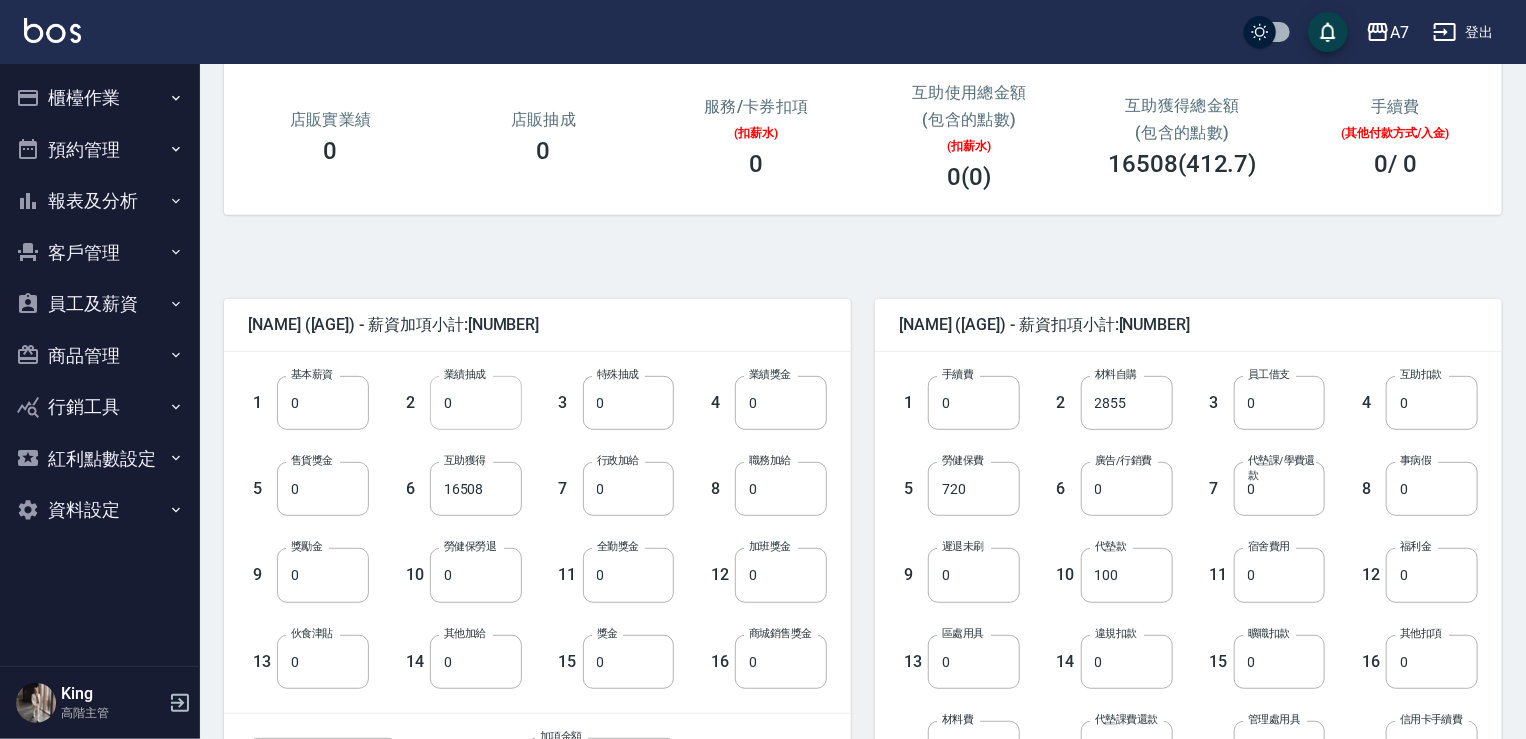 scroll, scrollTop: 300, scrollLeft: 0, axis: vertical 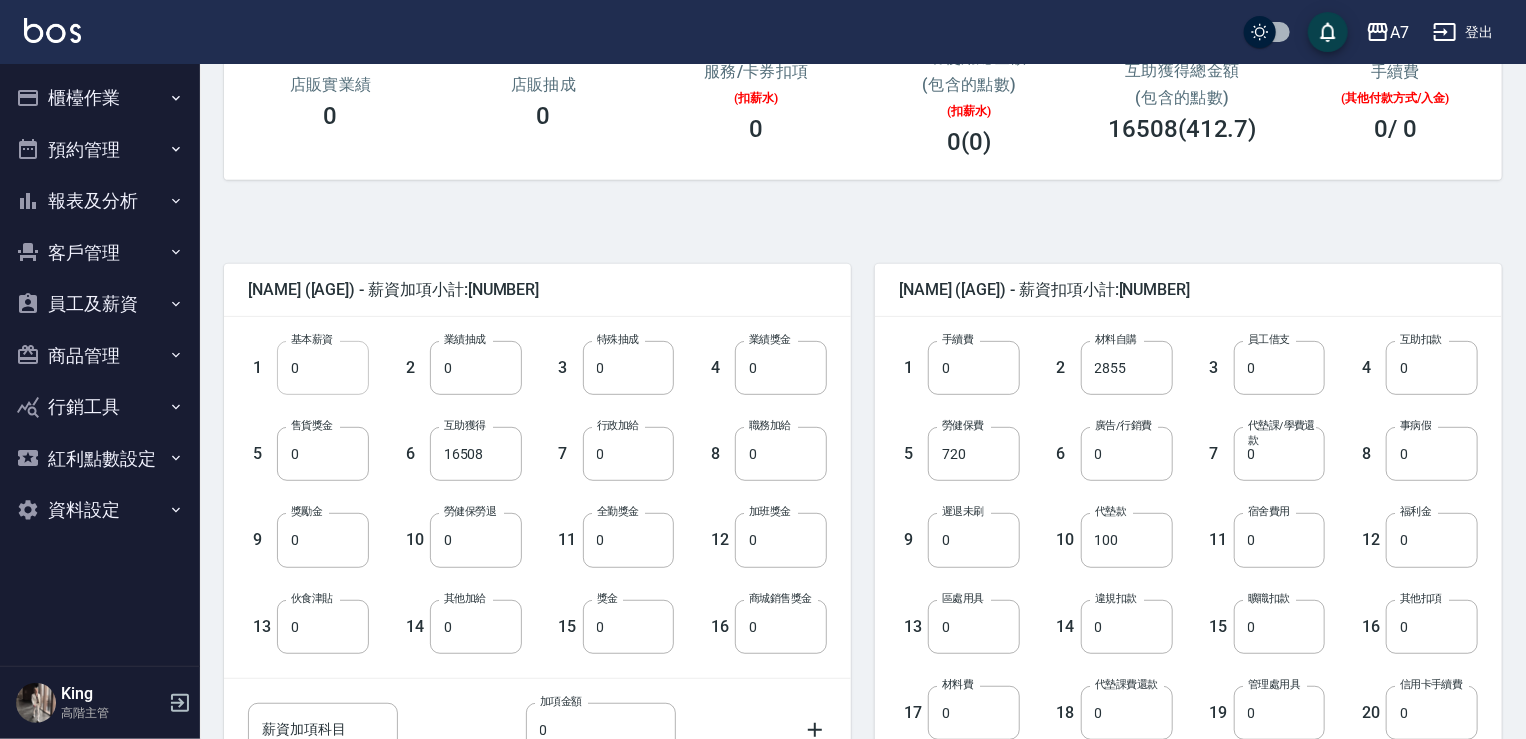click on "0" at bounding box center [323, 368] 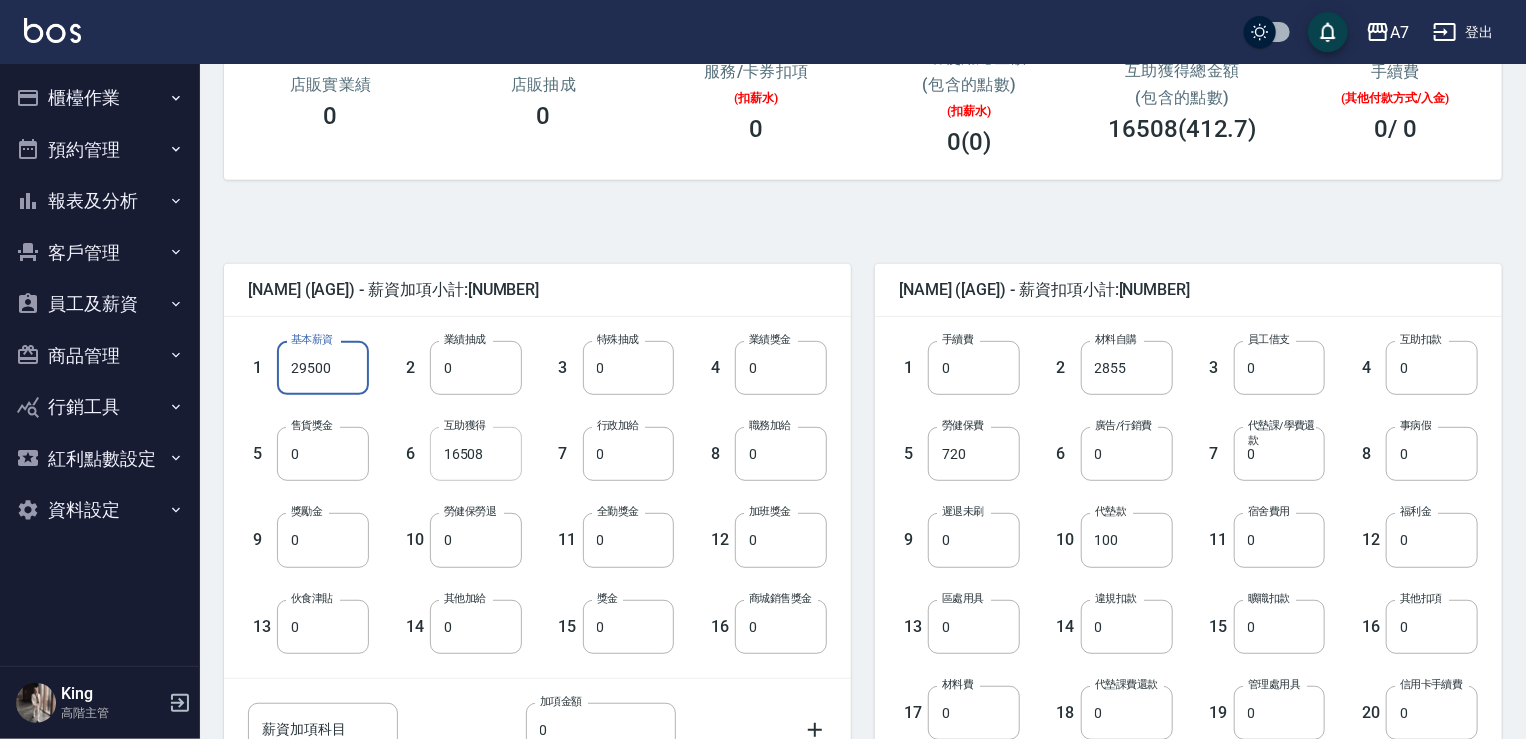 type on "29500" 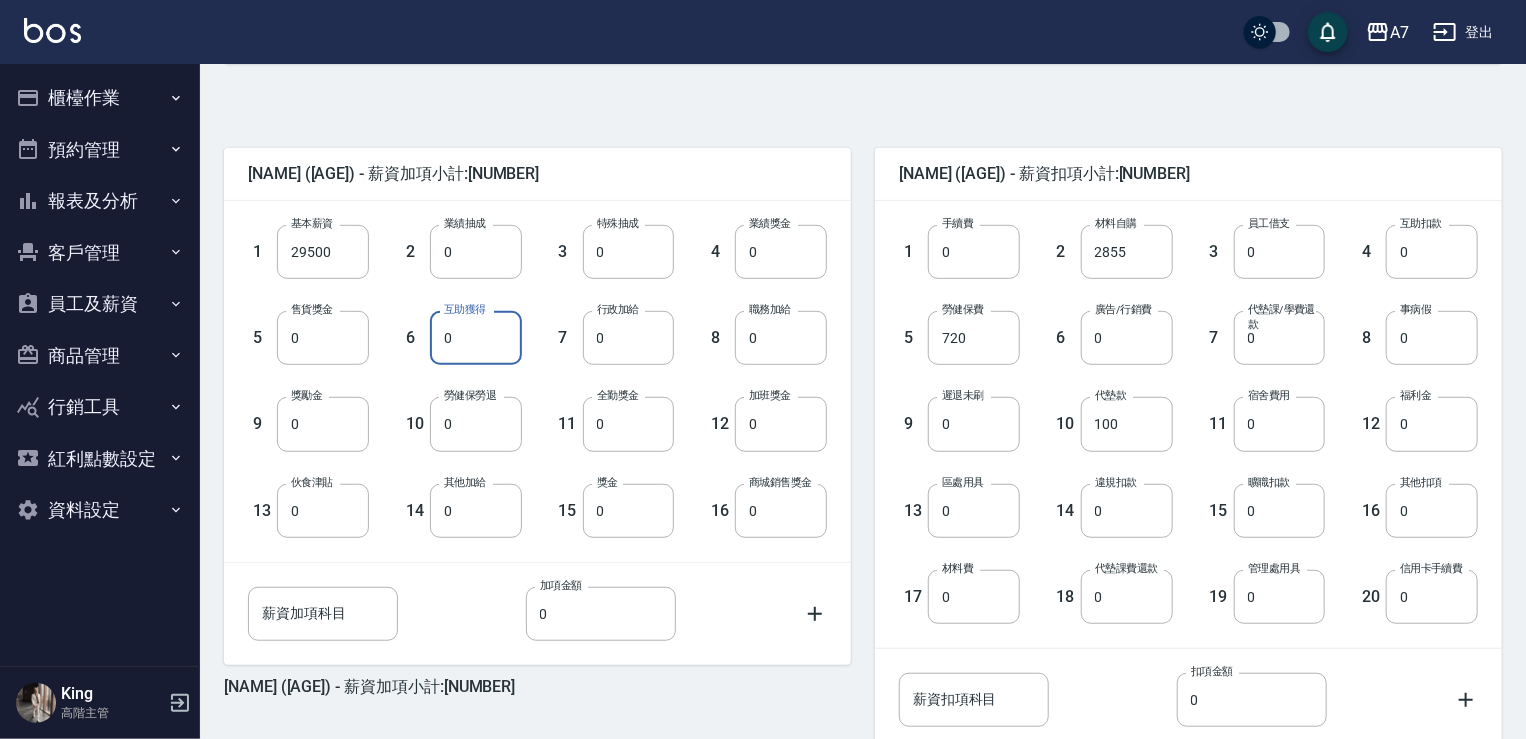 scroll, scrollTop: 500, scrollLeft: 0, axis: vertical 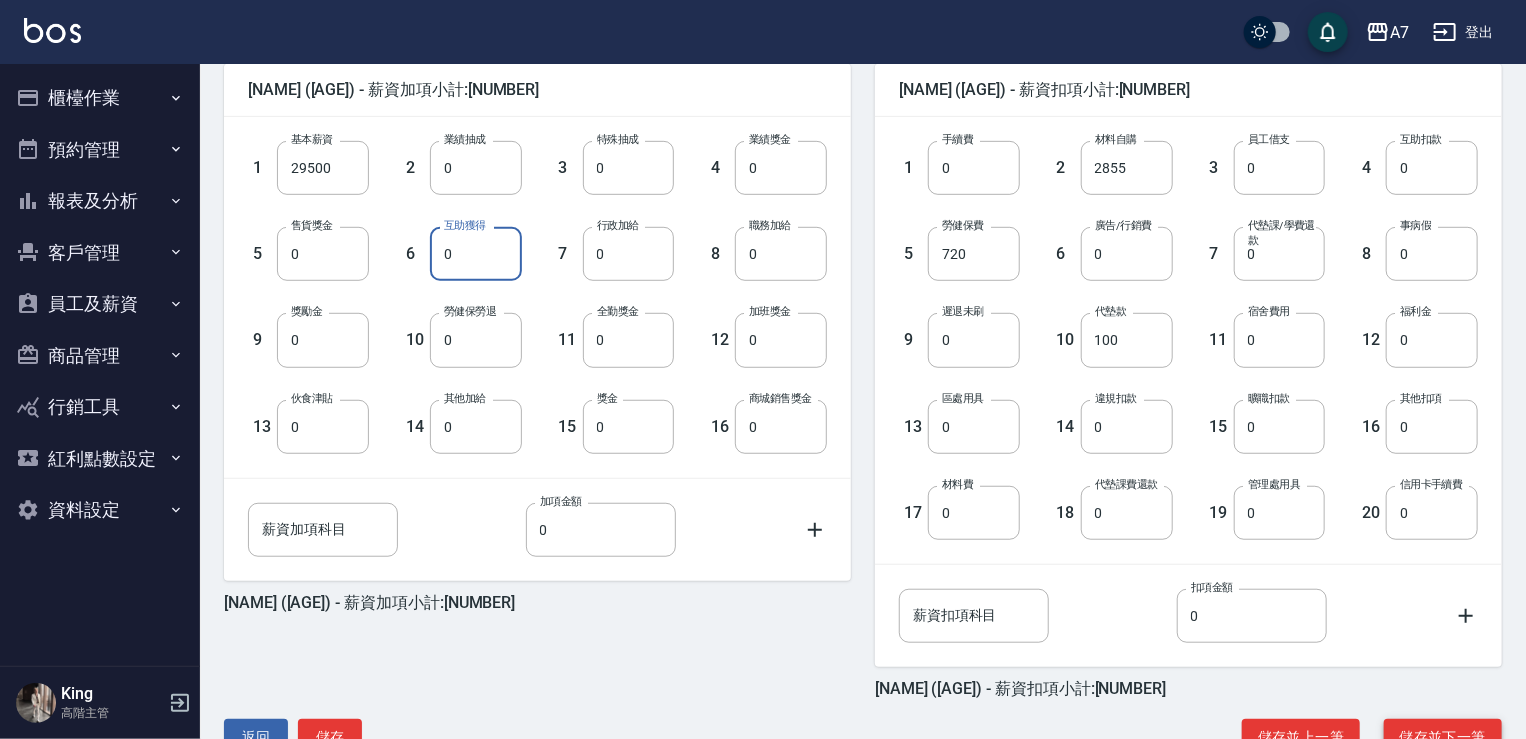type on "0" 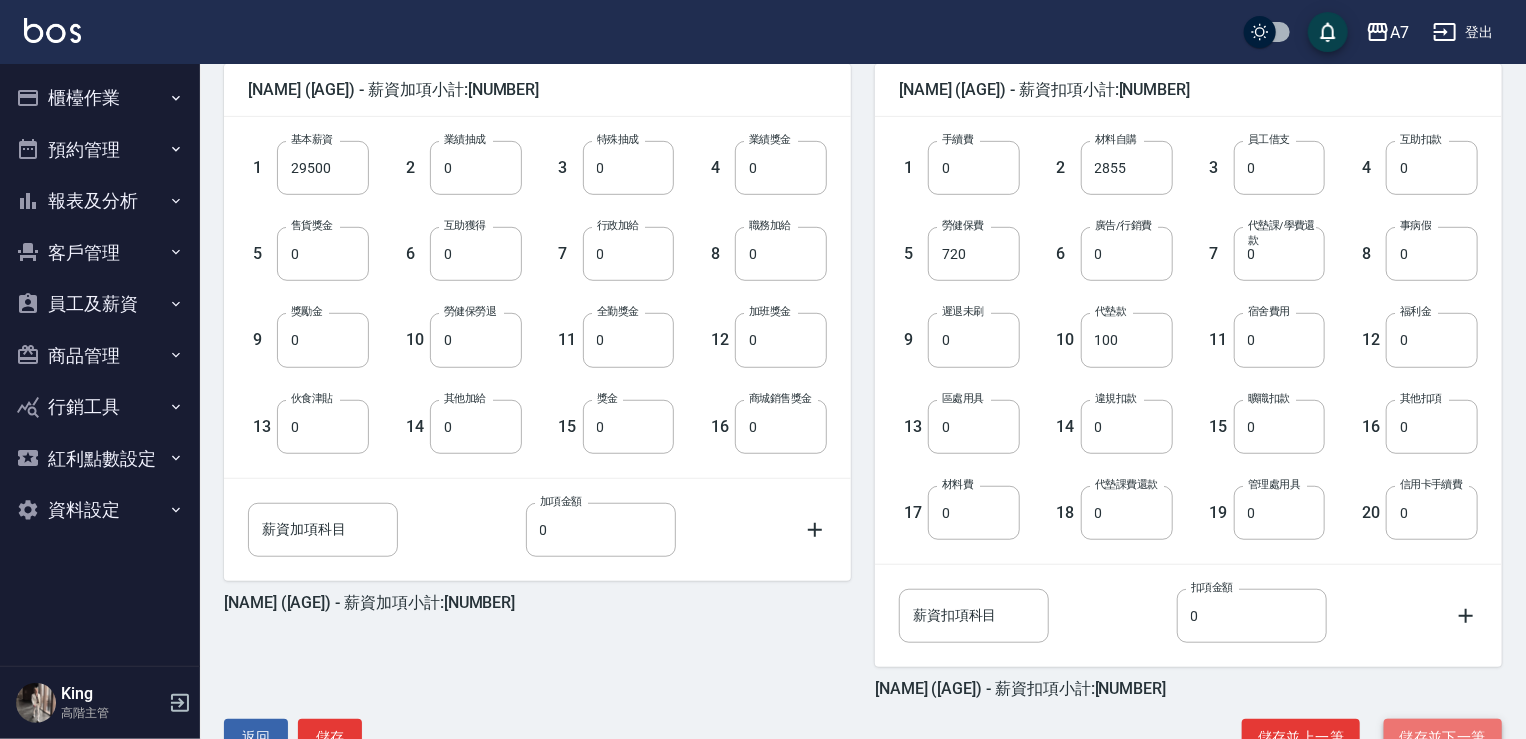 click on "儲存並下一筆" at bounding box center (1443, 737) 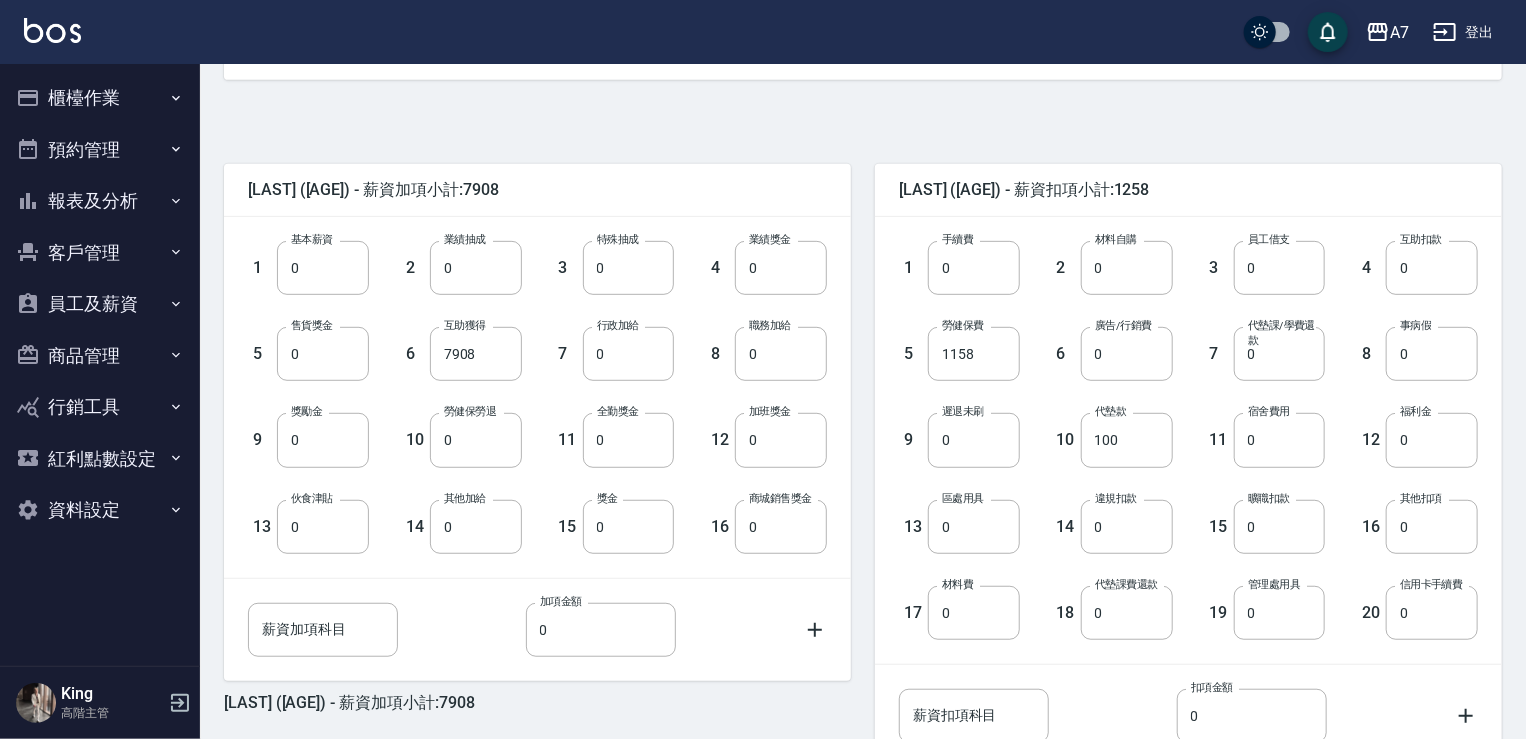 scroll, scrollTop: 500, scrollLeft: 0, axis: vertical 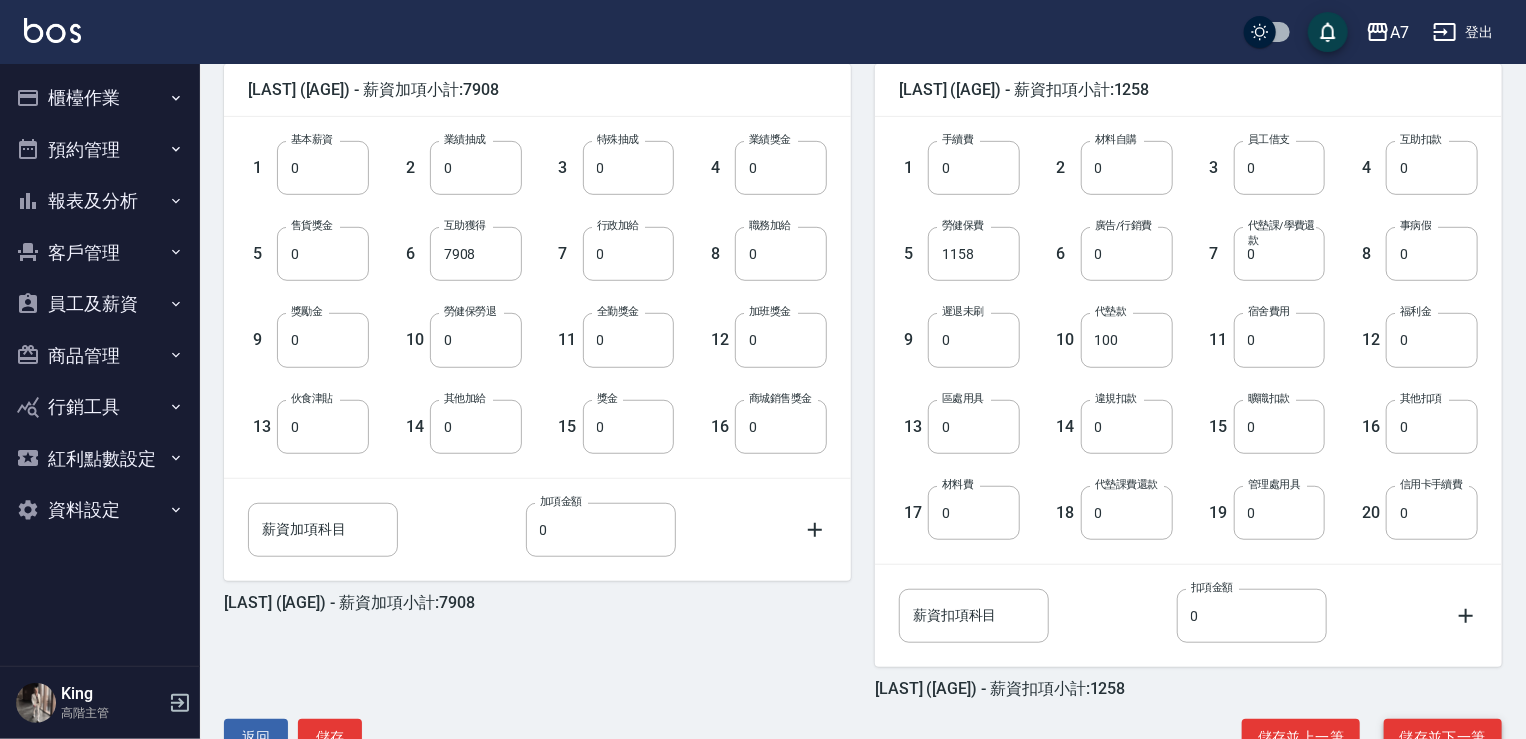 click on "儲存並下一筆" at bounding box center (1443, 737) 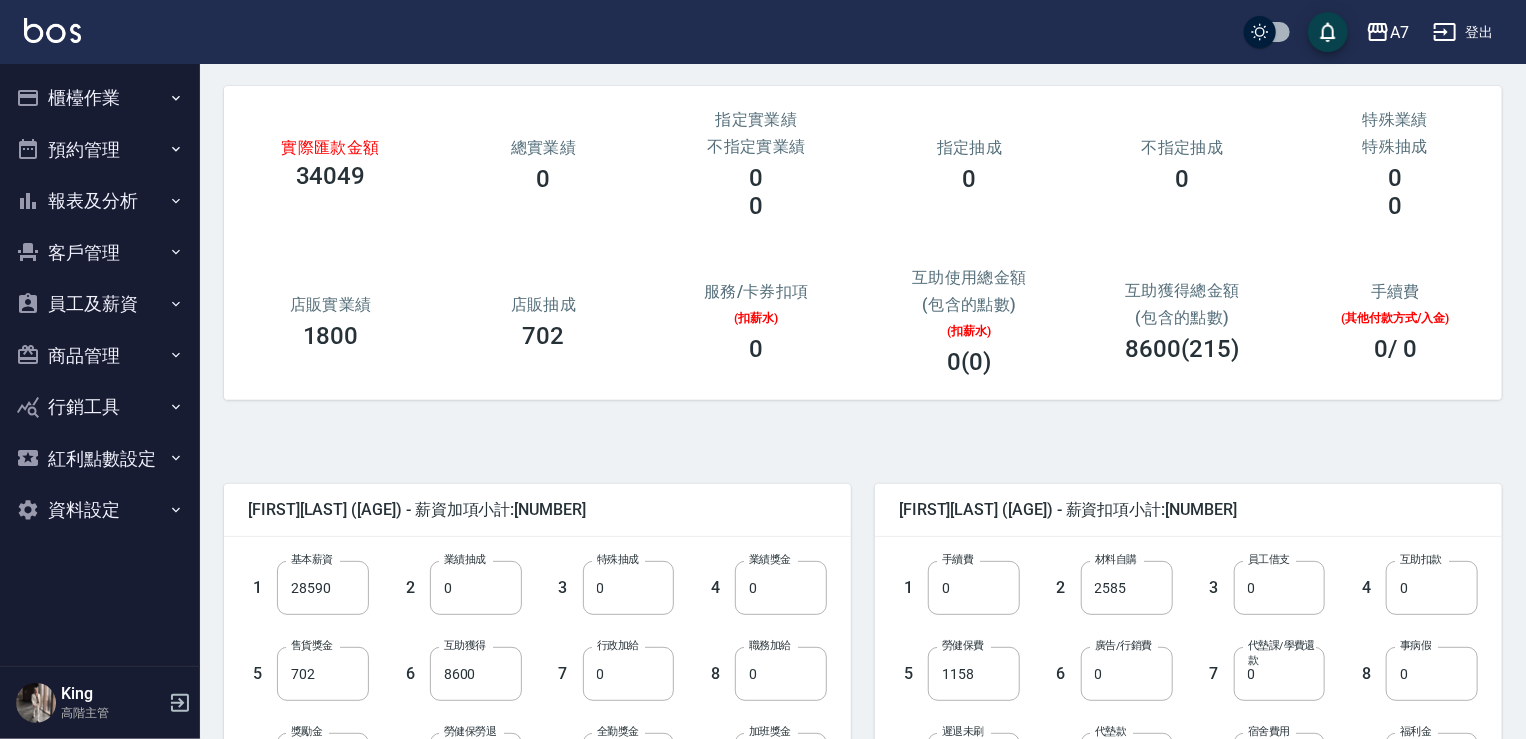 scroll, scrollTop: 200, scrollLeft: 0, axis: vertical 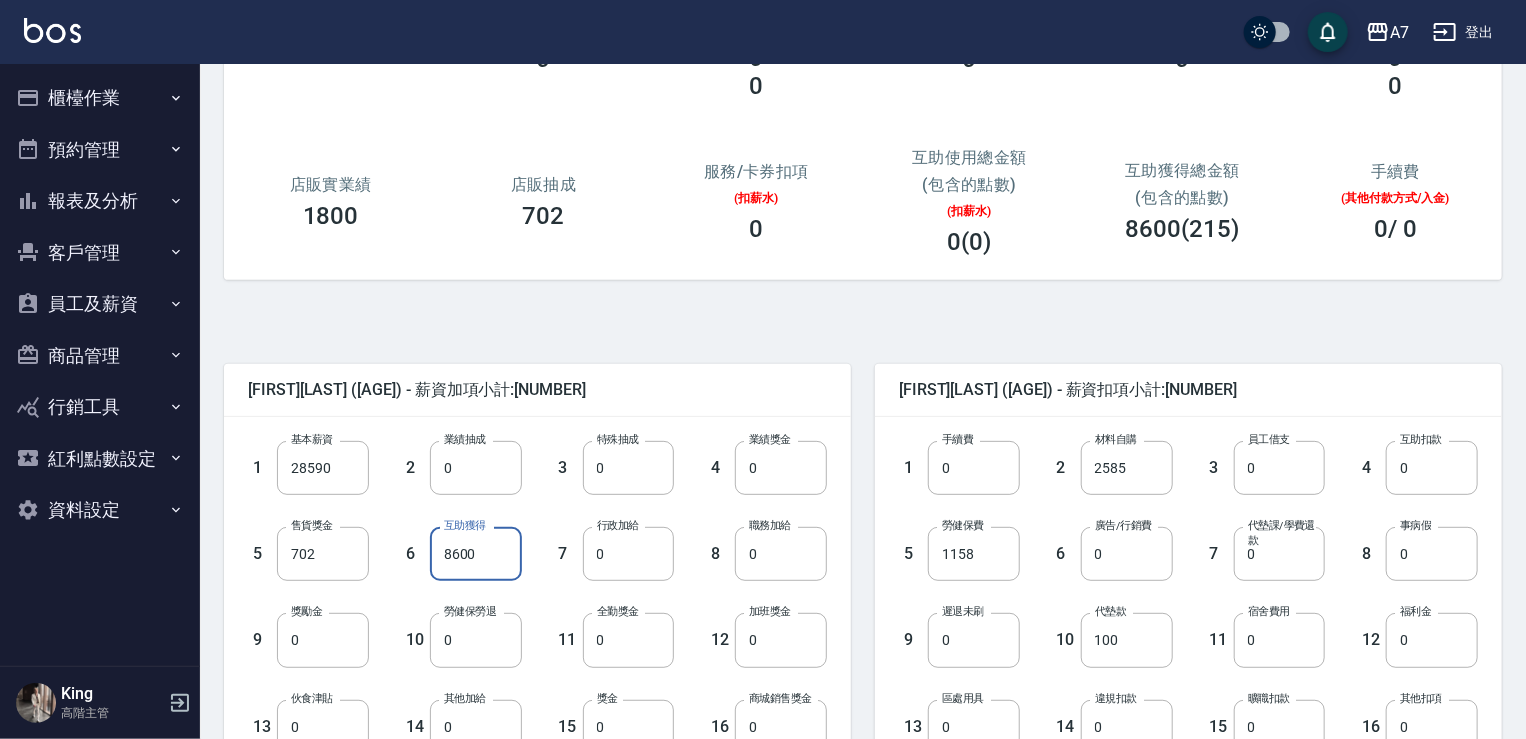 click on "8600" at bounding box center (476, 554) 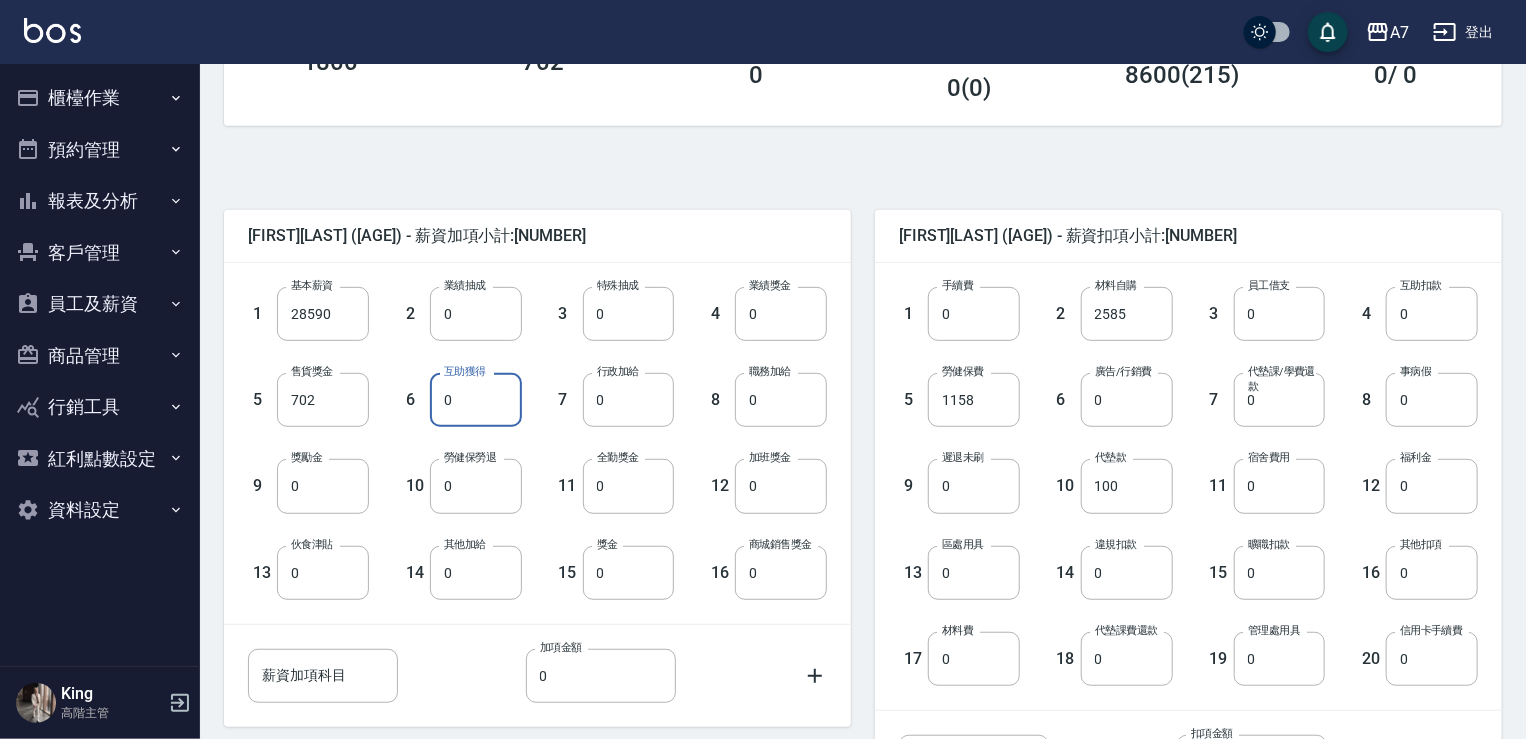 scroll, scrollTop: 400, scrollLeft: 0, axis: vertical 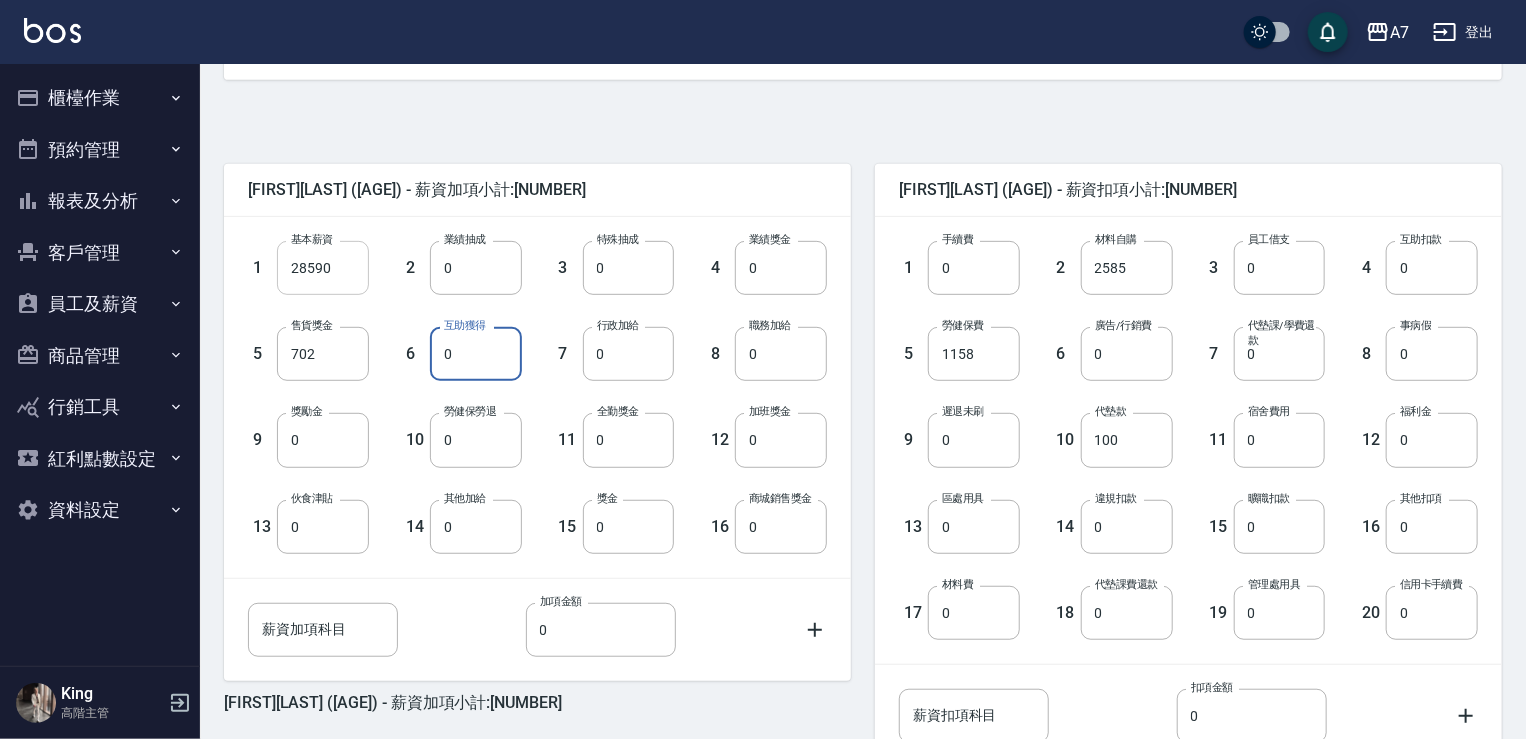 type on "0" 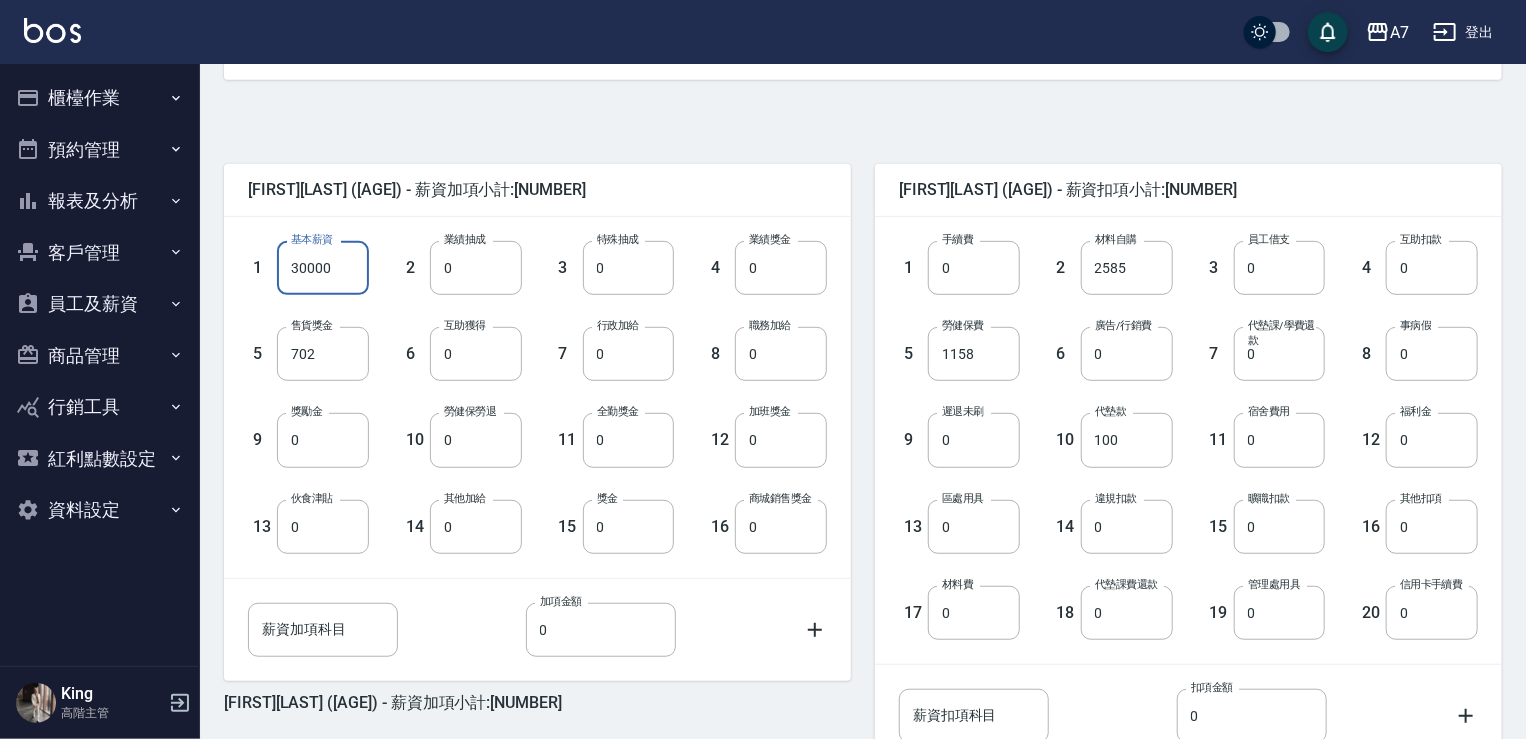 type on "30000" 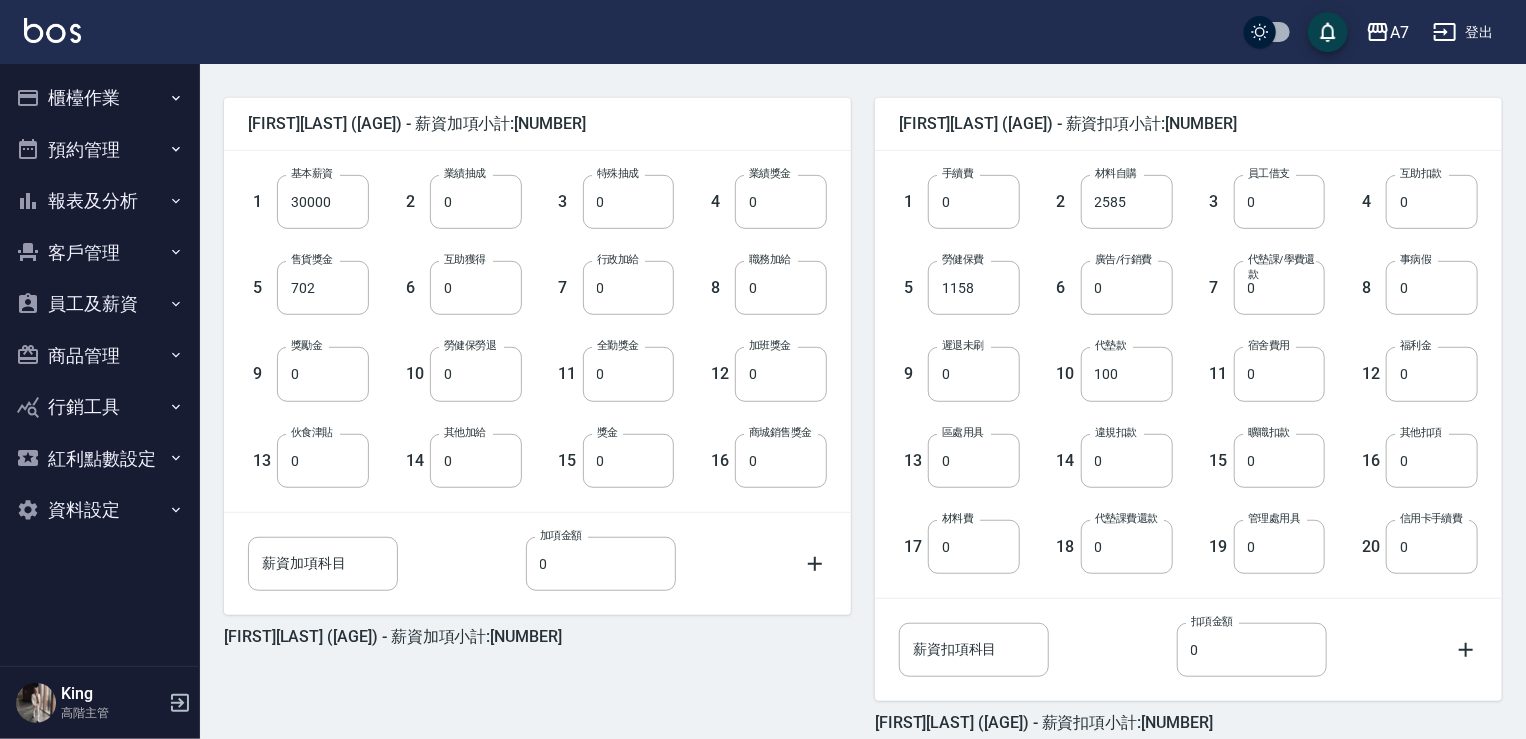 scroll, scrollTop: 500, scrollLeft: 0, axis: vertical 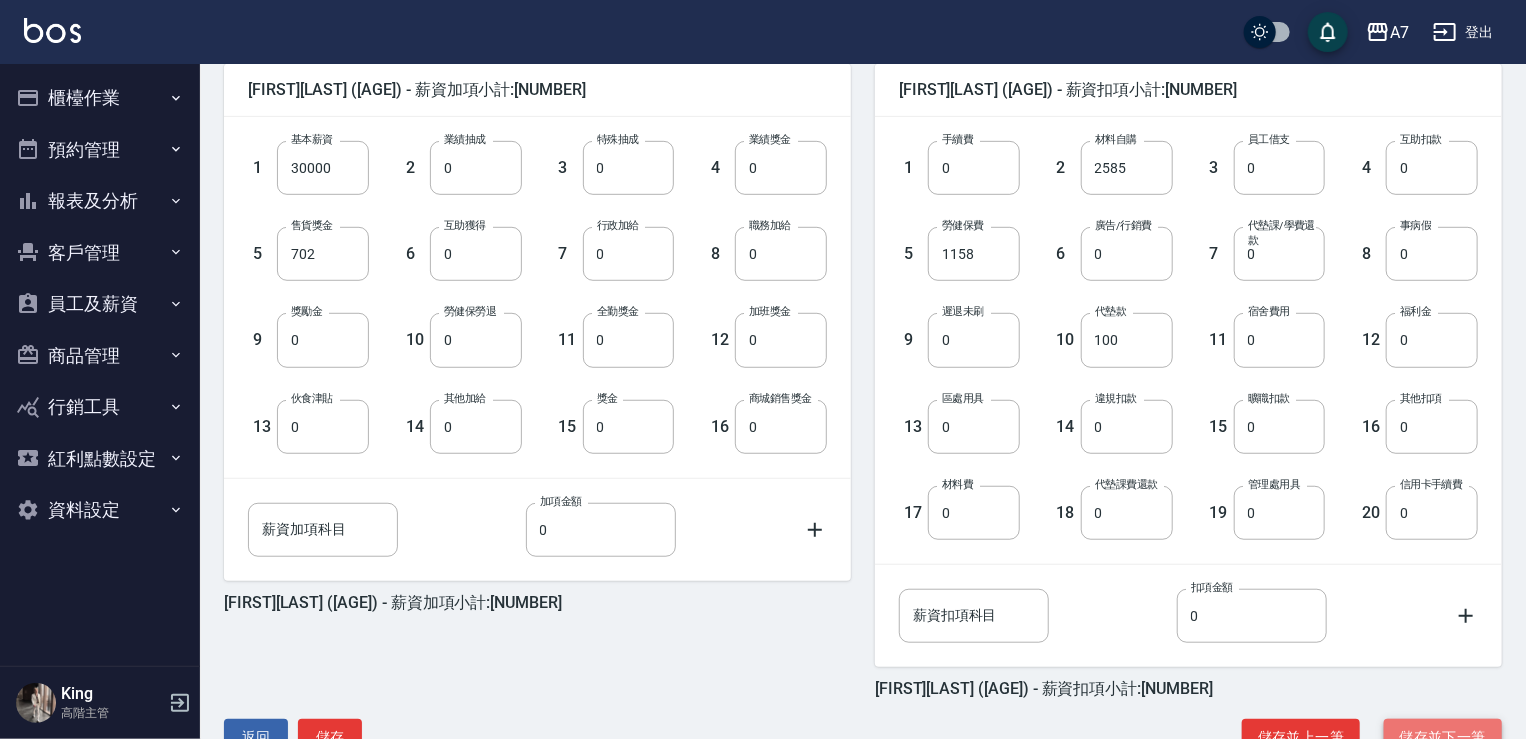click on "儲存並下一筆" at bounding box center [1443, 737] 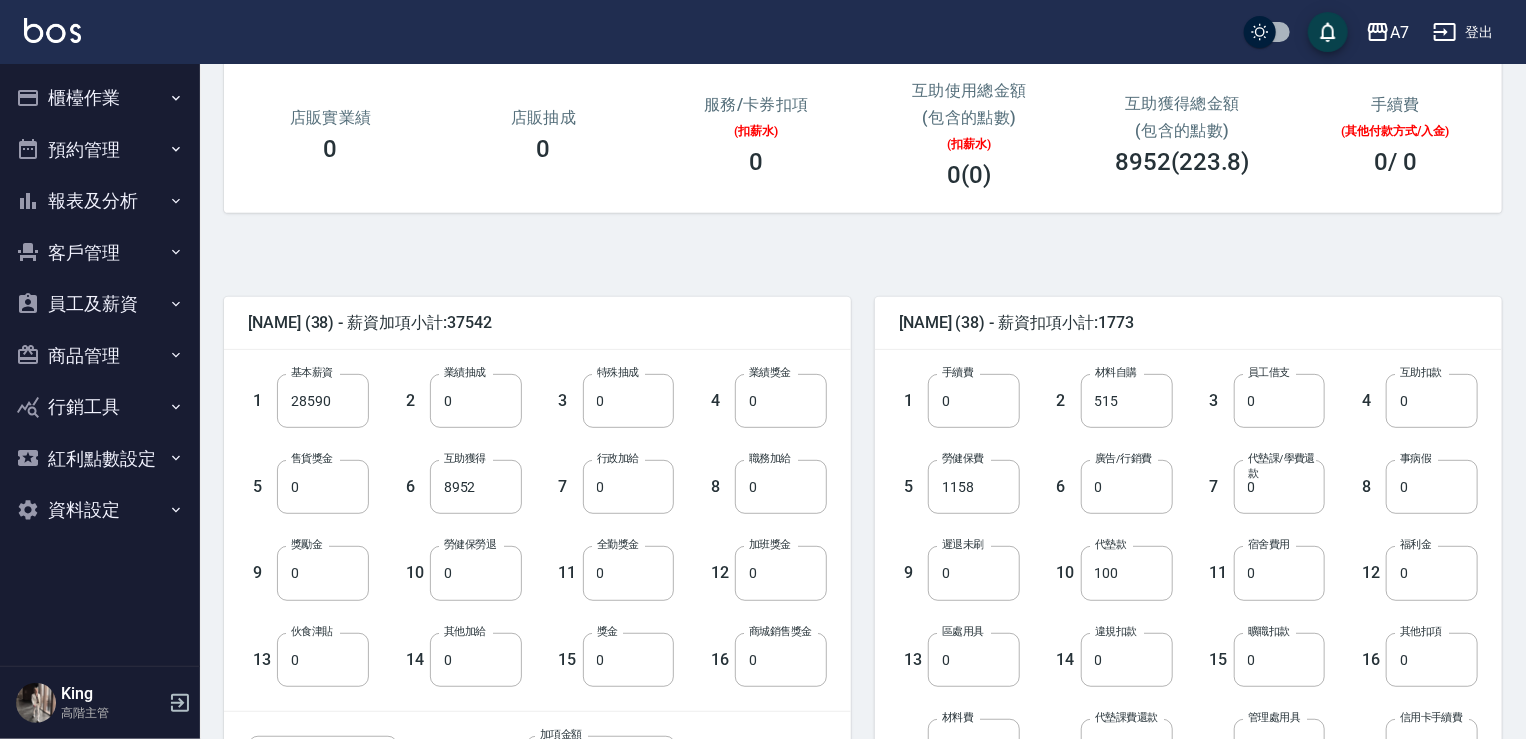 scroll, scrollTop: 300, scrollLeft: 0, axis: vertical 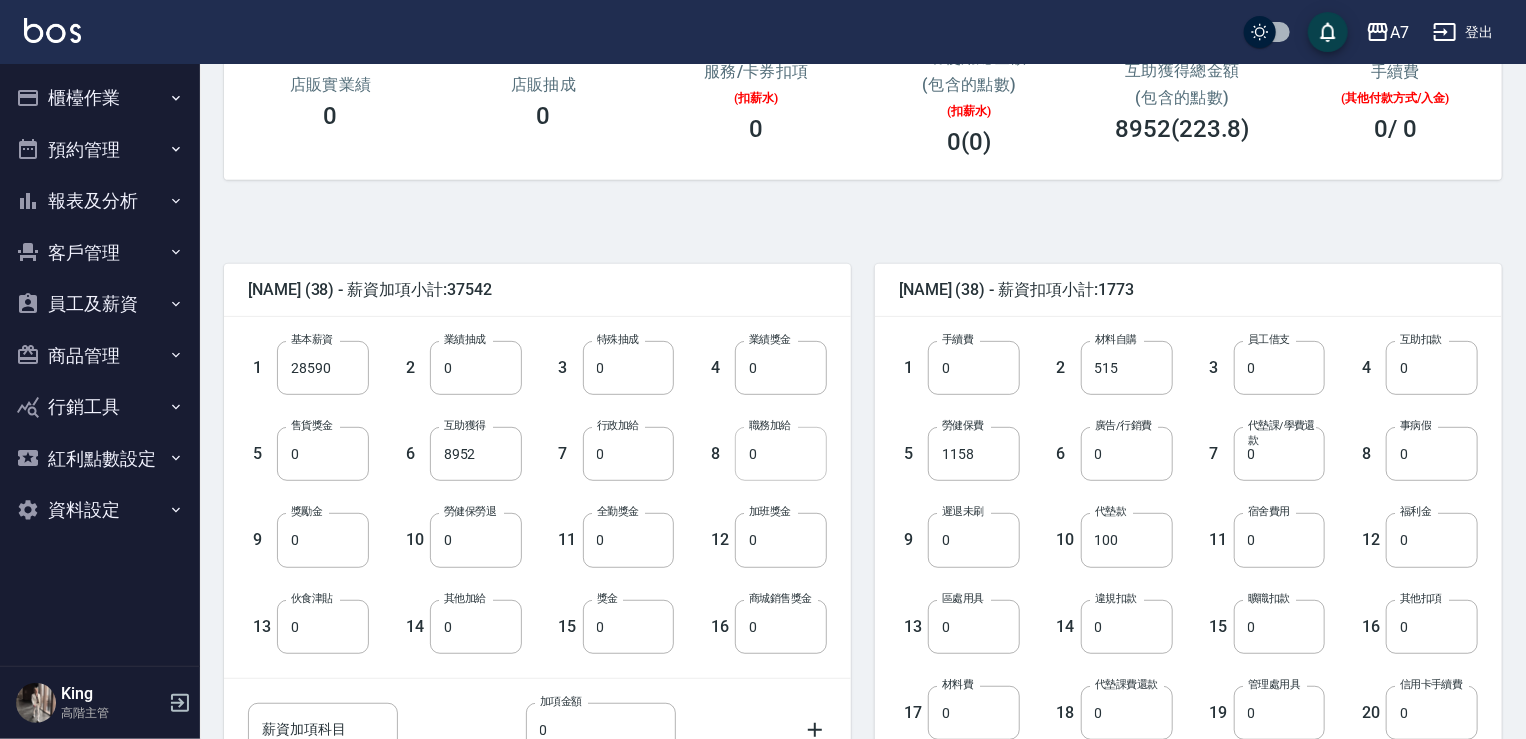 click on "0" at bounding box center (781, 454) 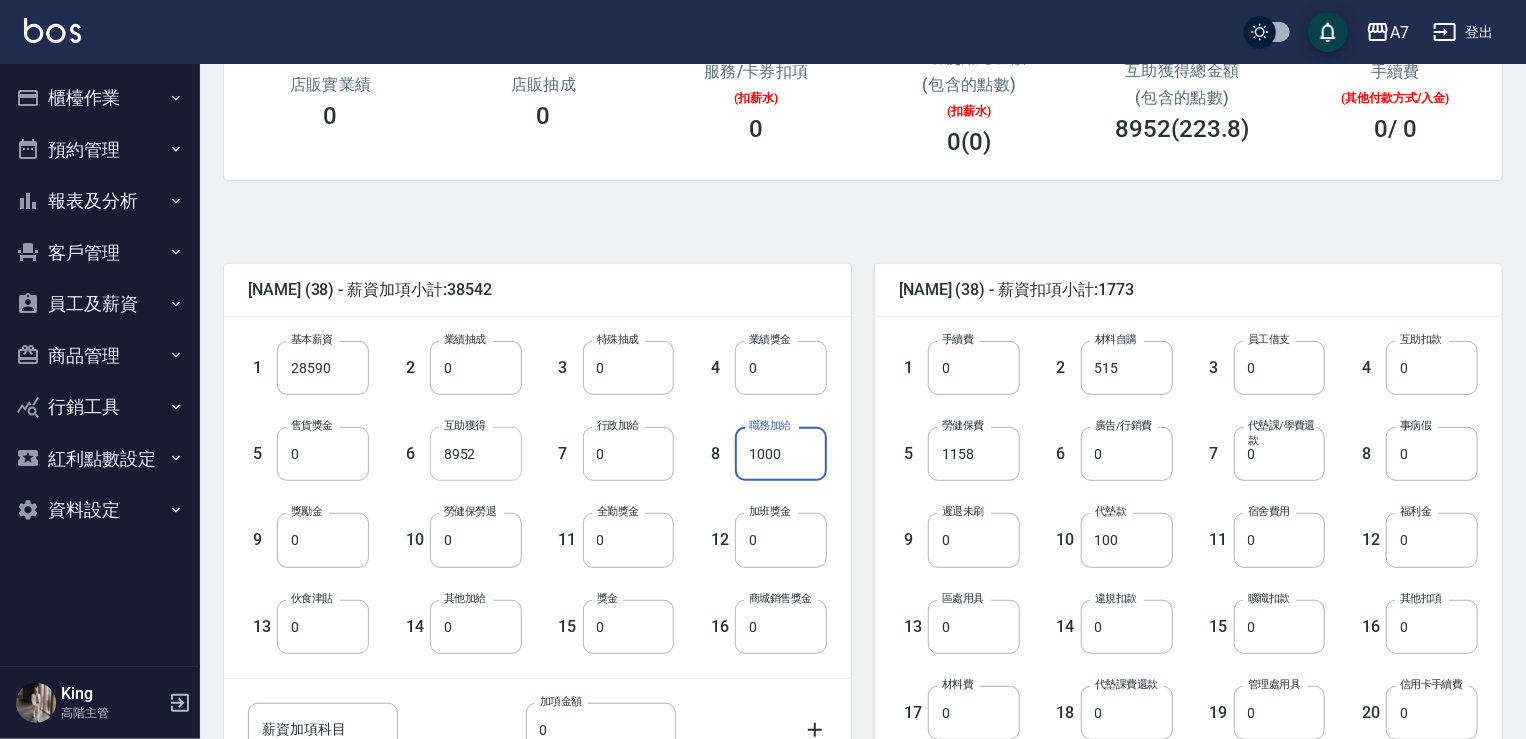 type on "1000" 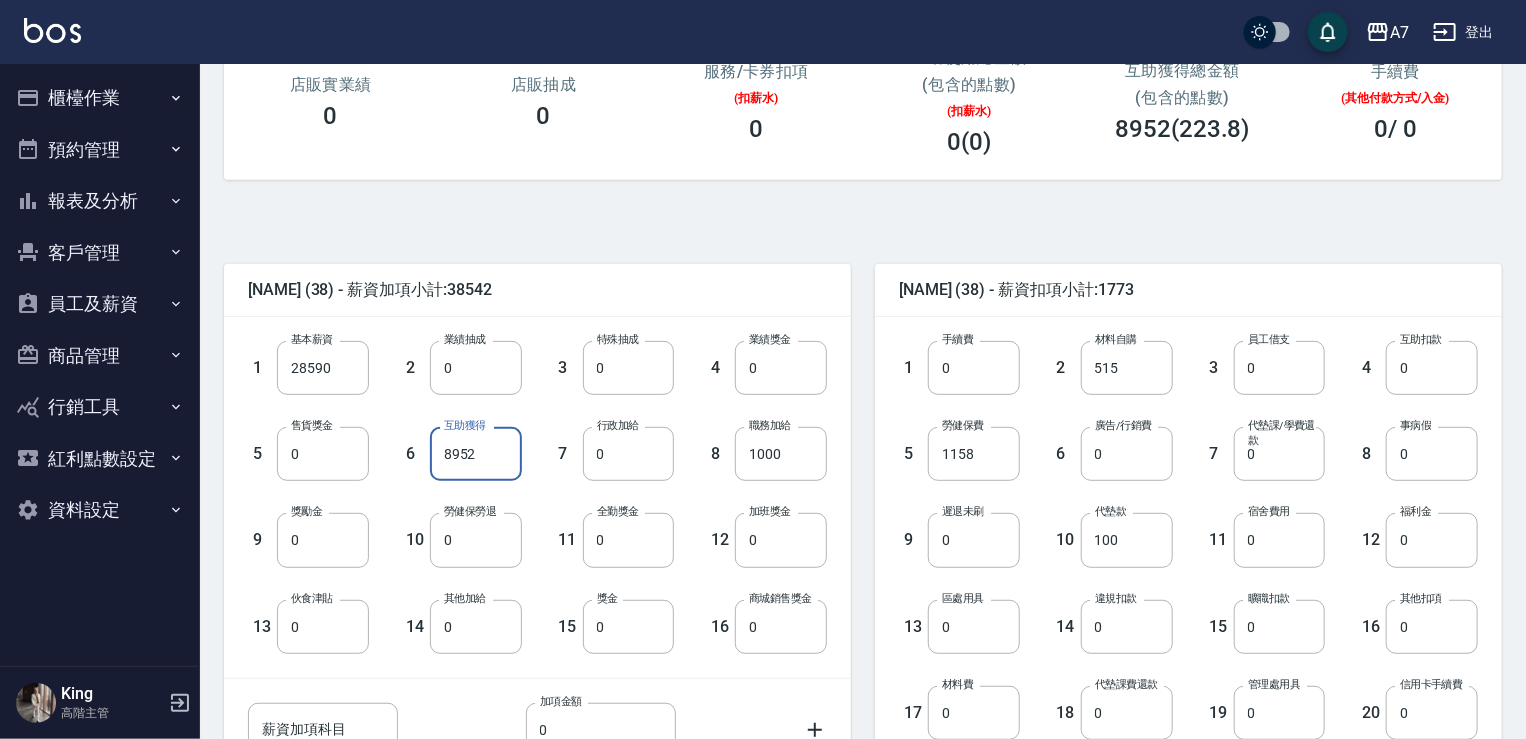 click on "8952" at bounding box center (476, 454) 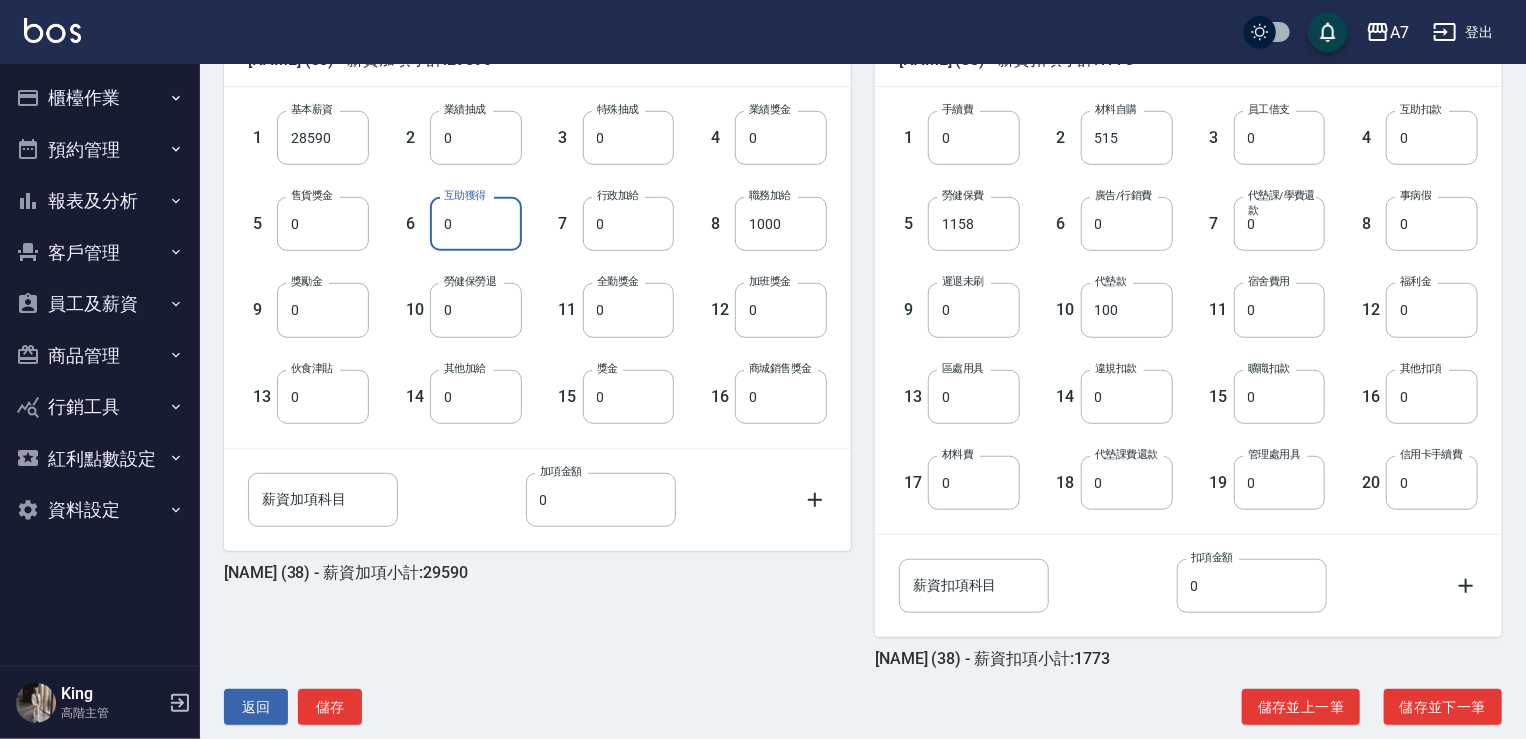 scroll, scrollTop: 560, scrollLeft: 0, axis: vertical 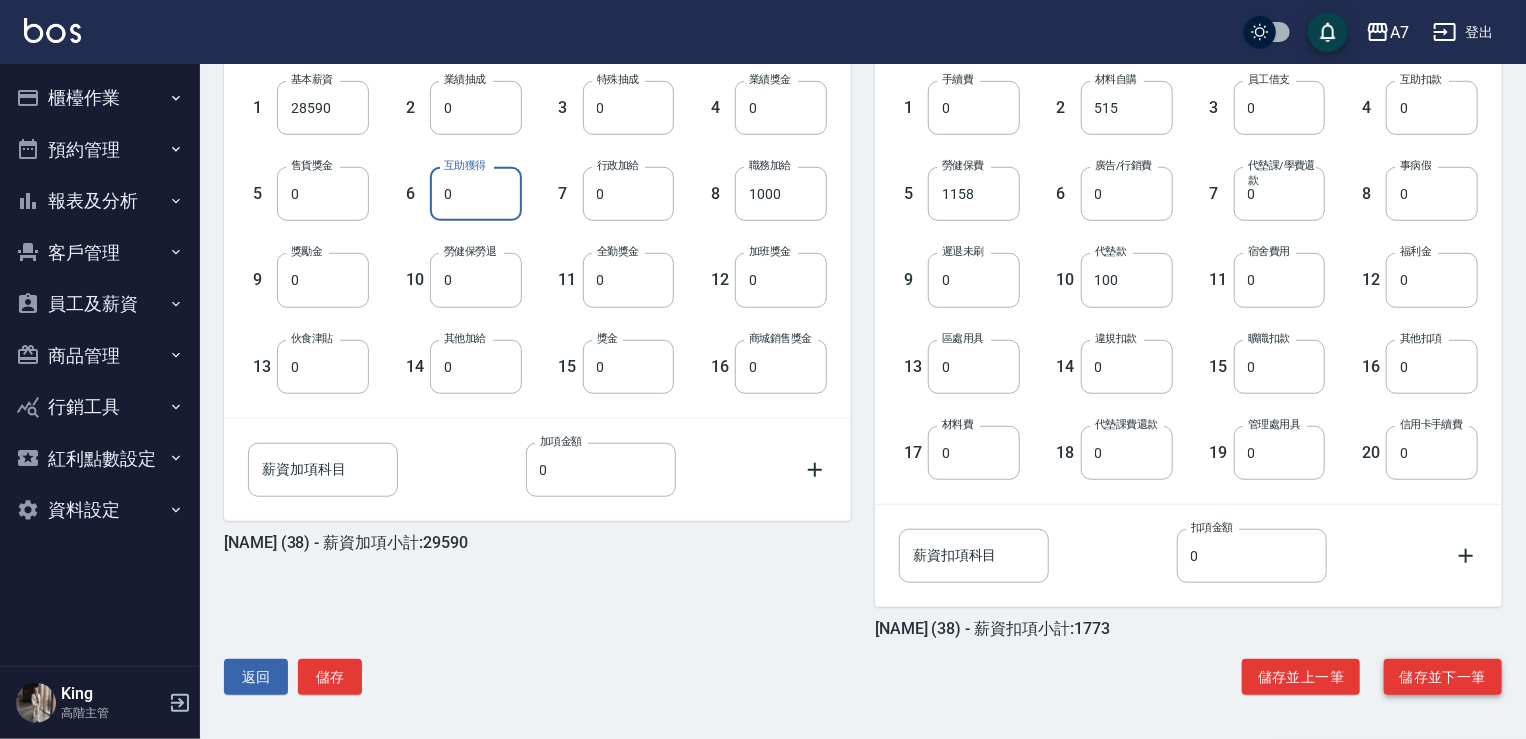 type on "0" 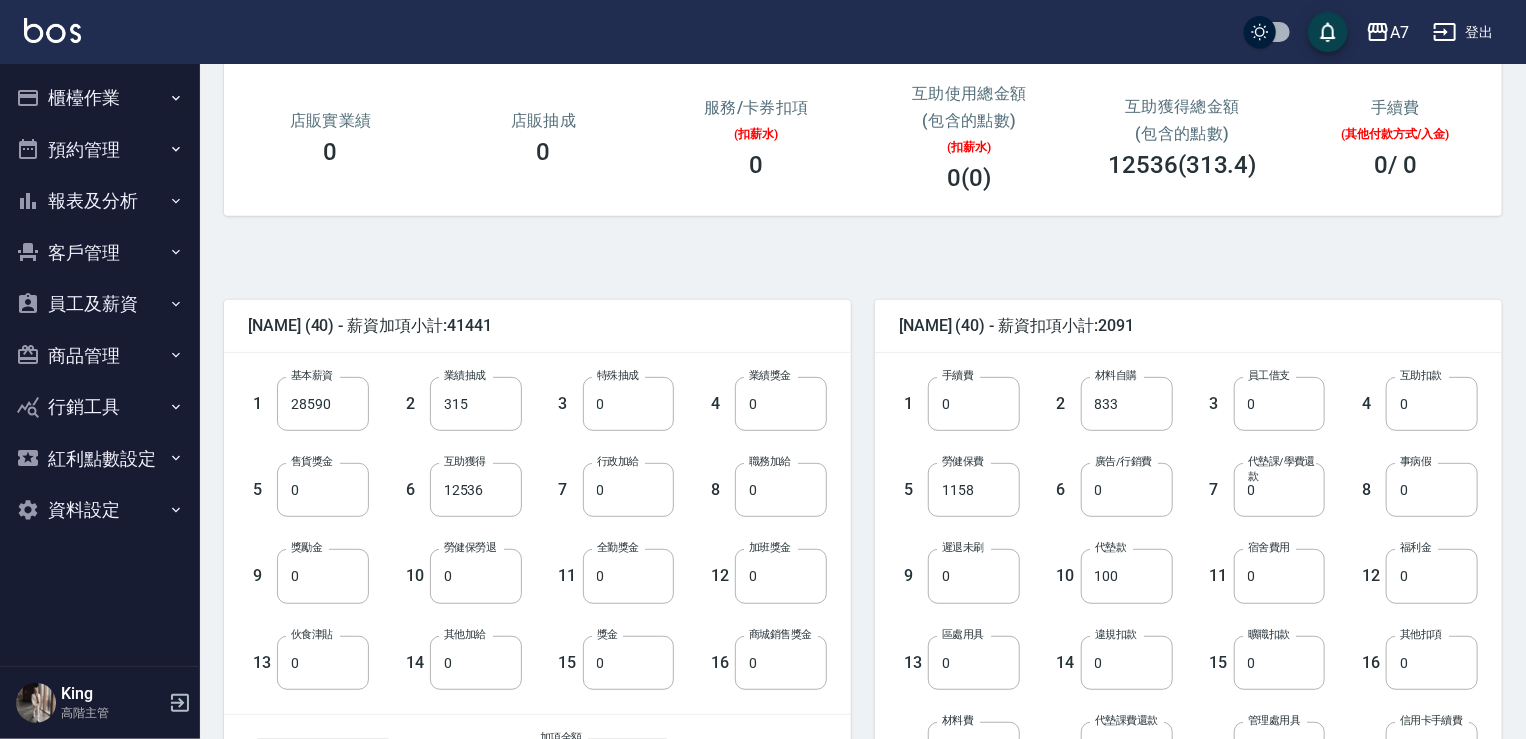 scroll, scrollTop: 300, scrollLeft: 0, axis: vertical 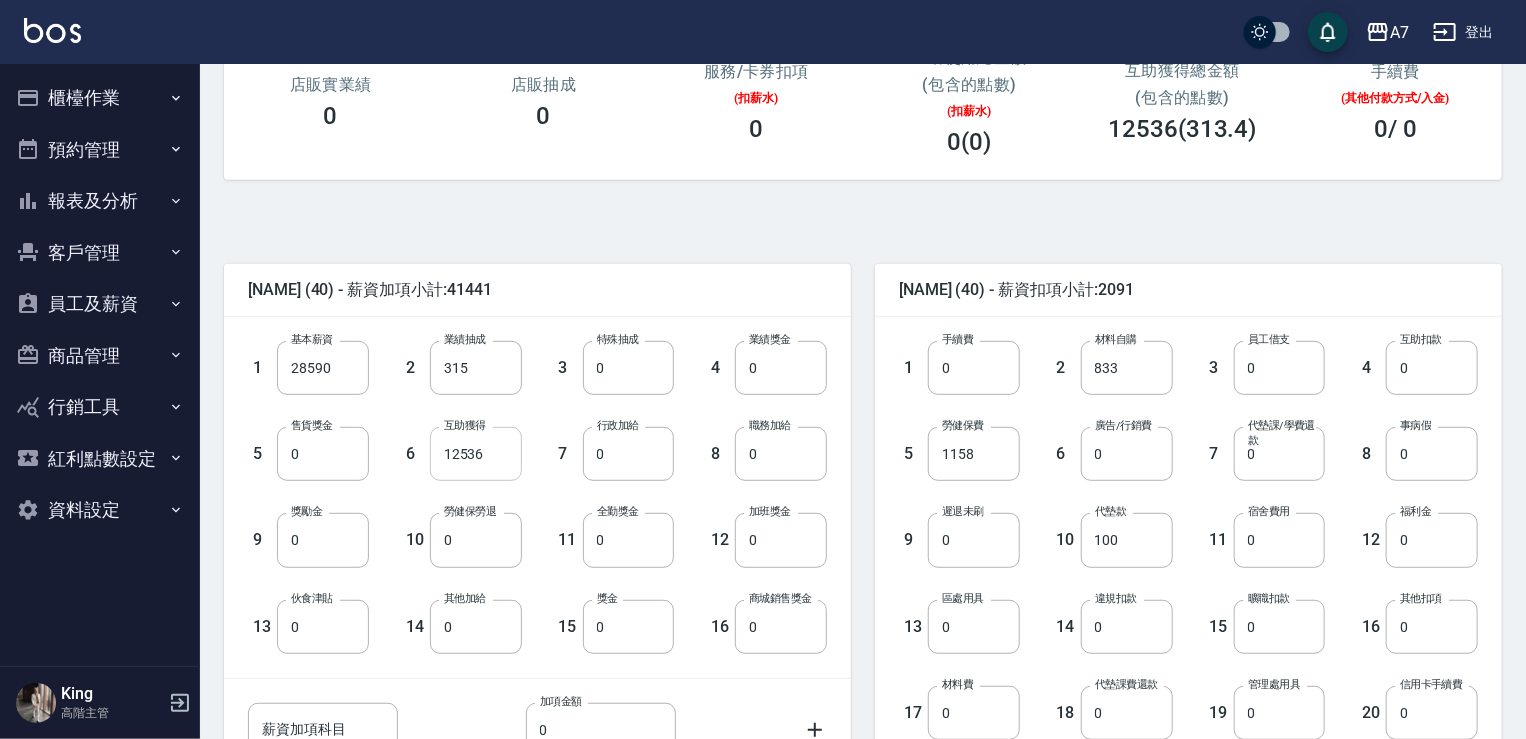 click on "12536" at bounding box center [476, 454] 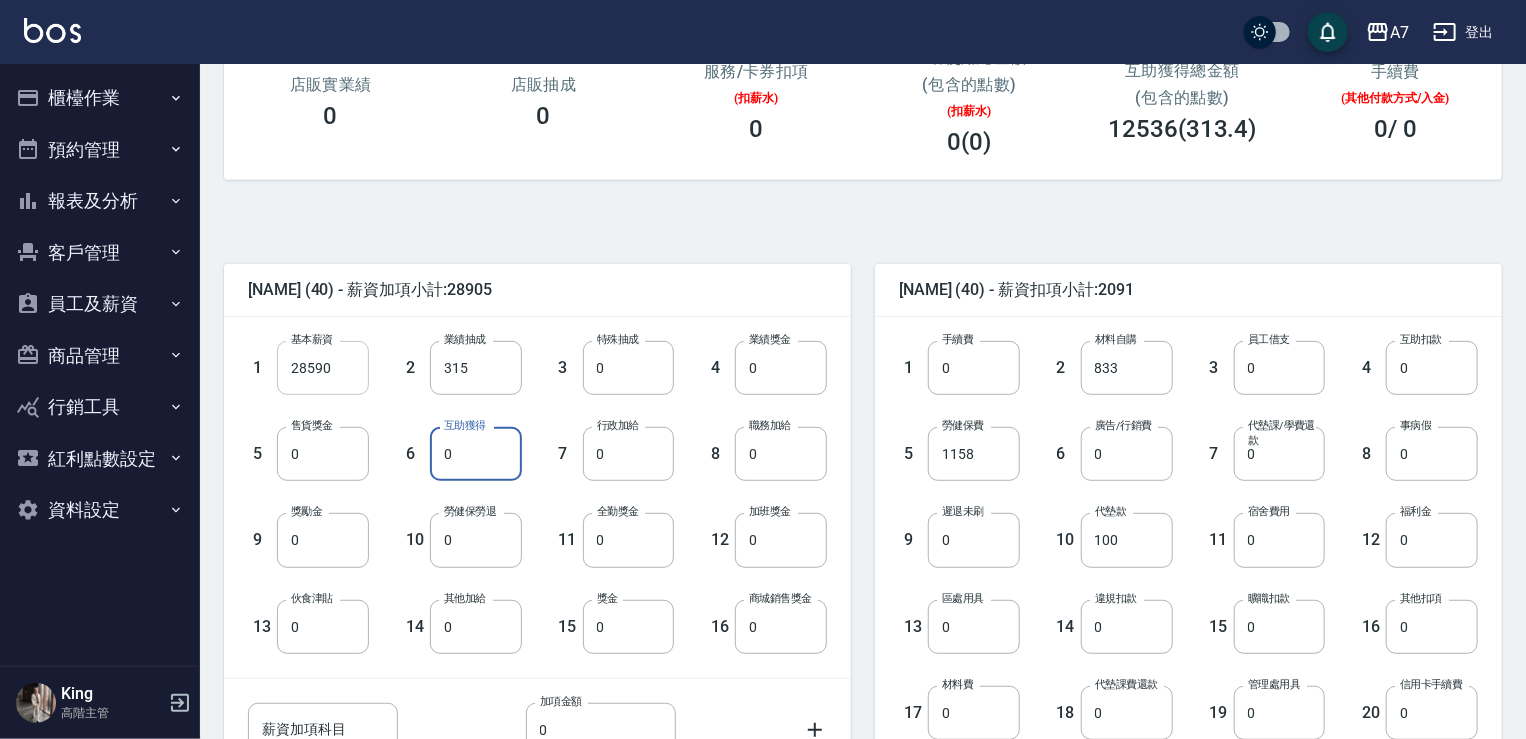 type on "0" 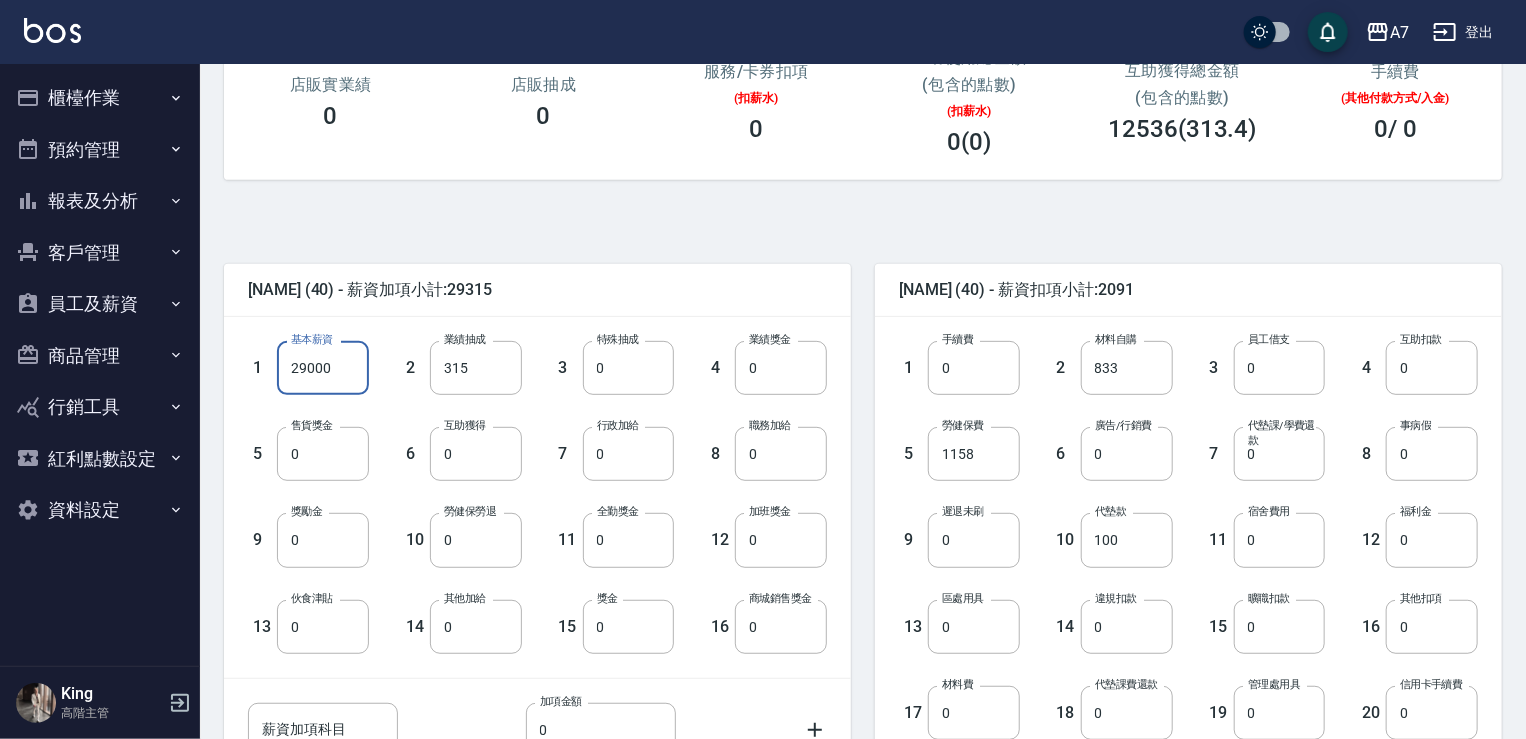 type on "29000" 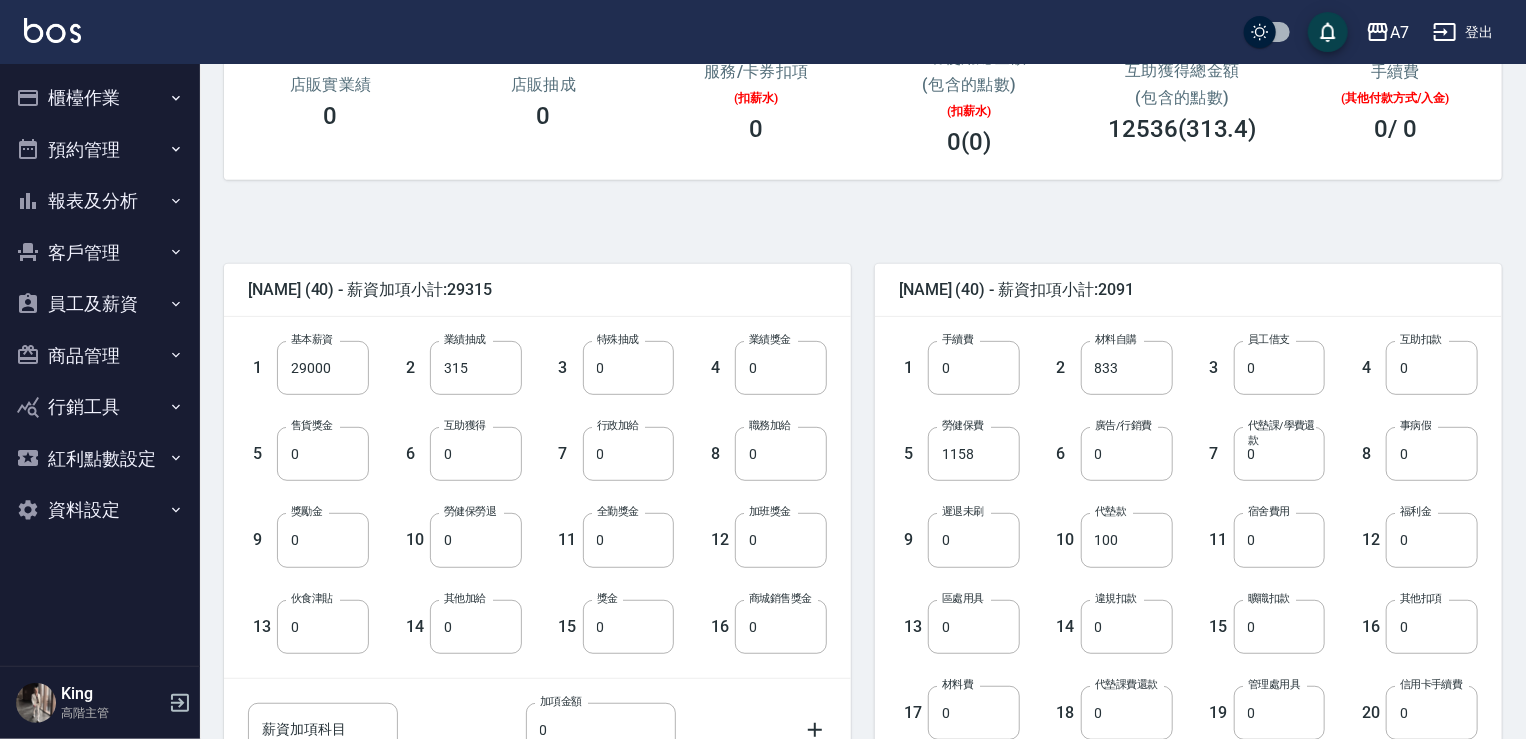 click on "黃芷愉 (40) - 薪資扣項小計:2091 1 手續費 0 手續費 2 材料自購 833 材料自購 3 員工借支 0 員工借支 4 互助扣款 0 互助扣款 5 勞健保費 1158 勞健保費 6 廣告/行銷費 0 廣告/行銷費 7 代墊課/學費還款 0 代墊課/學費還款 8 事病假 0 事病假 9 遲退未刷 0 遲退未刷 10 代墊款 100 代墊款 11 宿舍費用 0 宿舍費用 12 福利金 0 福利金 13 區處用具 0 區處用具 14 違規扣款 0 違規扣款 15 曠職扣款 0 曠職扣款 16 其他扣項 0 其他扣項 17 材料費 0 材料費 18 代墊課費還款 0 代墊課費還款 19 管理處用具 0 管理處用具 20 信用卡手續費 0 信用卡手續費 薪資扣項科目 薪資扣項科目 扣項金額 0 扣項金額 黃芷愉 (40) - 薪資扣項小計:2091" at bounding box center [1176, 569] 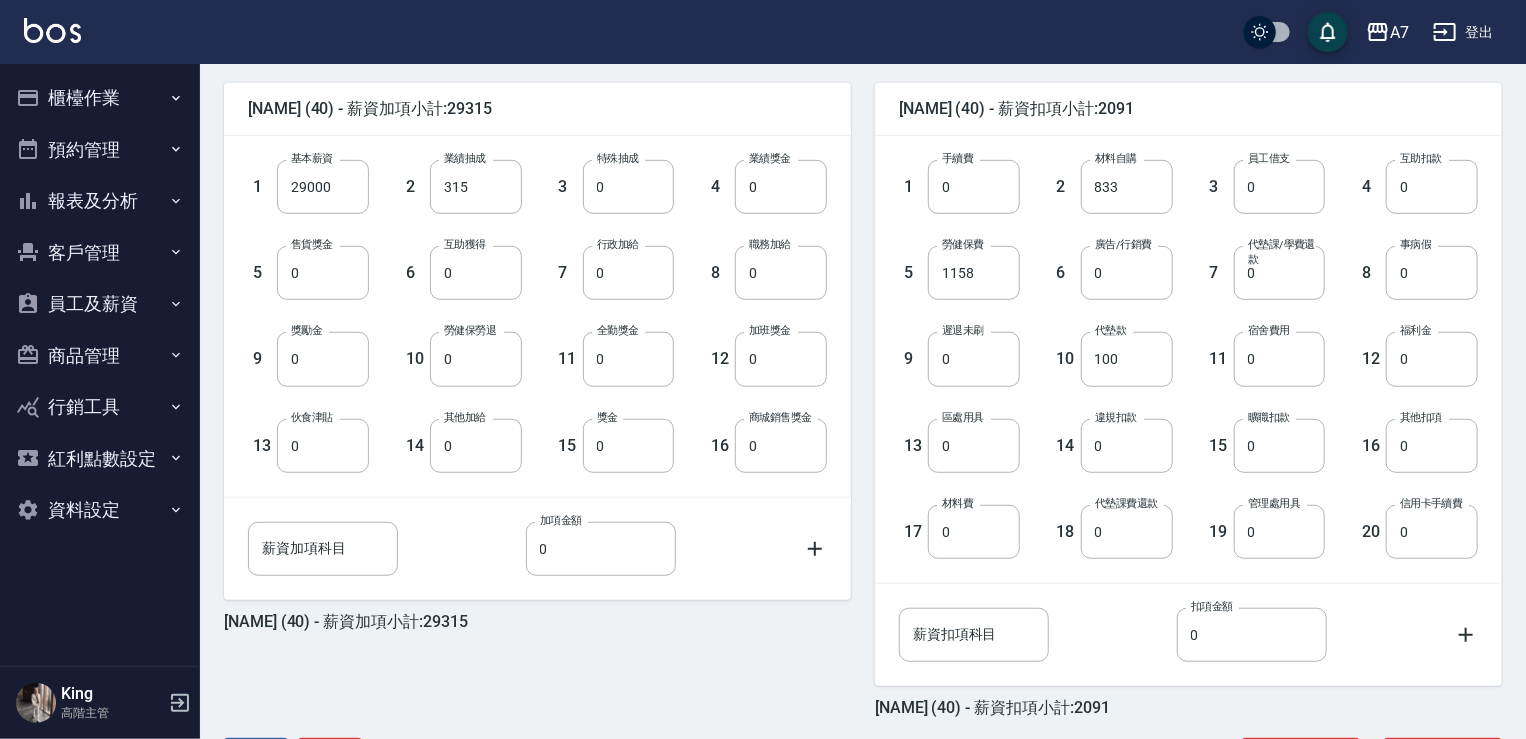 scroll, scrollTop: 500, scrollLeft: 0, axis: vertical 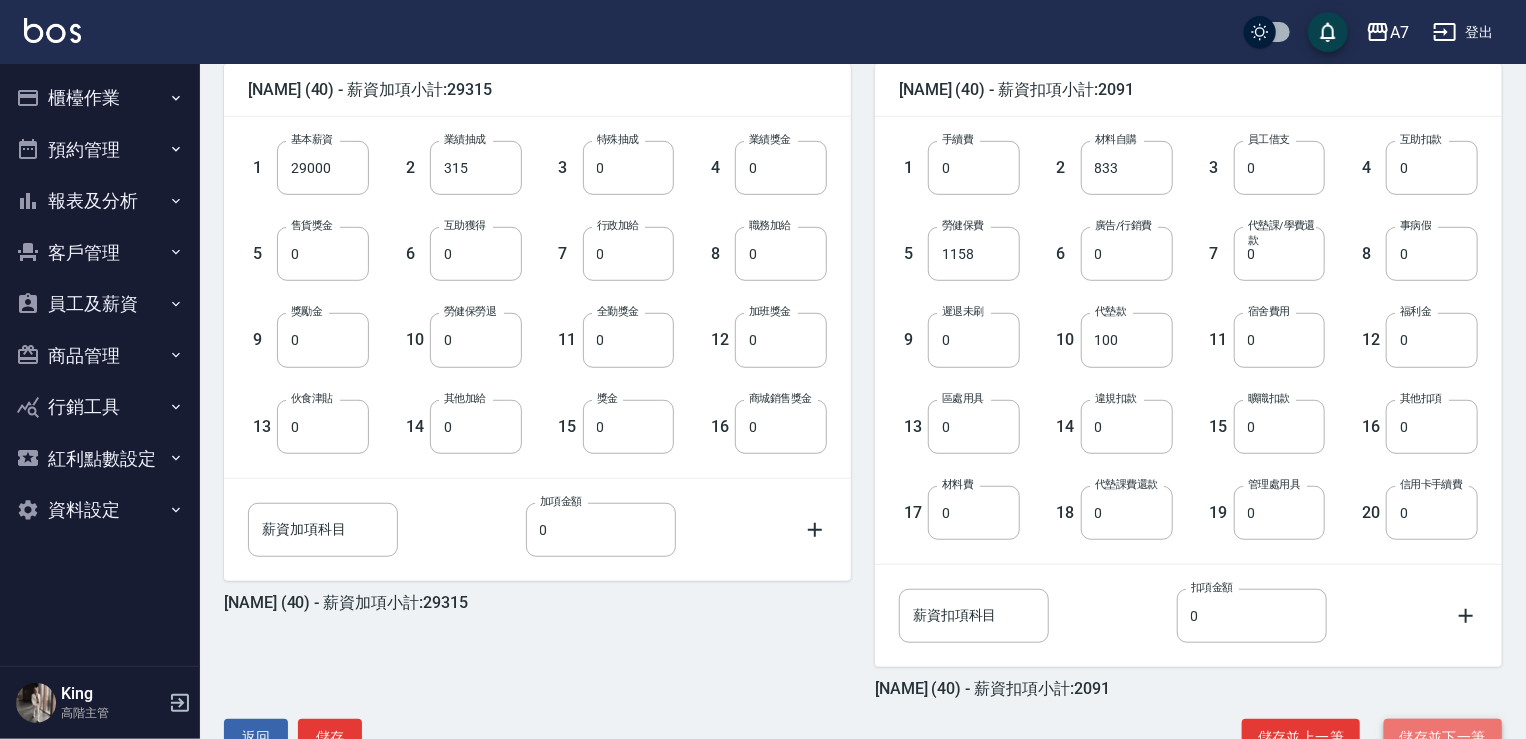 click on "儲存並下一筆" at bounding box center (1443, 737) 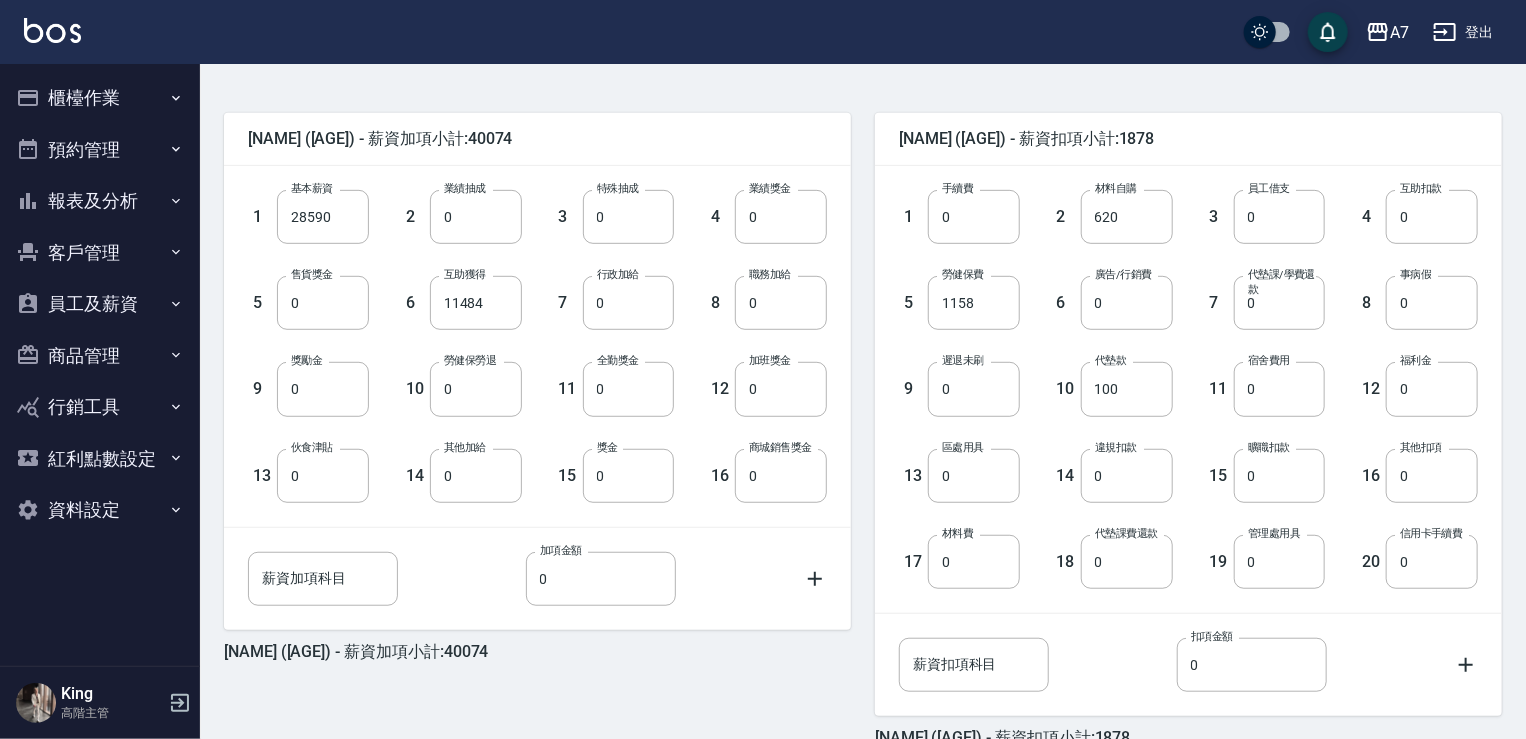 scroll, scrollTop: 500, scrollLeft: 0, axis: vertical 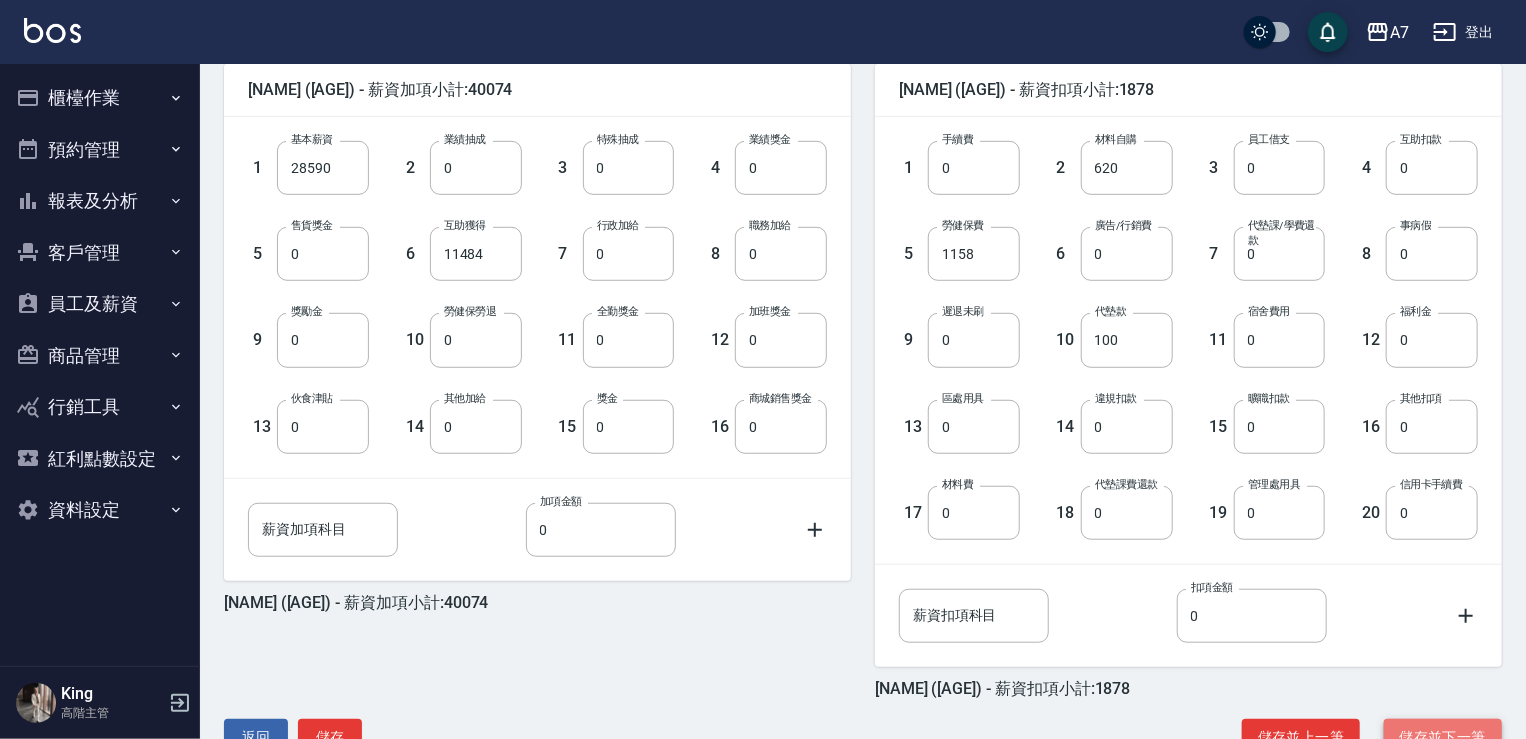 click on "儲存並下一筆" at bounding box center [1443, 737] 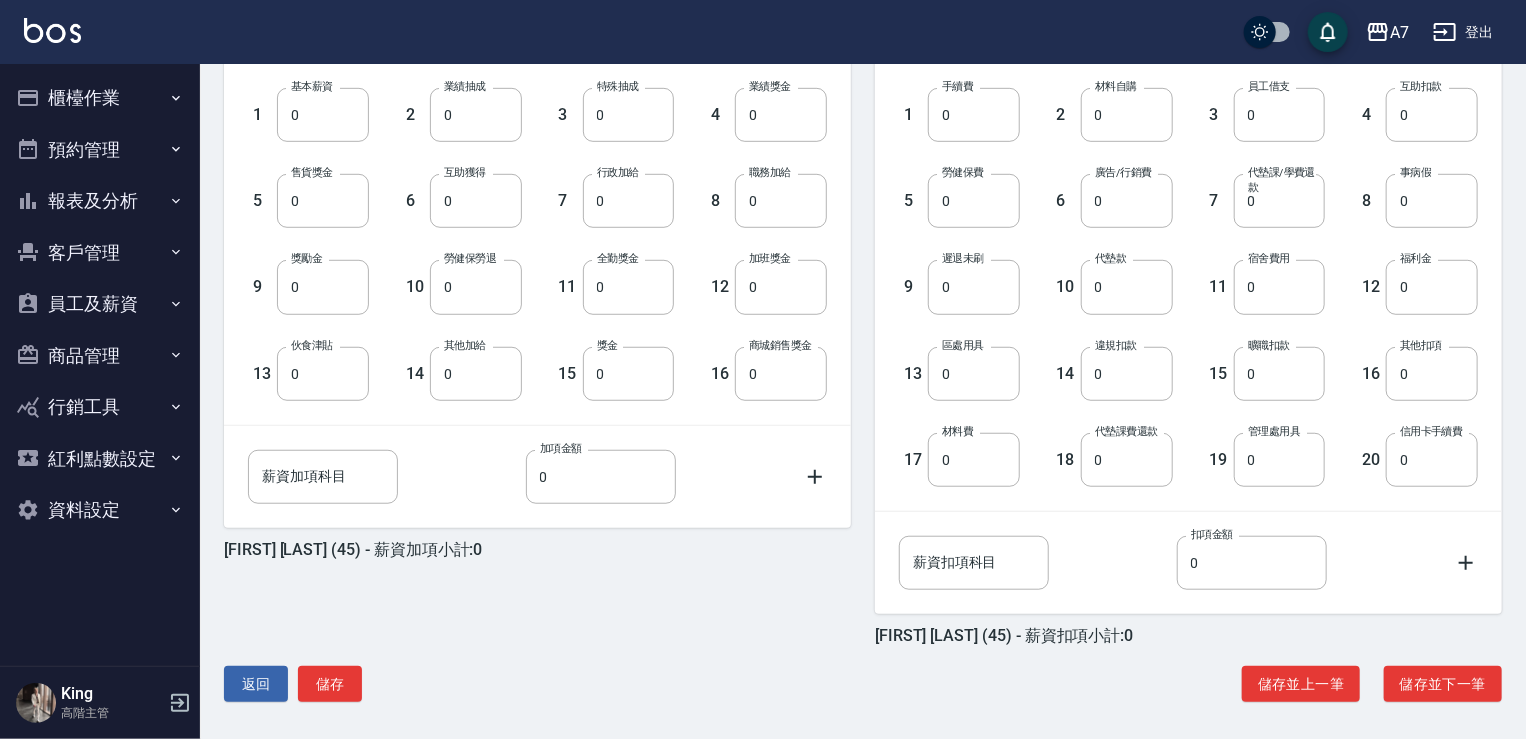 scroll, scrollTop: 560, scrollLeft: 0, axis: vertical 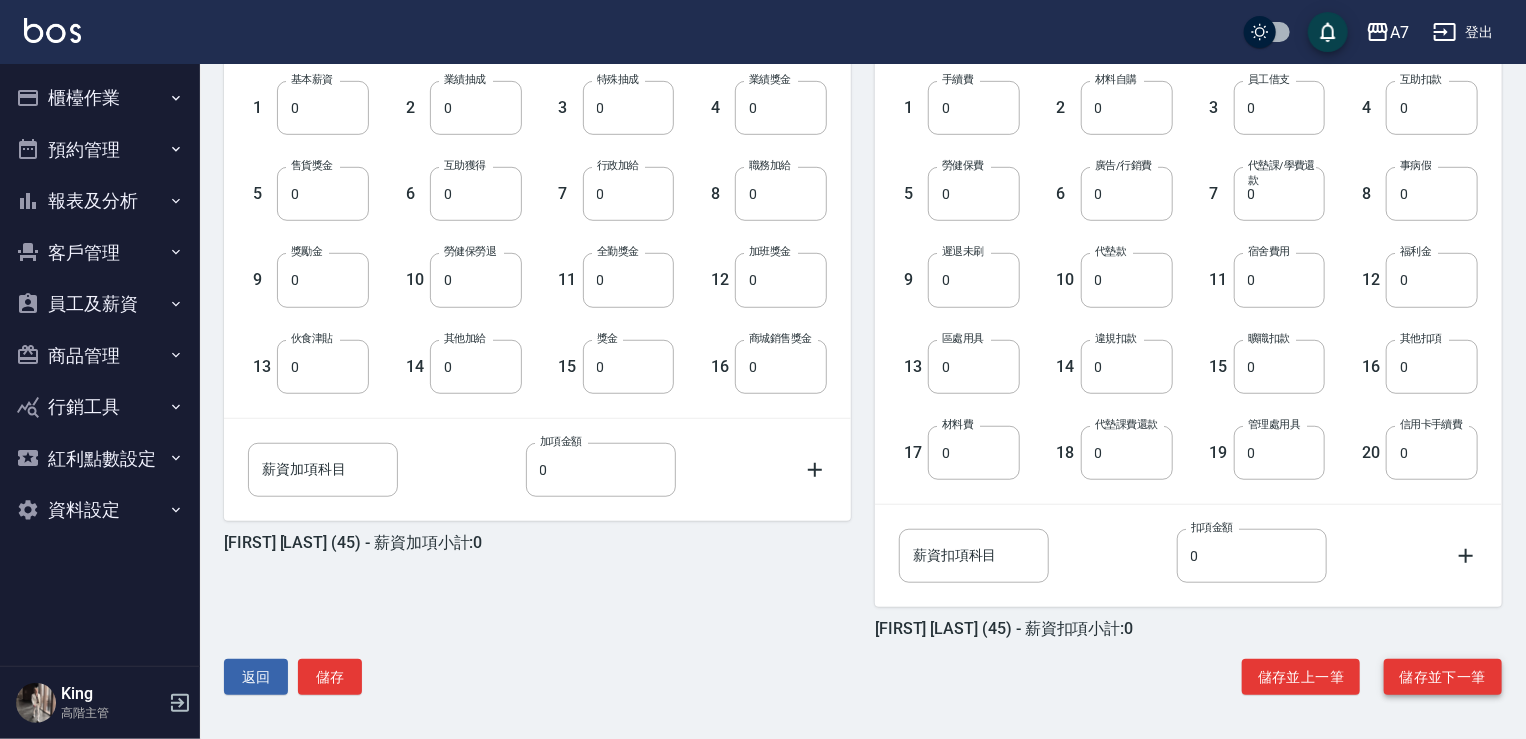 click on "儲存並下一筆" at bounding box center [1443, 677] 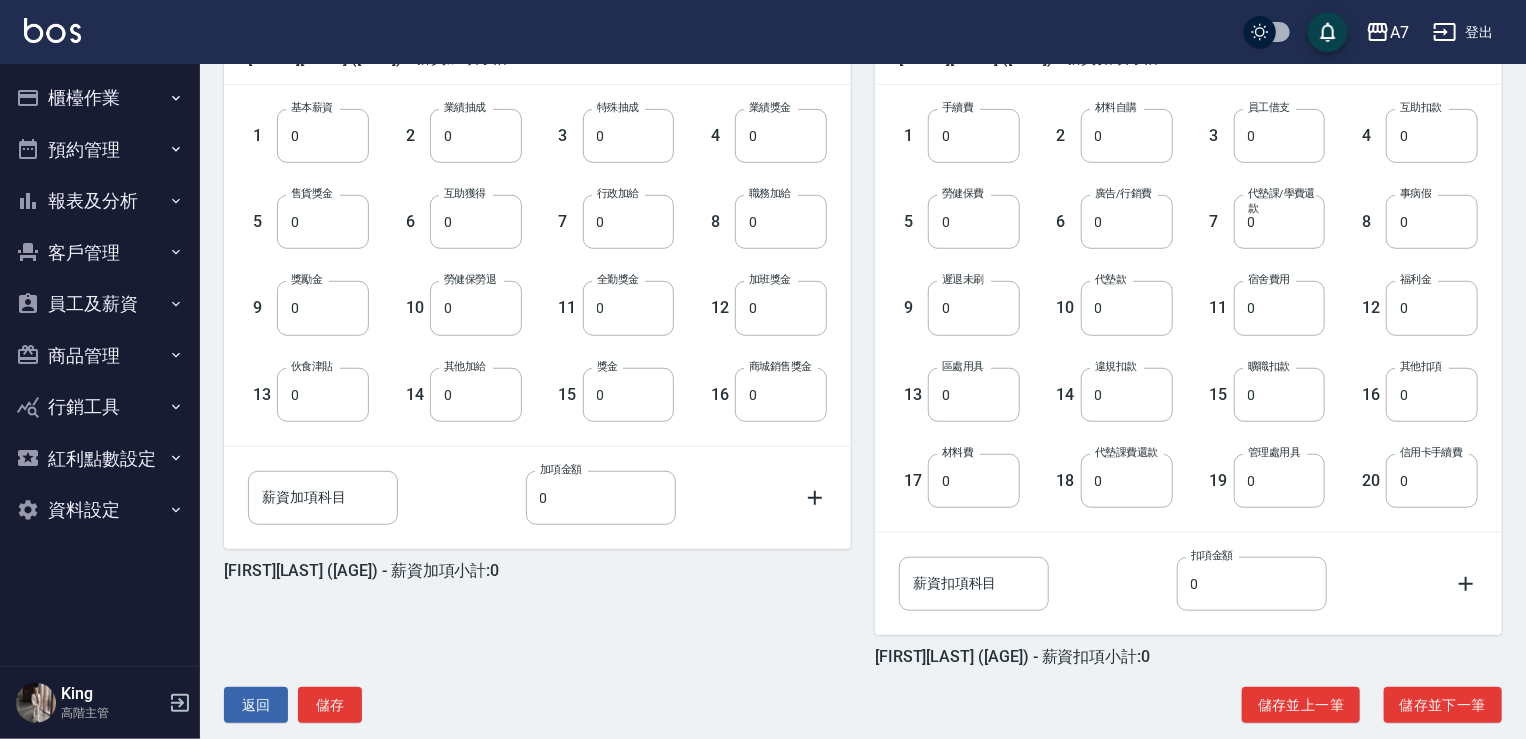 scroll, scrollTop: 560, scrollLeft: 0, axis: vertical 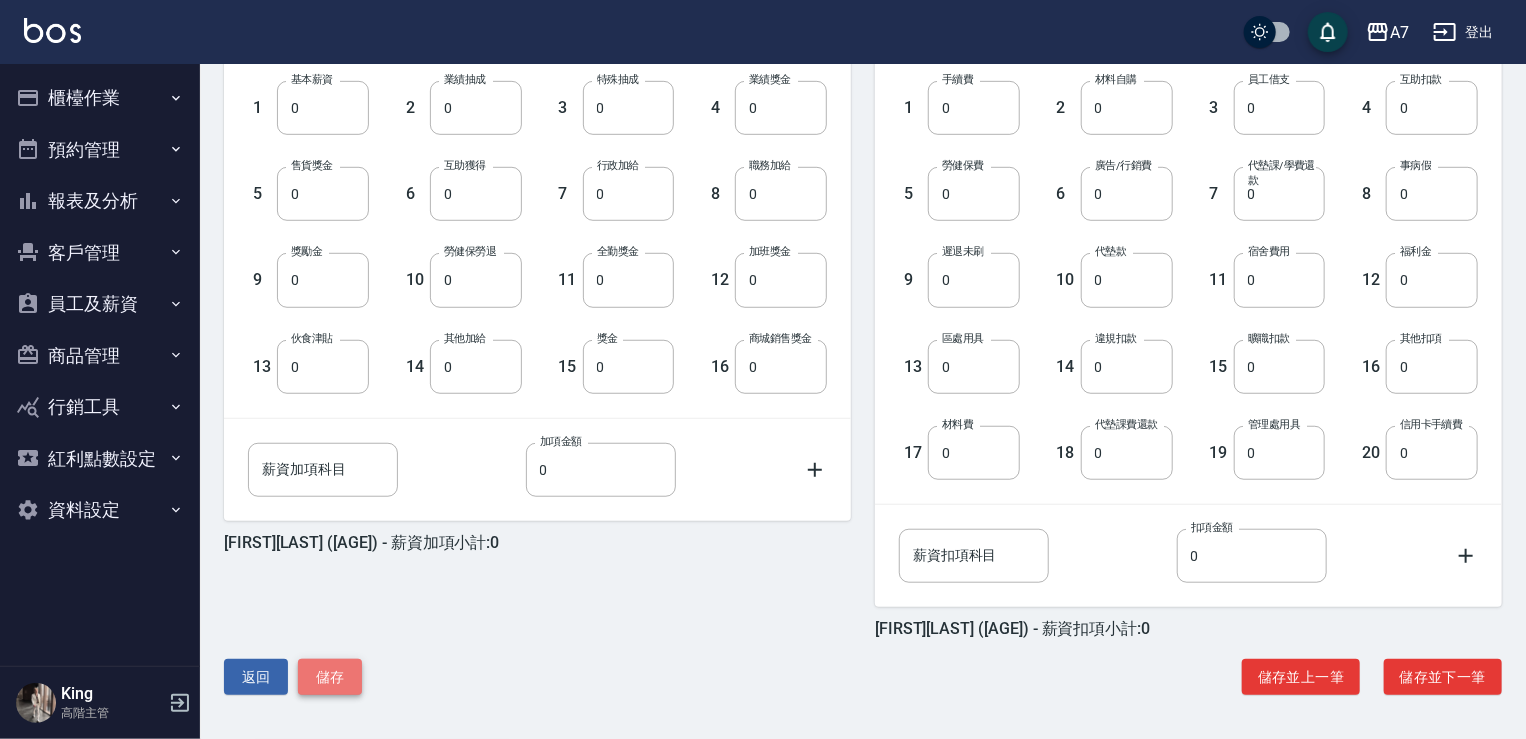 click on "儲存" at bounding box center [330, 677] 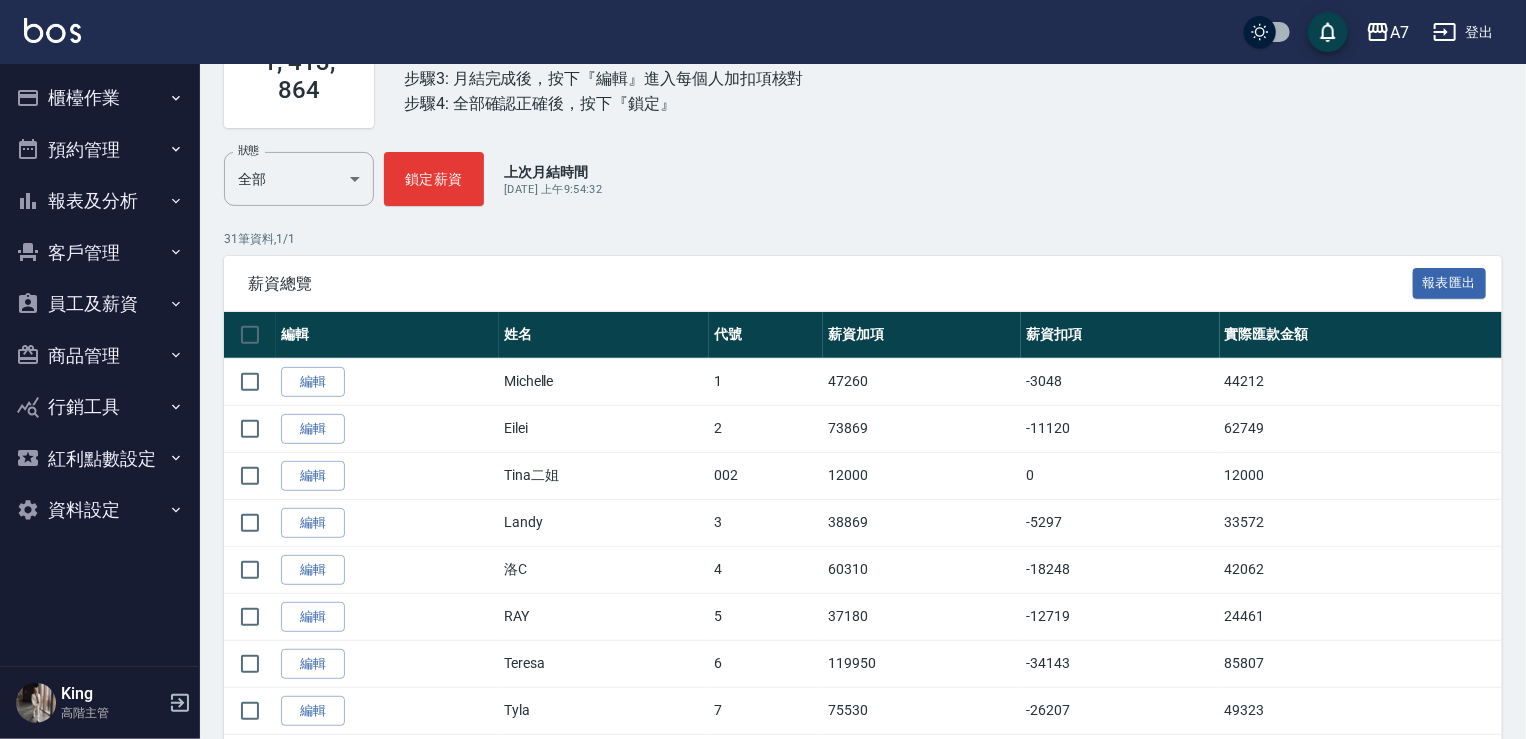 scroll, scrollTop: 300, scrollLeft: 0, axis: vertical 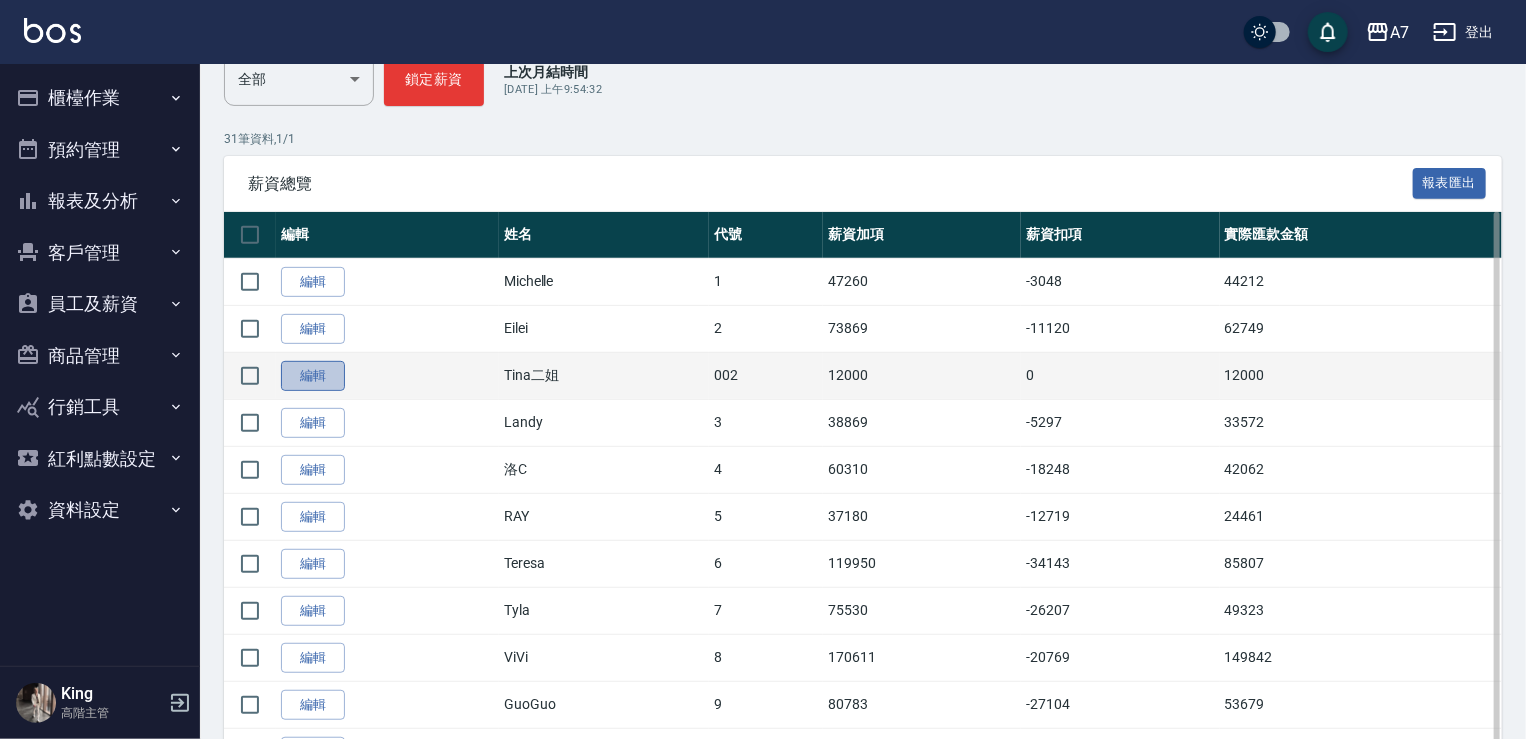 click on "編輯" at bounding box center [313, 376] 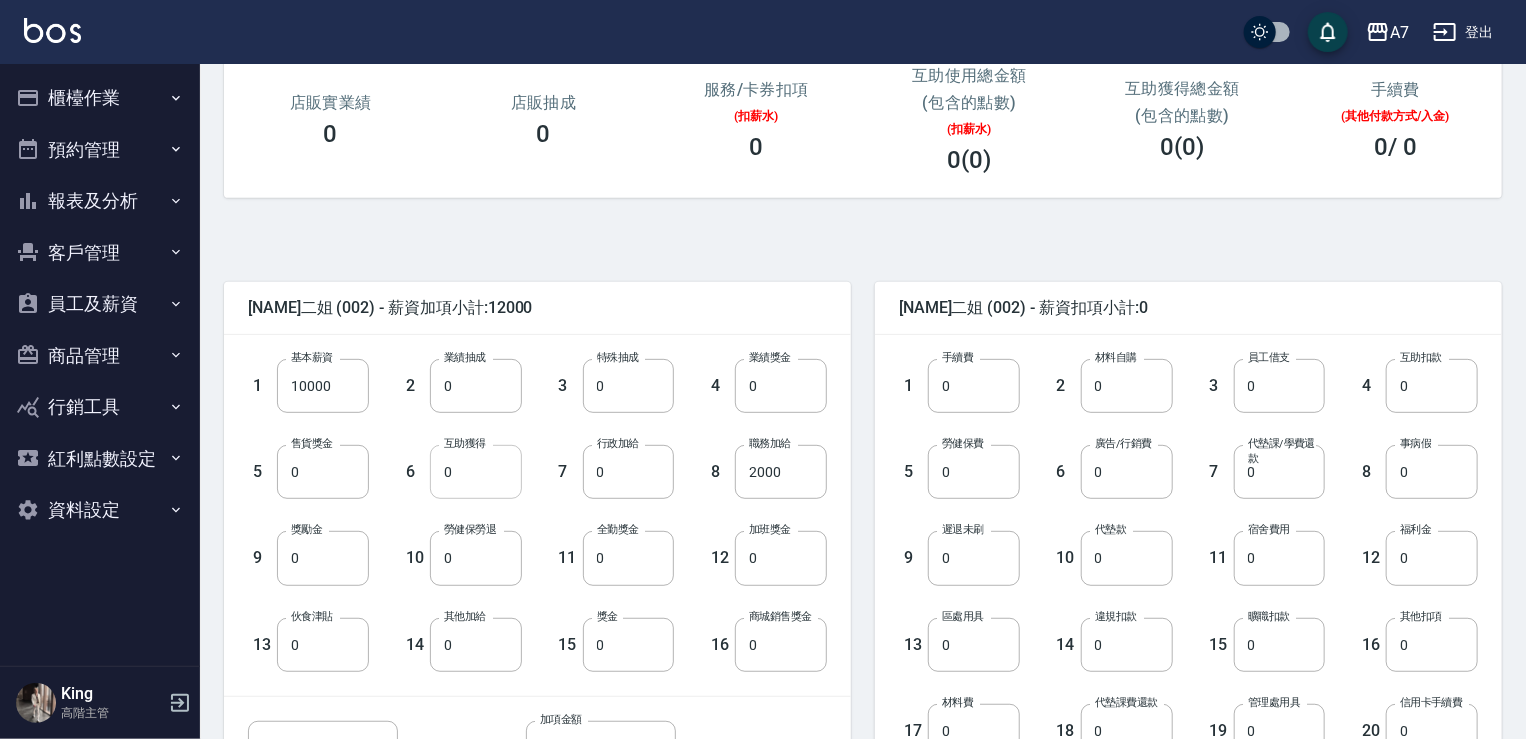 scroll, scrollTop: 300, scrollLeft: 0, axis: vertical 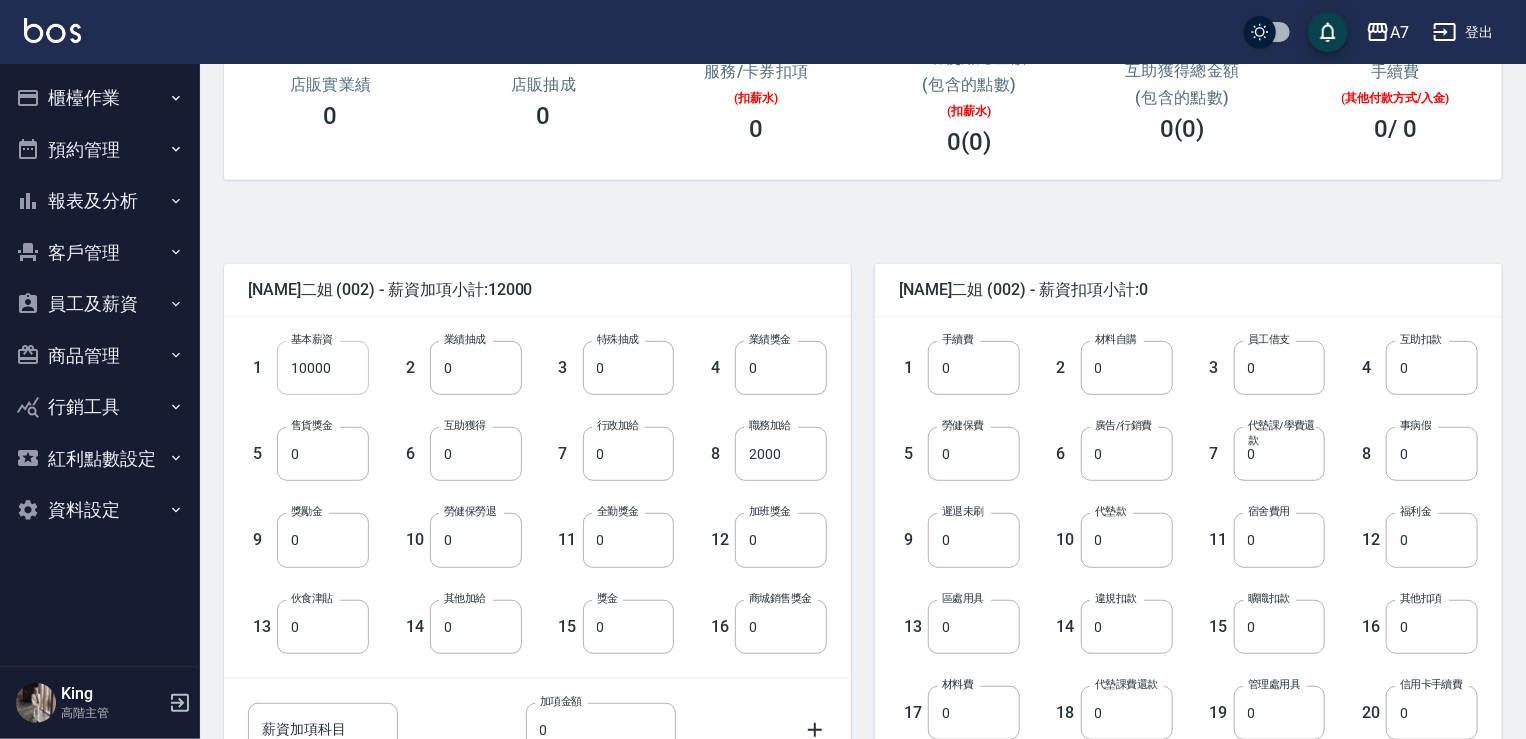 click on "10000" at bounding box center (323, 368) 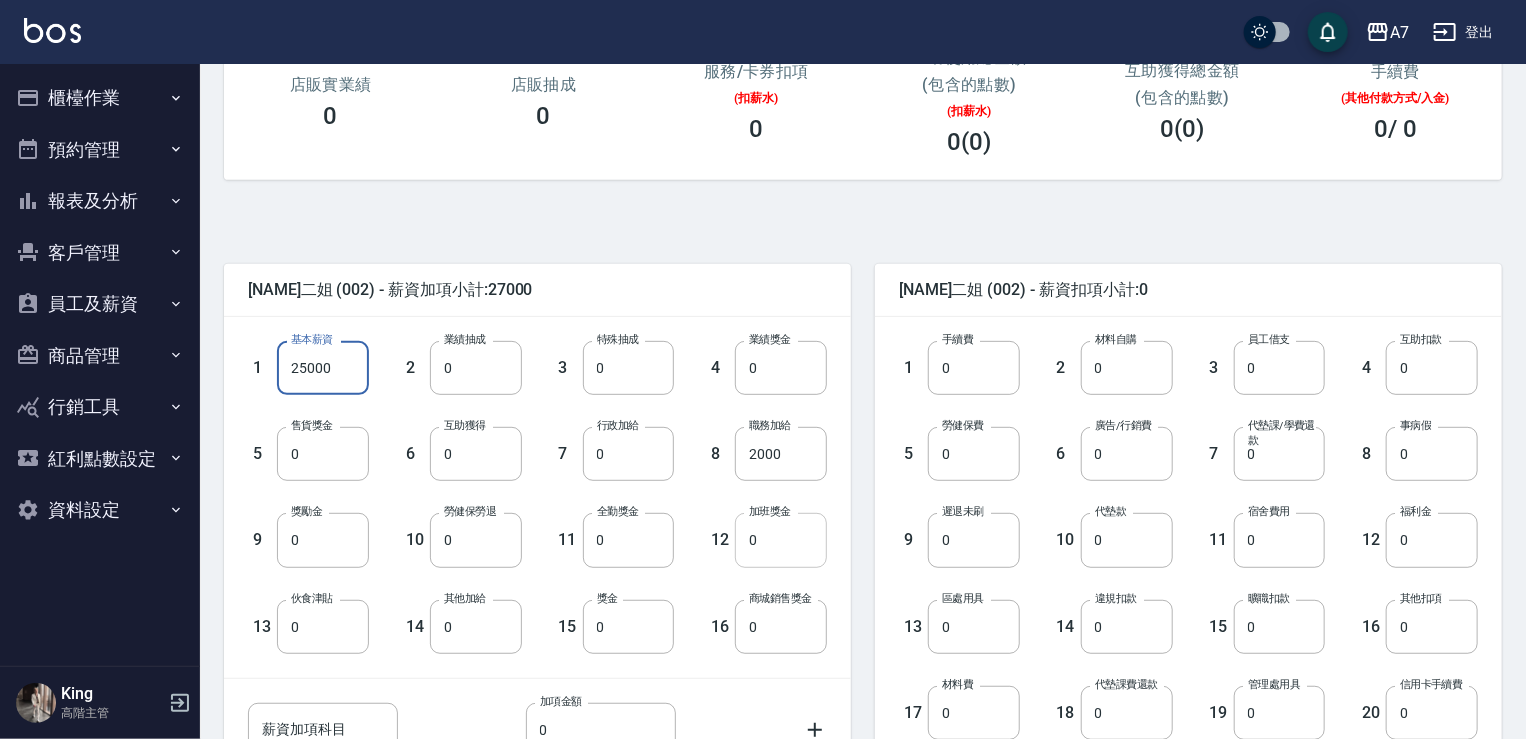 type on "25000" 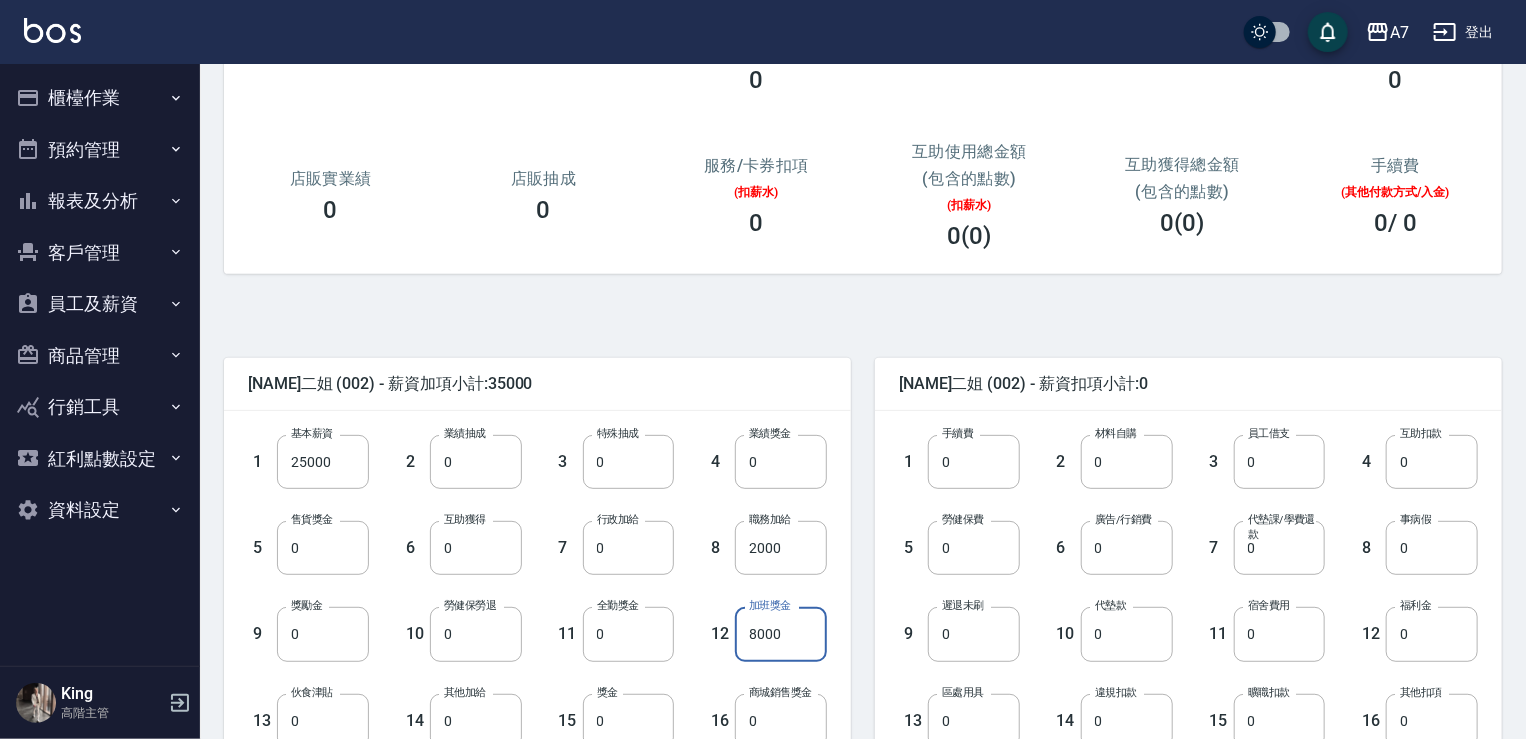 scroll, scrollTop: 100, scrollLeft: 0, axis: vertical 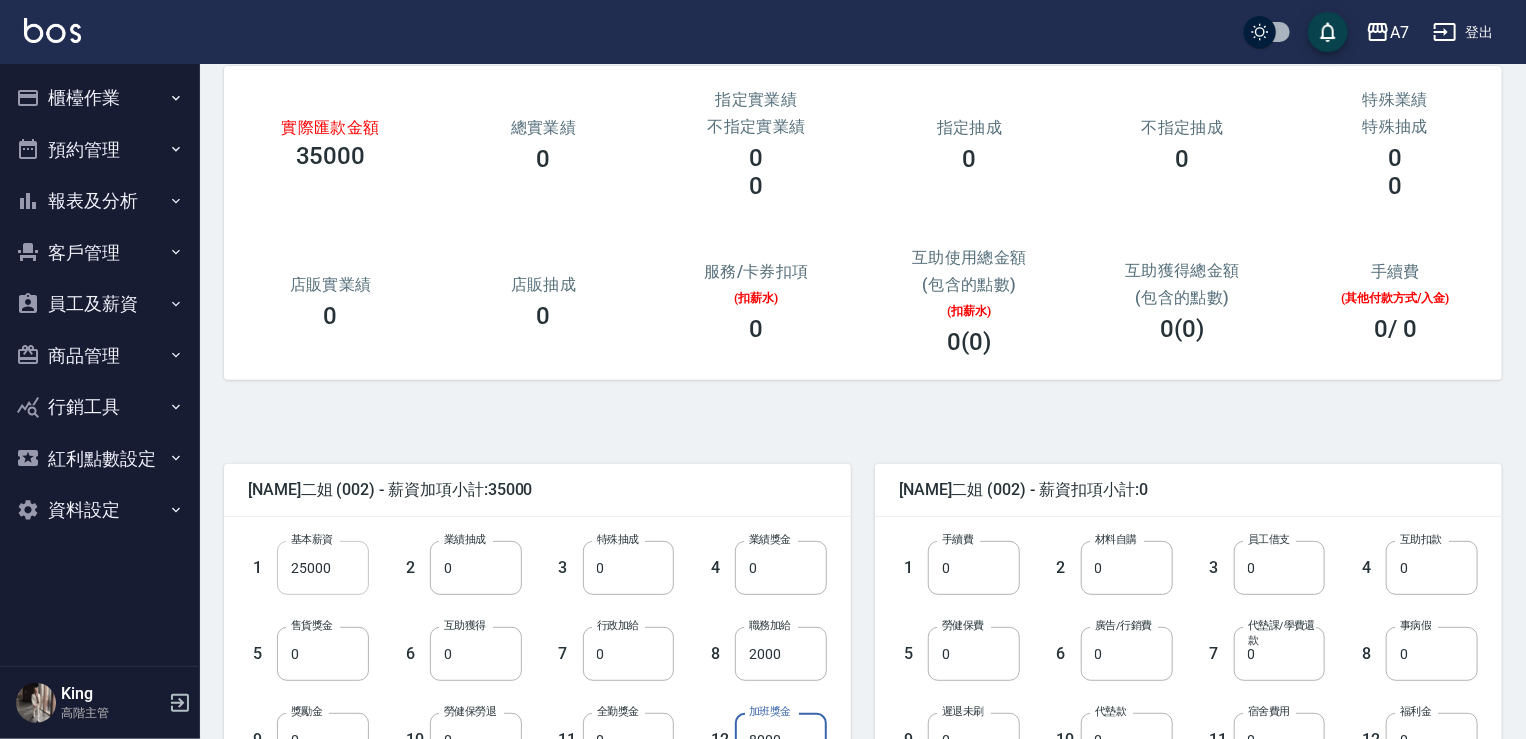 type on "8000" 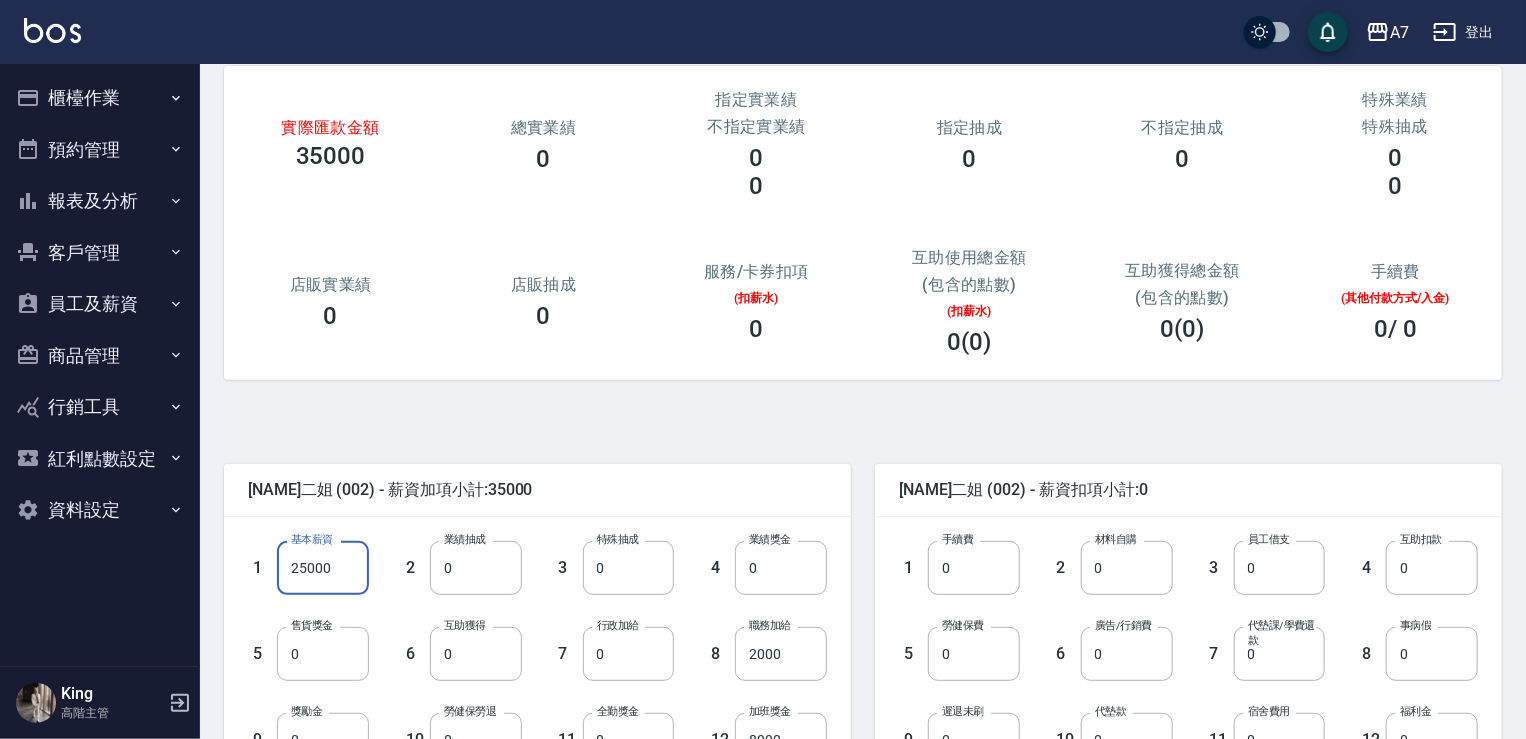 click on "25000" at bounding box center [323, 568] 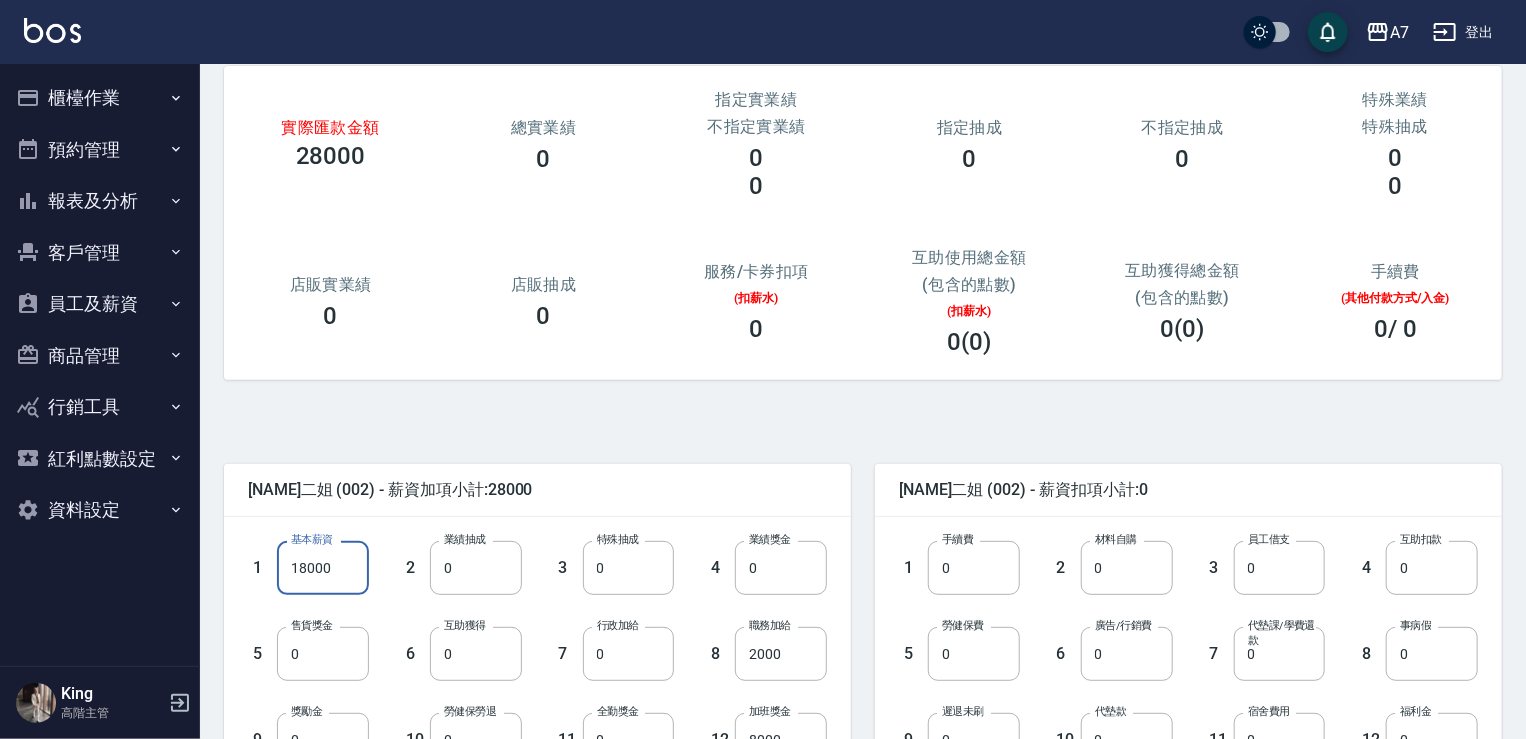 type on "18000" 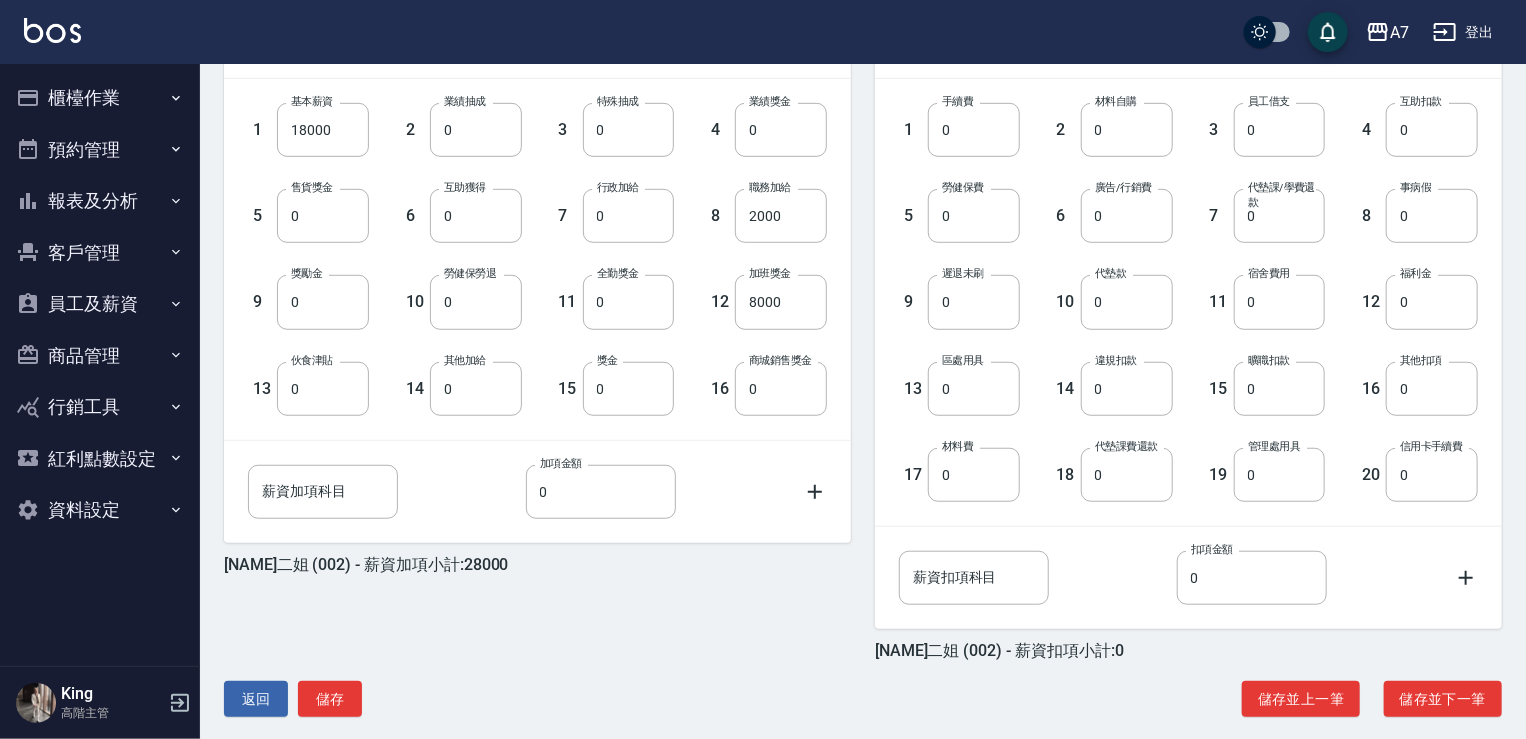 scroll, scrollTop: 560, scrollLeft: 0, axis: vertical 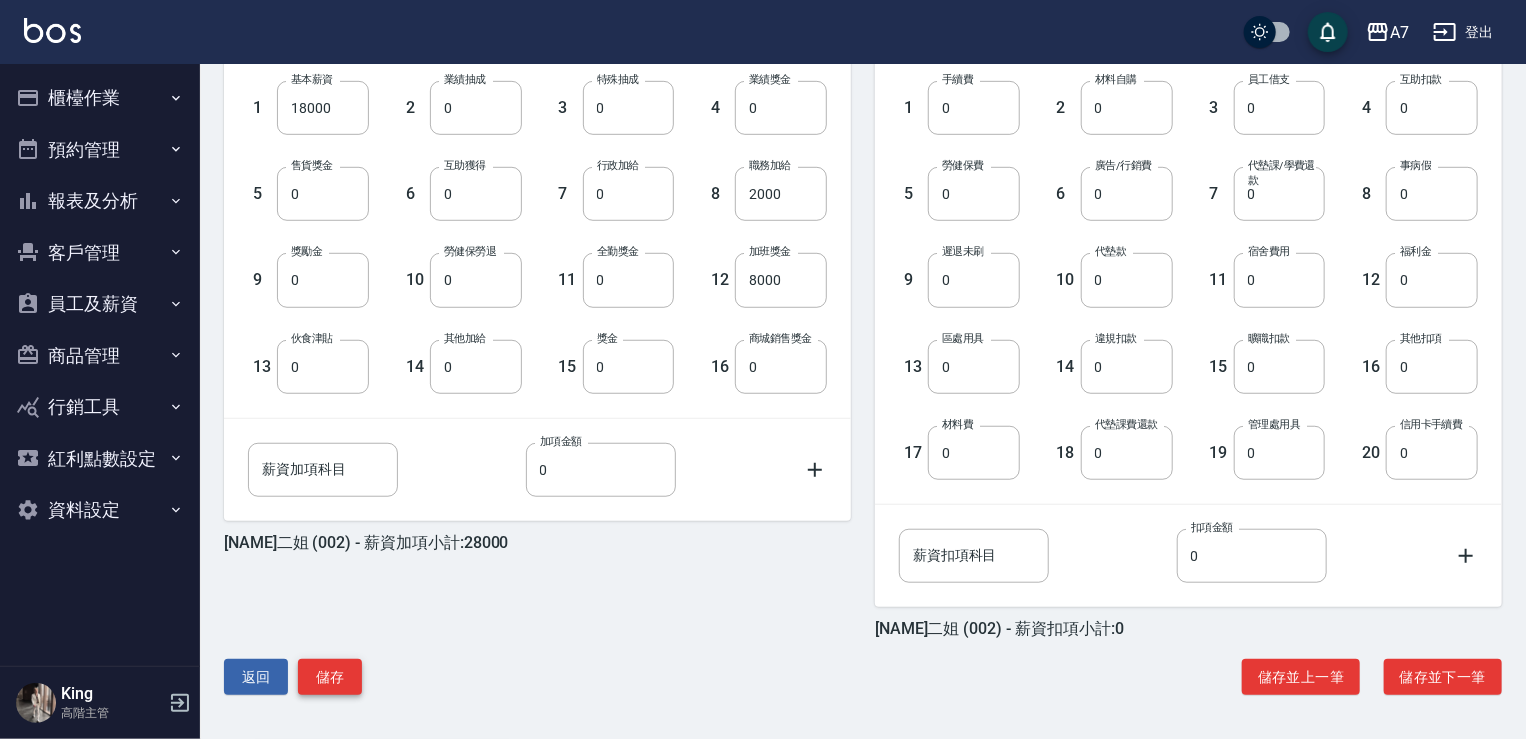 click on "儲存" at bounding box center (330, 677) 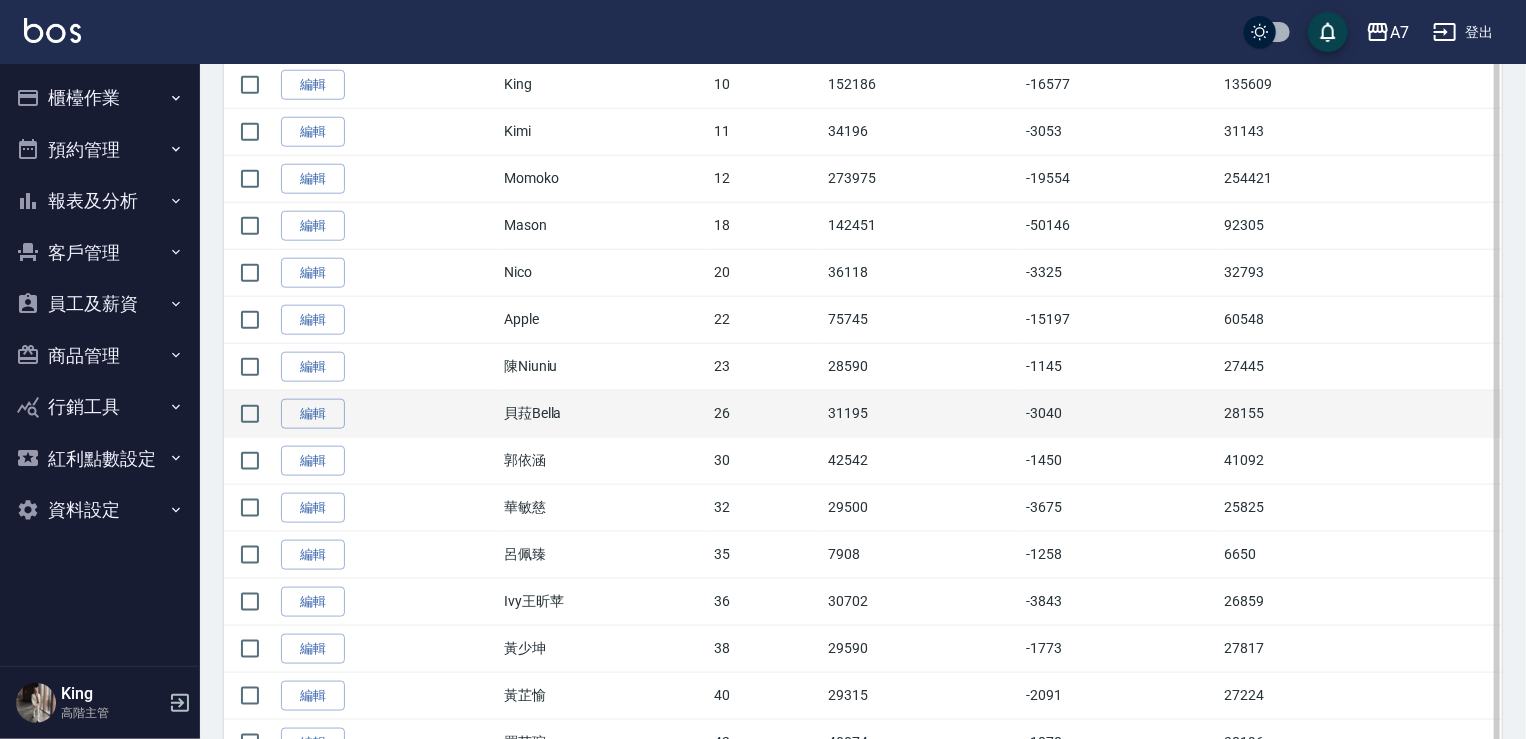scroll, scrollTop: 1000, scrollLeft: 0, axis: vertical 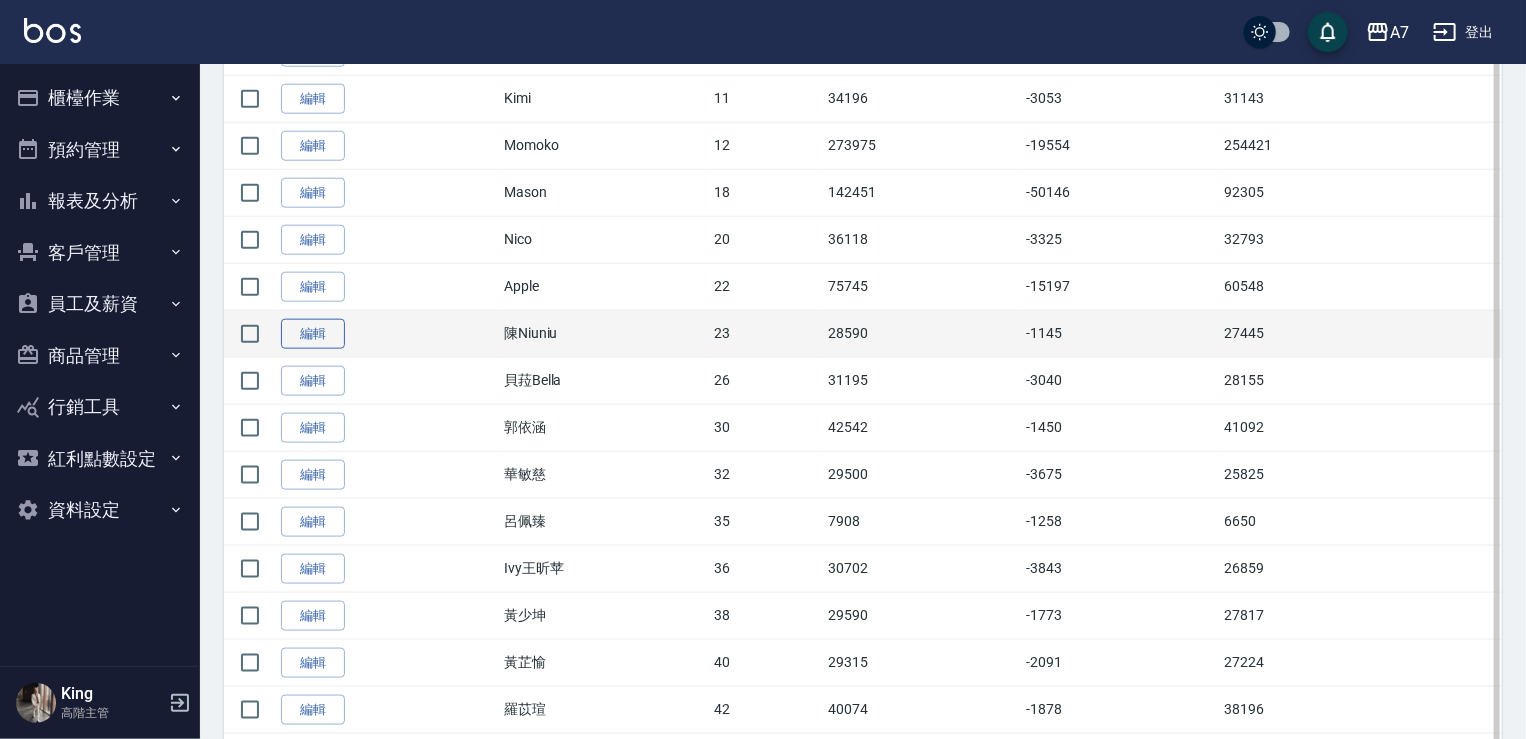 click on "編輯" at bounding box center (313, 334) 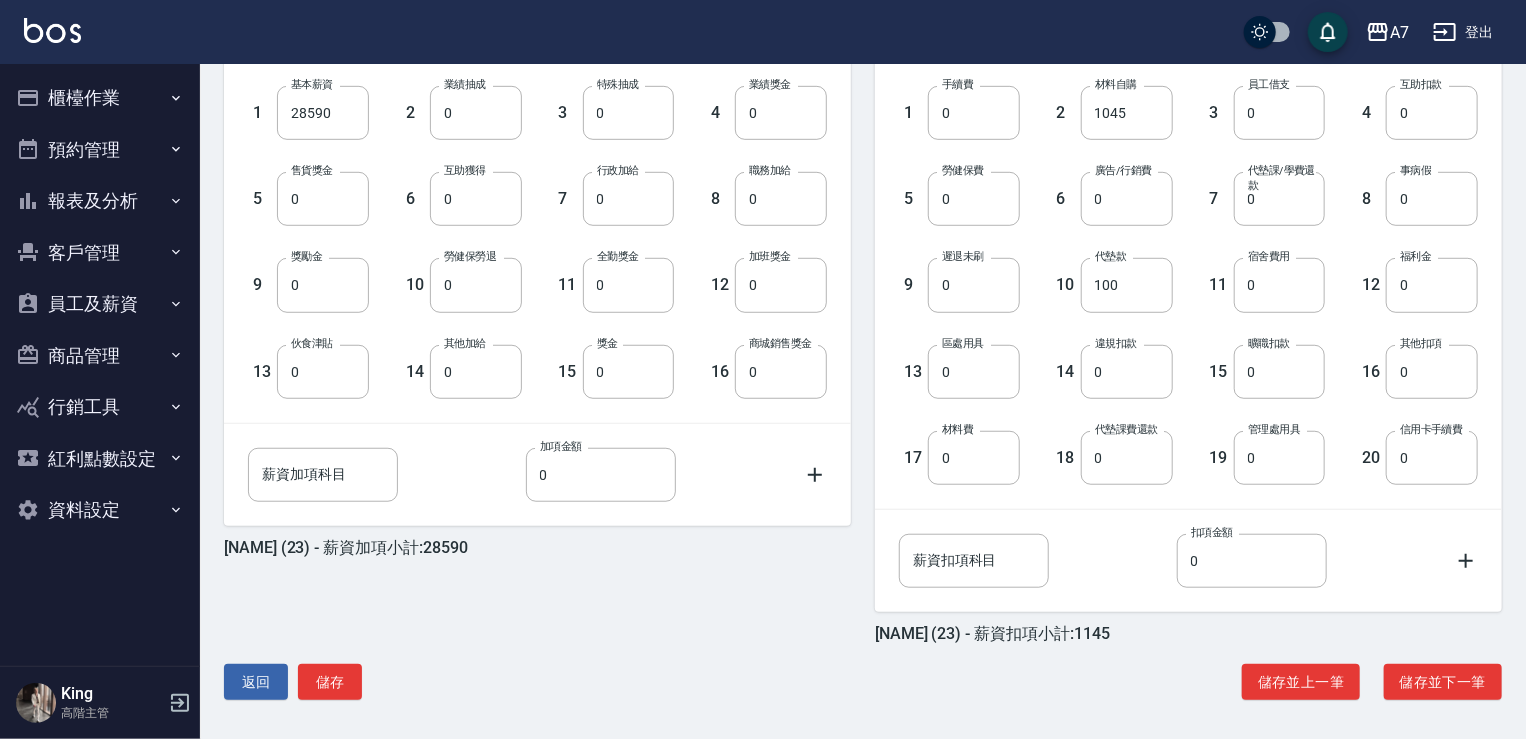 scroll, scrollTop: 560, scrollLeft: 0, axis: vertical 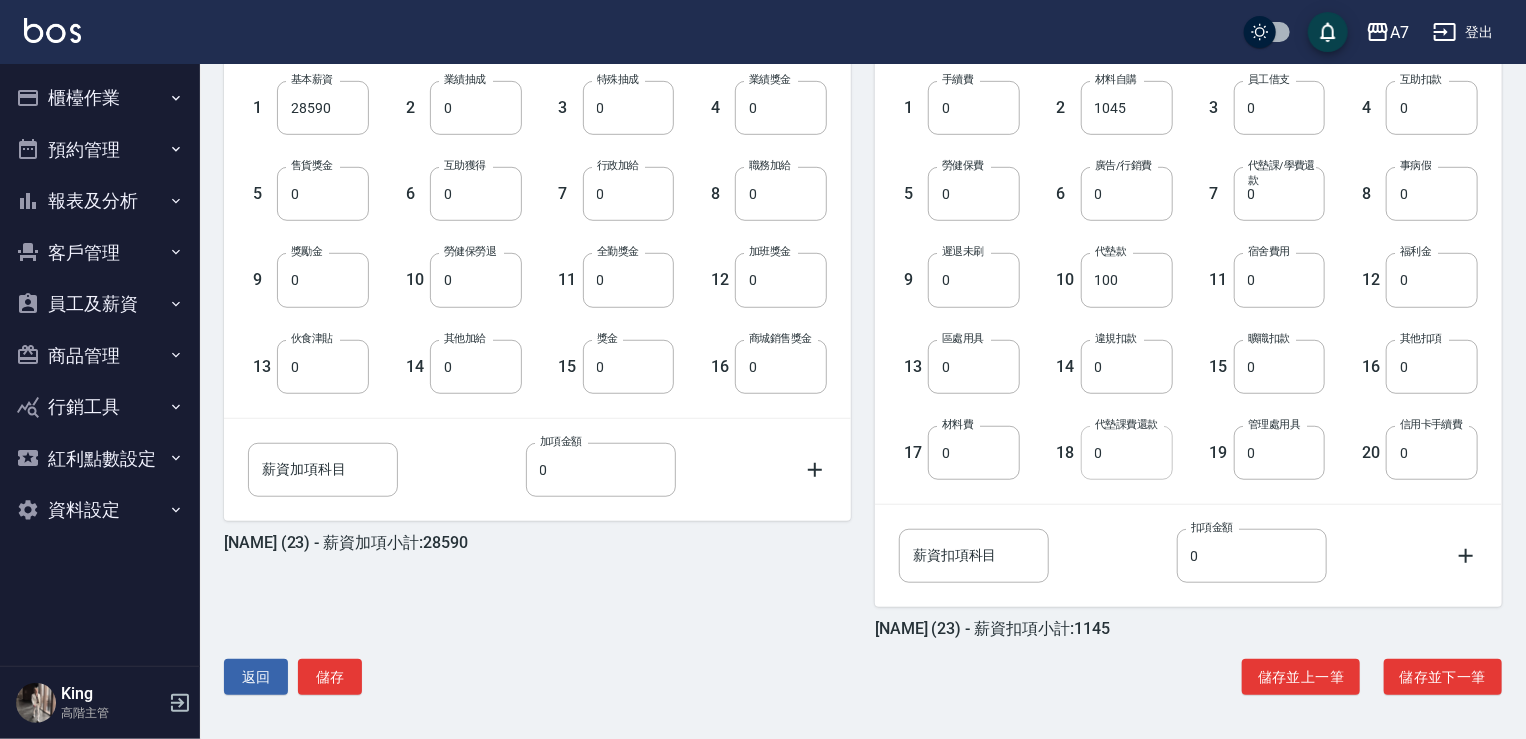 click on "0" at bounding box center (1127, 453) 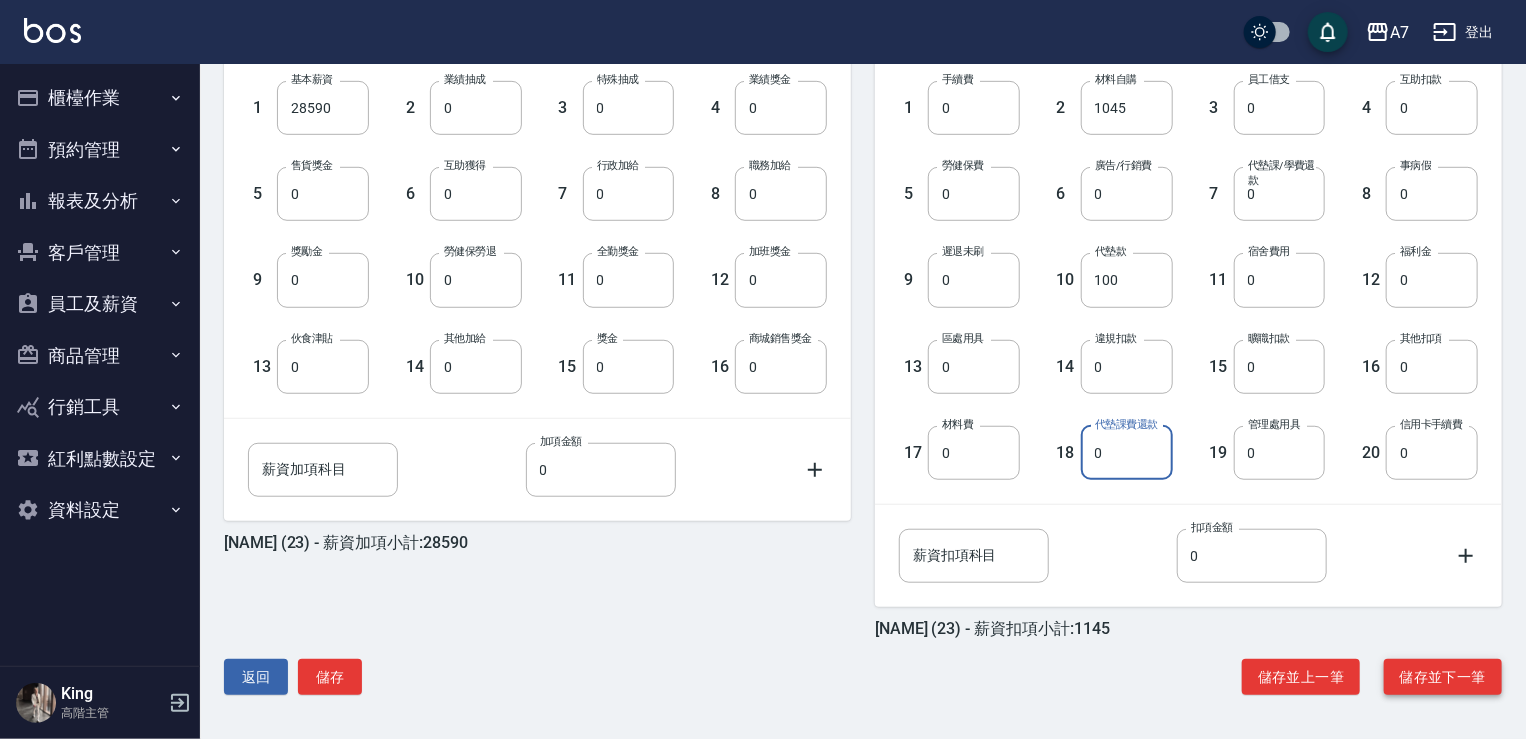 click on "儲存並下一筆" at bounding box center (1443, 677) 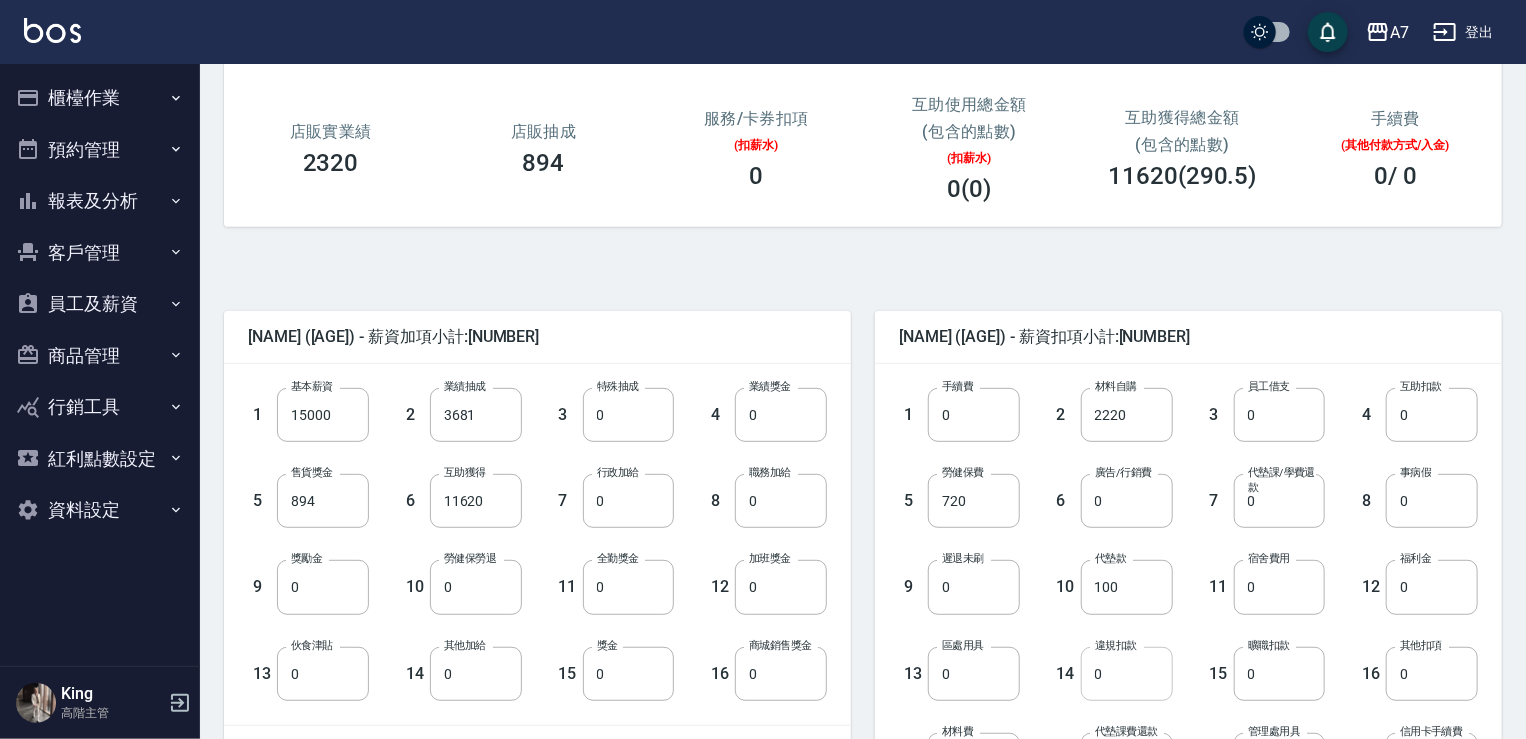 scroll, scrollTop: 400, scrollLeft: 0, axis: vertical 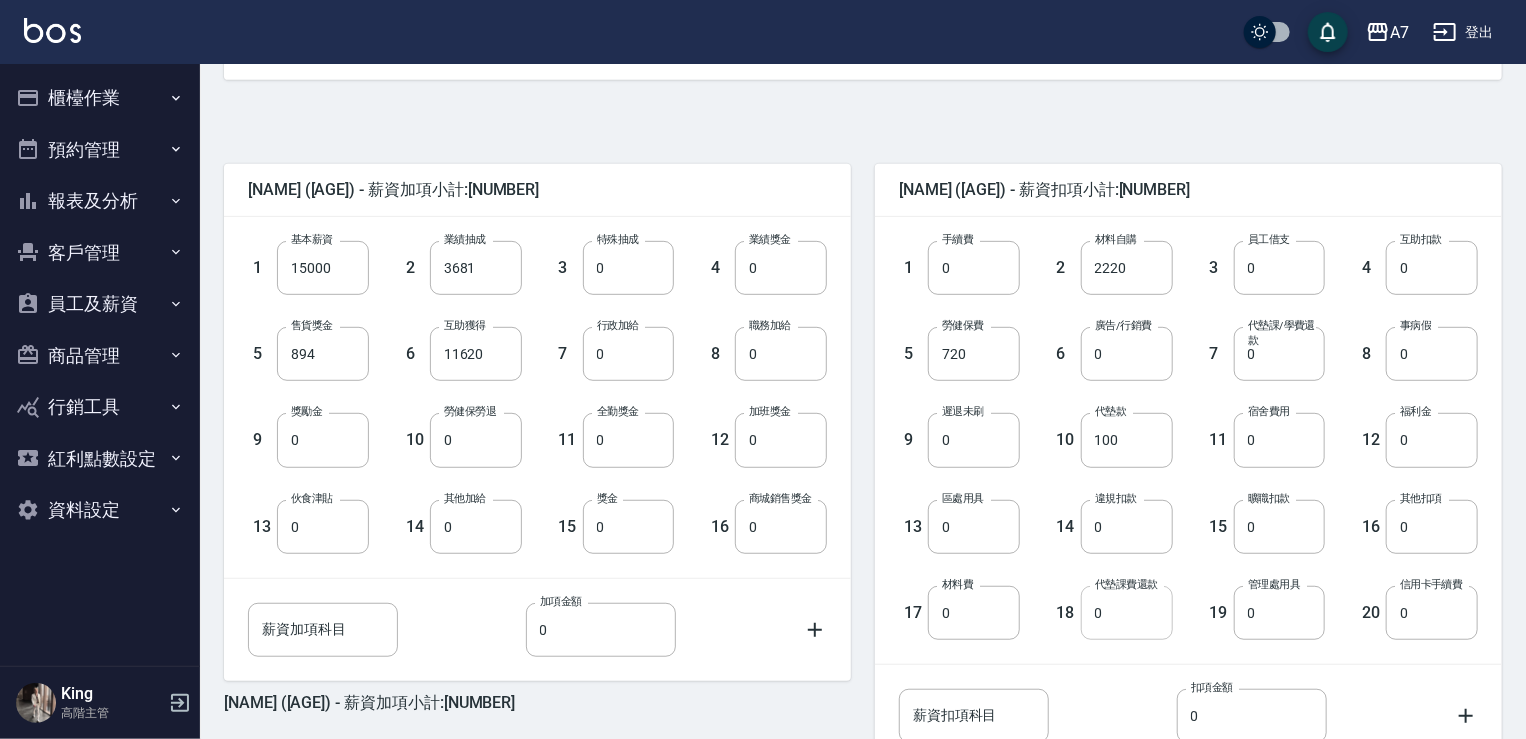 click on "0" at bounding box center (1127, 613) 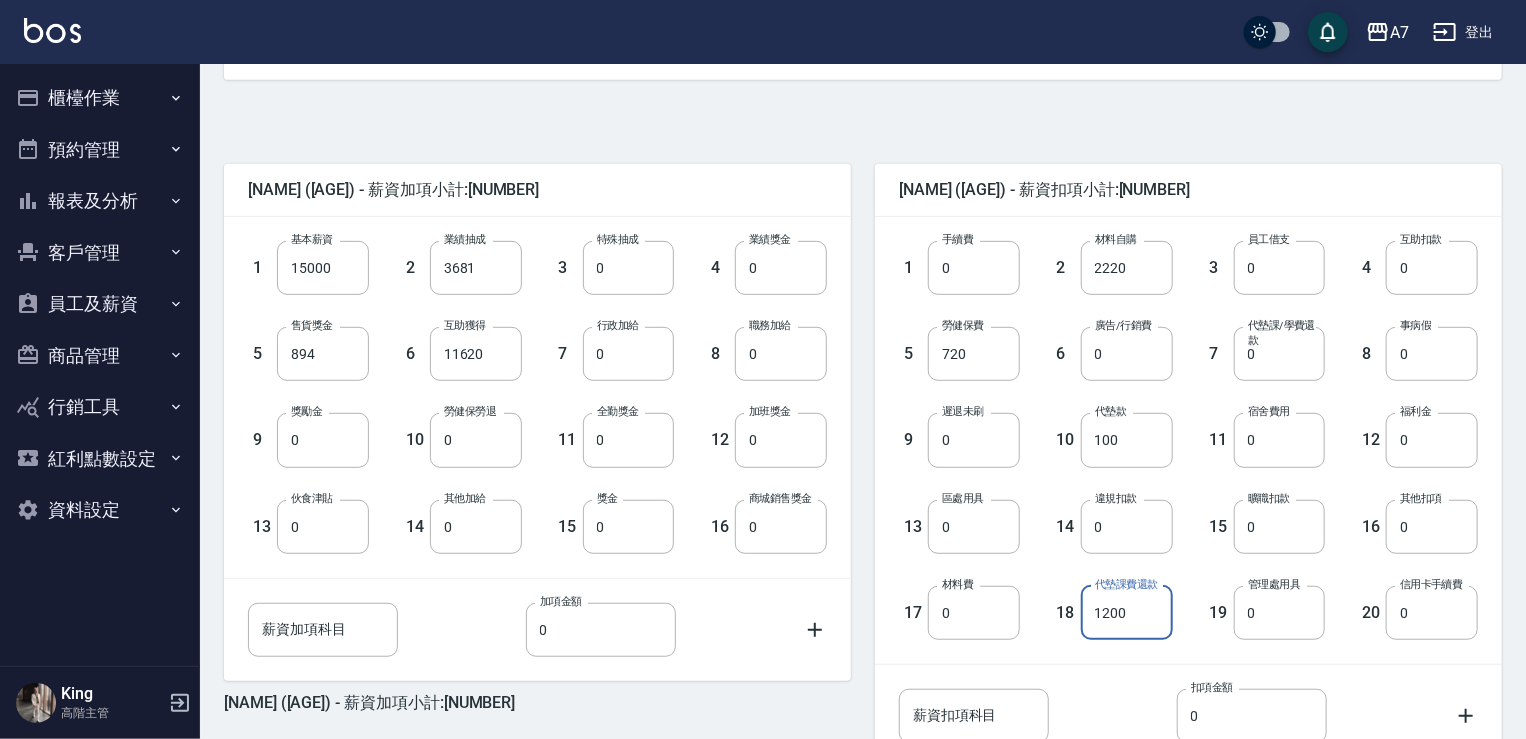 type on "1200" 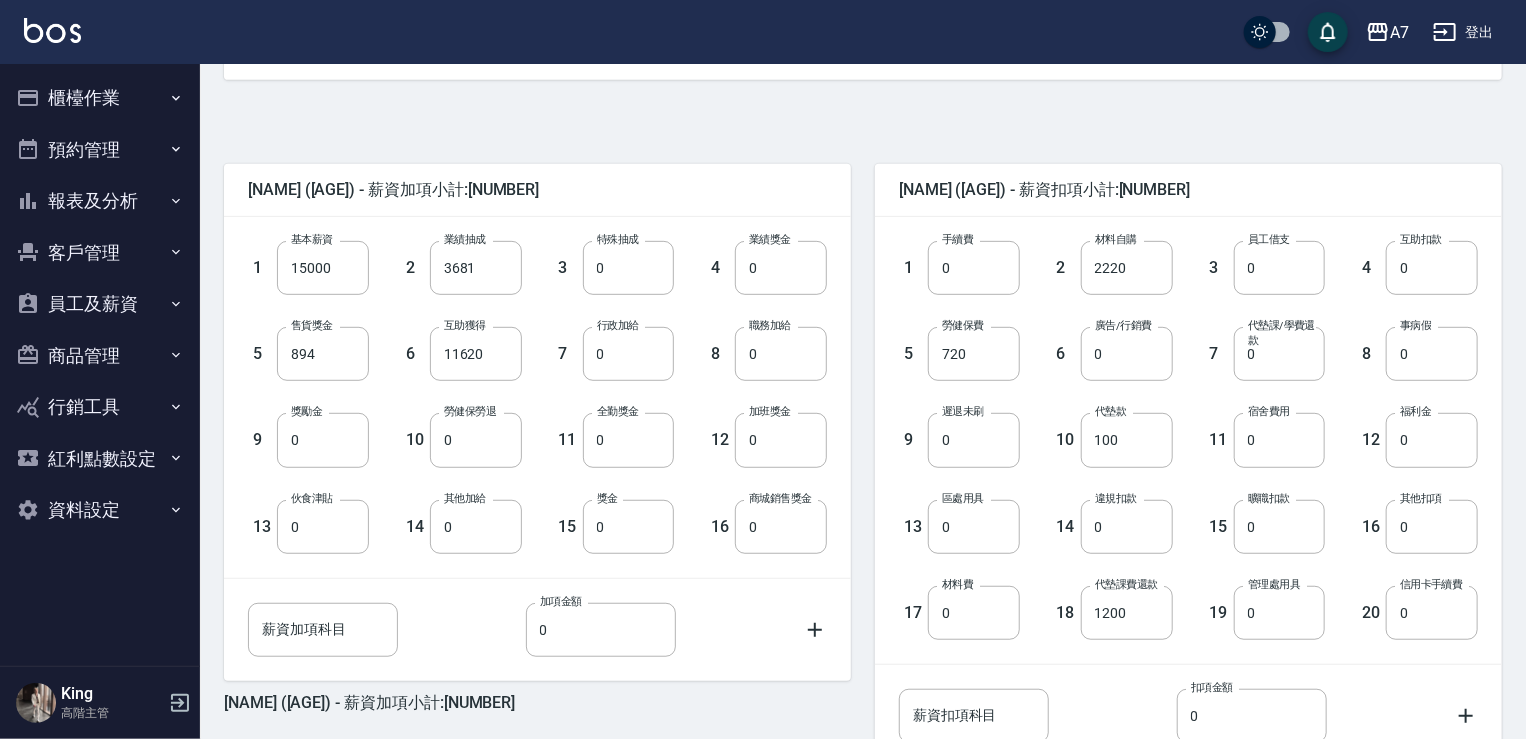 click on "薪資扣項科目 薪資扣項科目 扣項金額 0 扣項金額" at bounding box center (1172, 700) 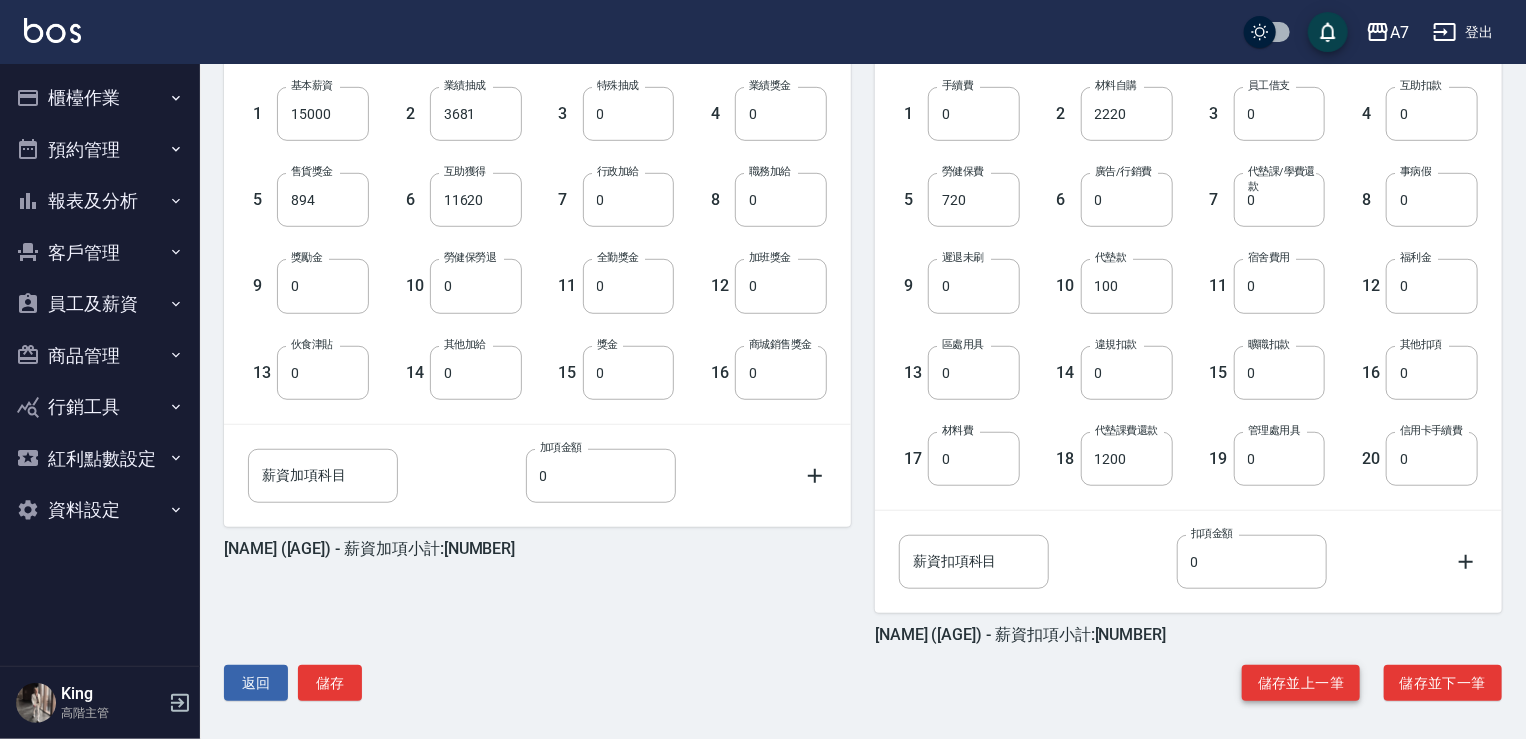 scroll, scrollTop: 560, scrollLeft: 0, axis: vertical 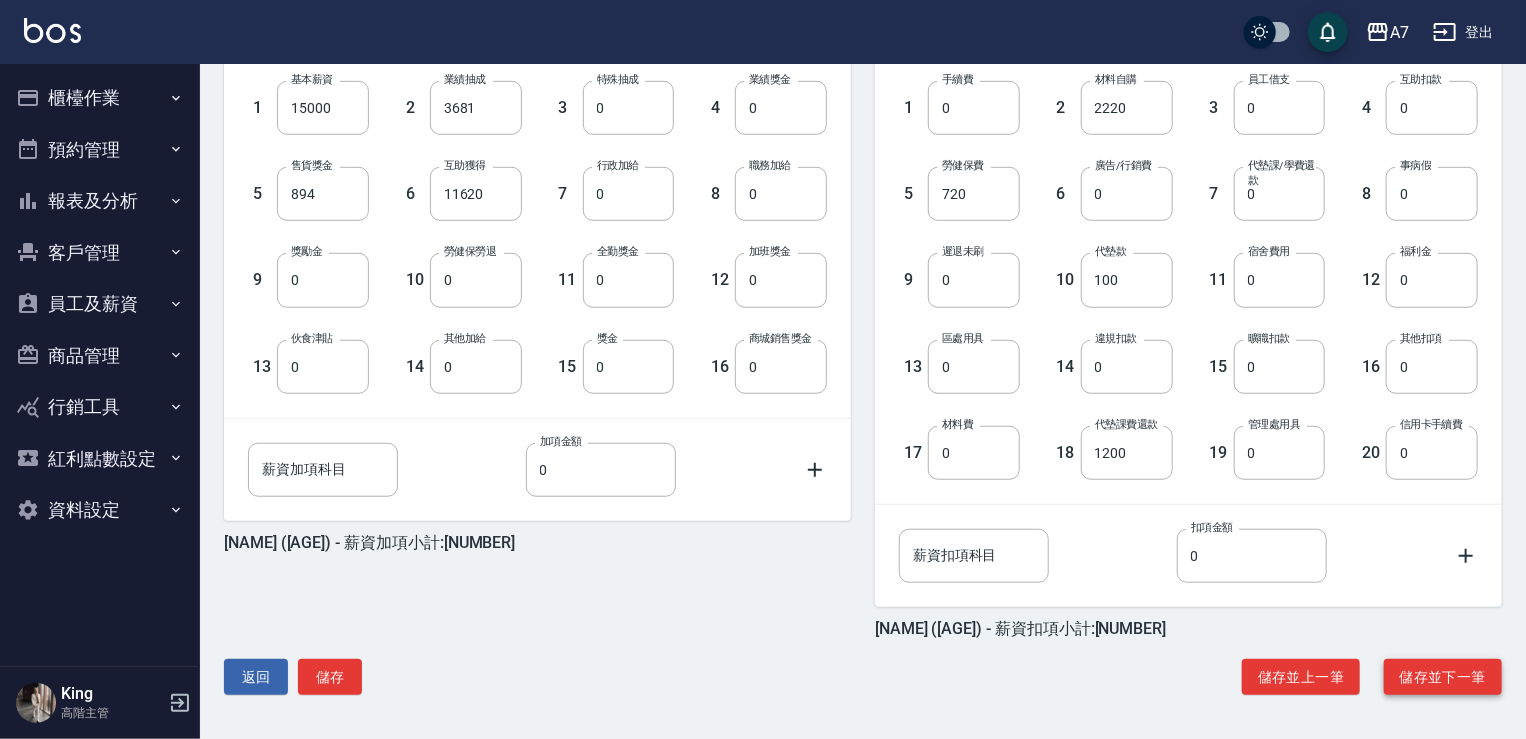 click on "儲存並下一筆" at bounding box center [1443, 677] 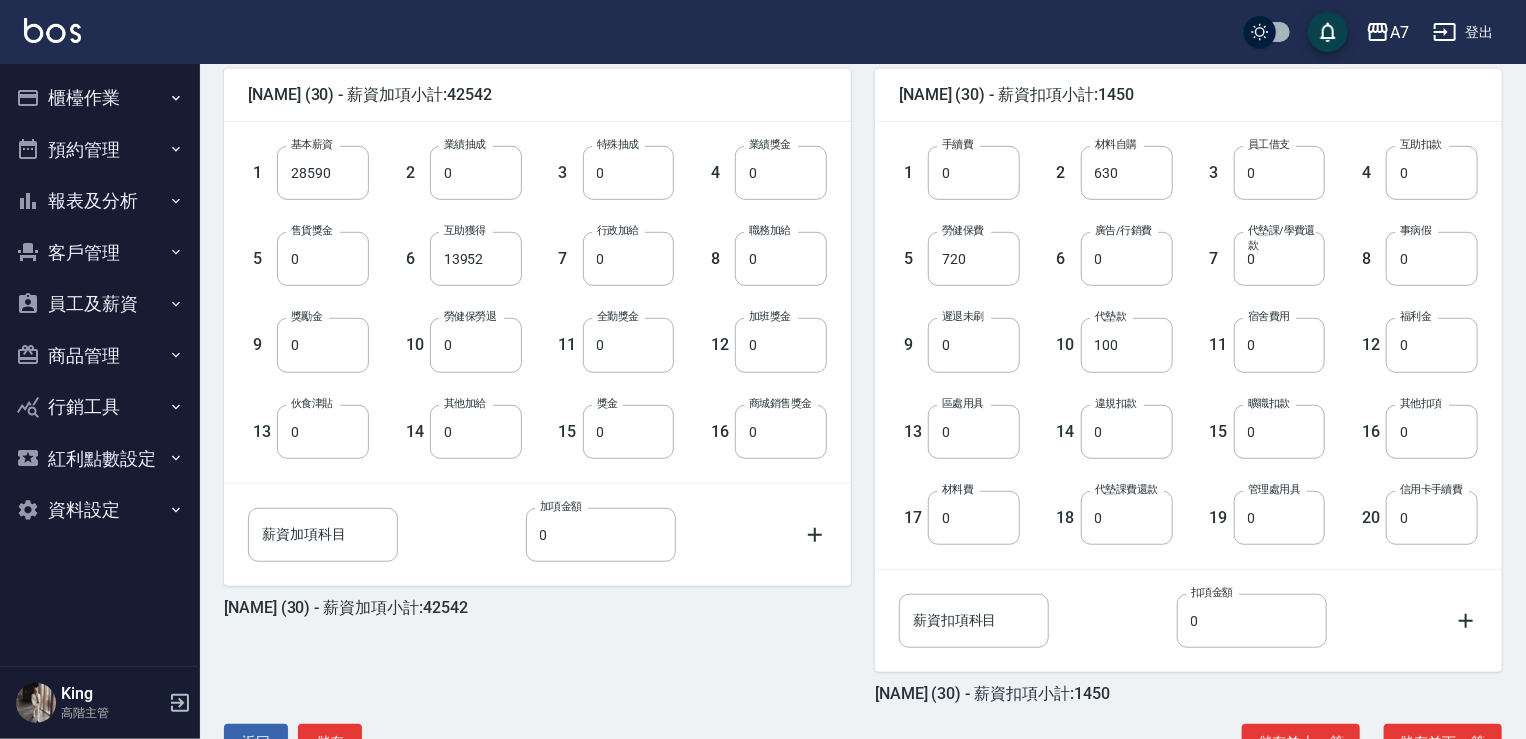 scroll, scrollTop: 500, scrollLeft: 0, axis: vertical 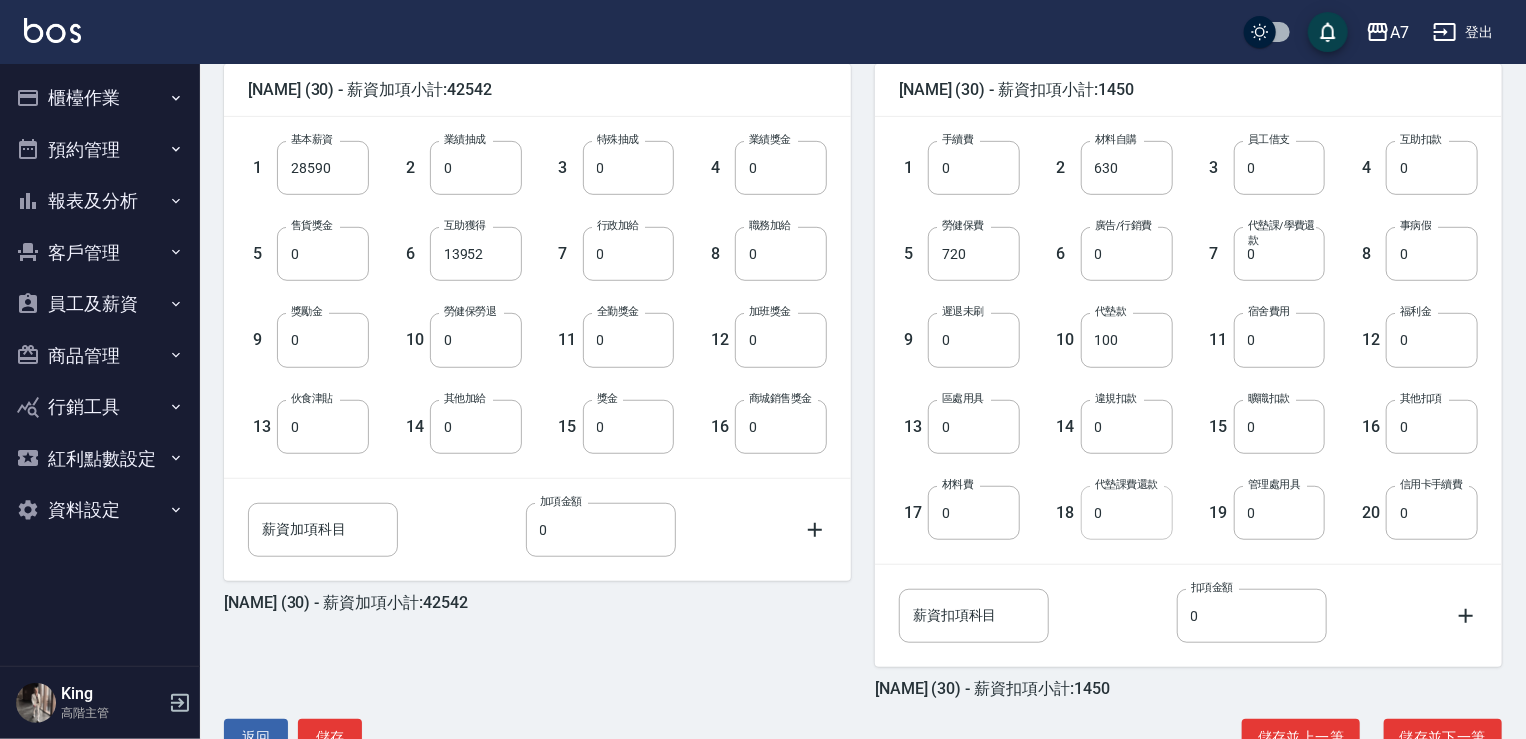 click on "0" at bounding box center (1127, 513) 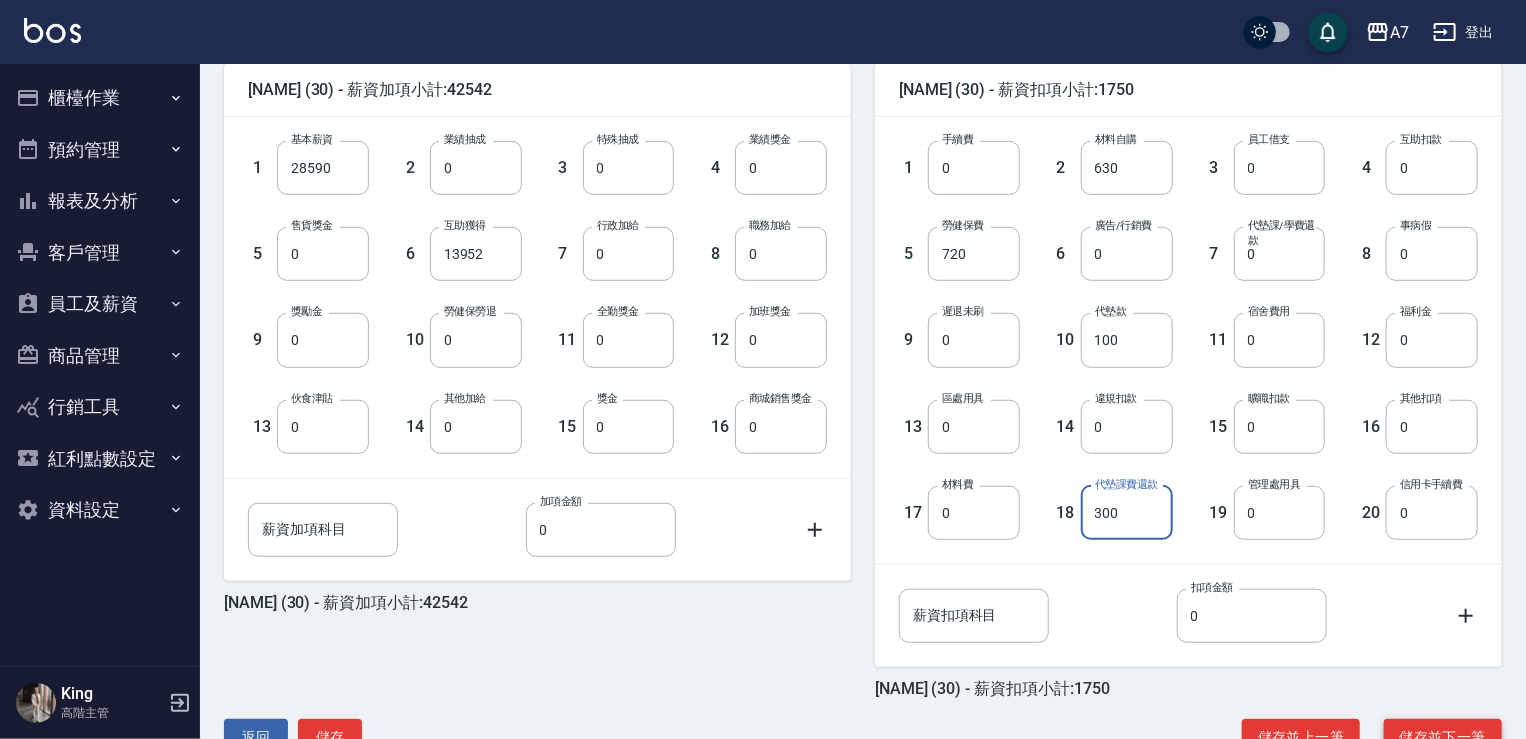 type on "300" 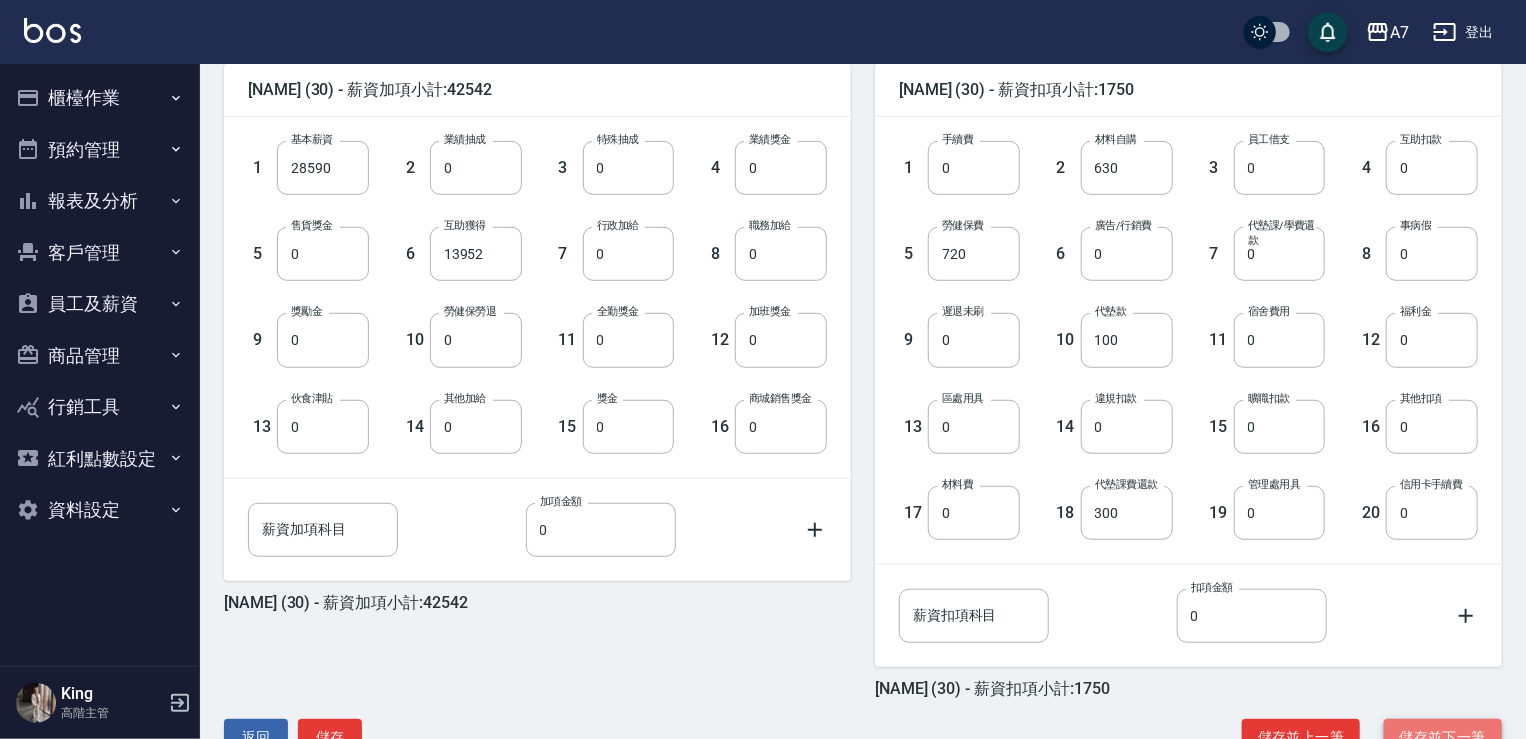 click on "儲存並下一筆" at bounding box center [1443, 737] 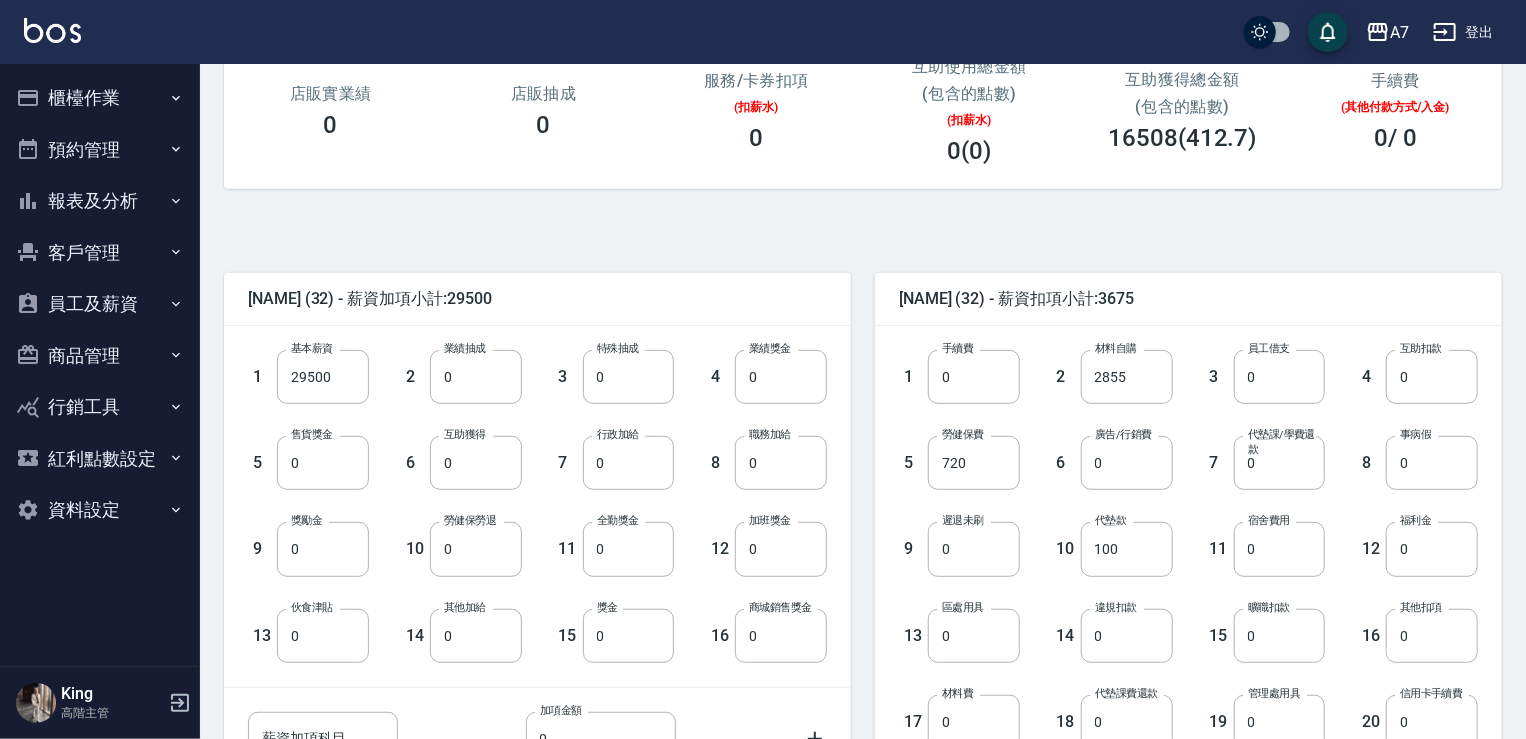 scroll, scrollTop: 400, scrollLeft: 0, axis: vertical 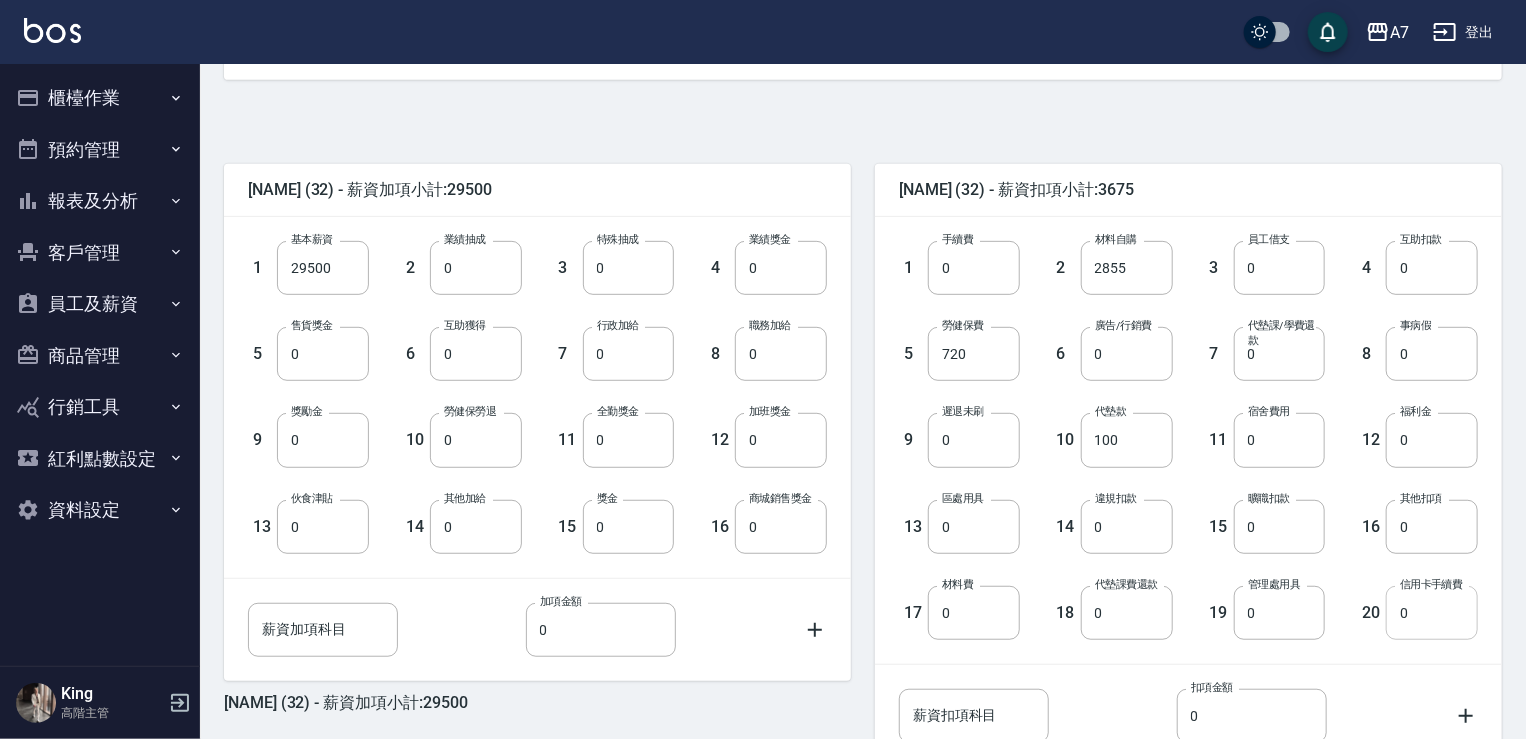 click on "0" at bounding box center [1432, 613] 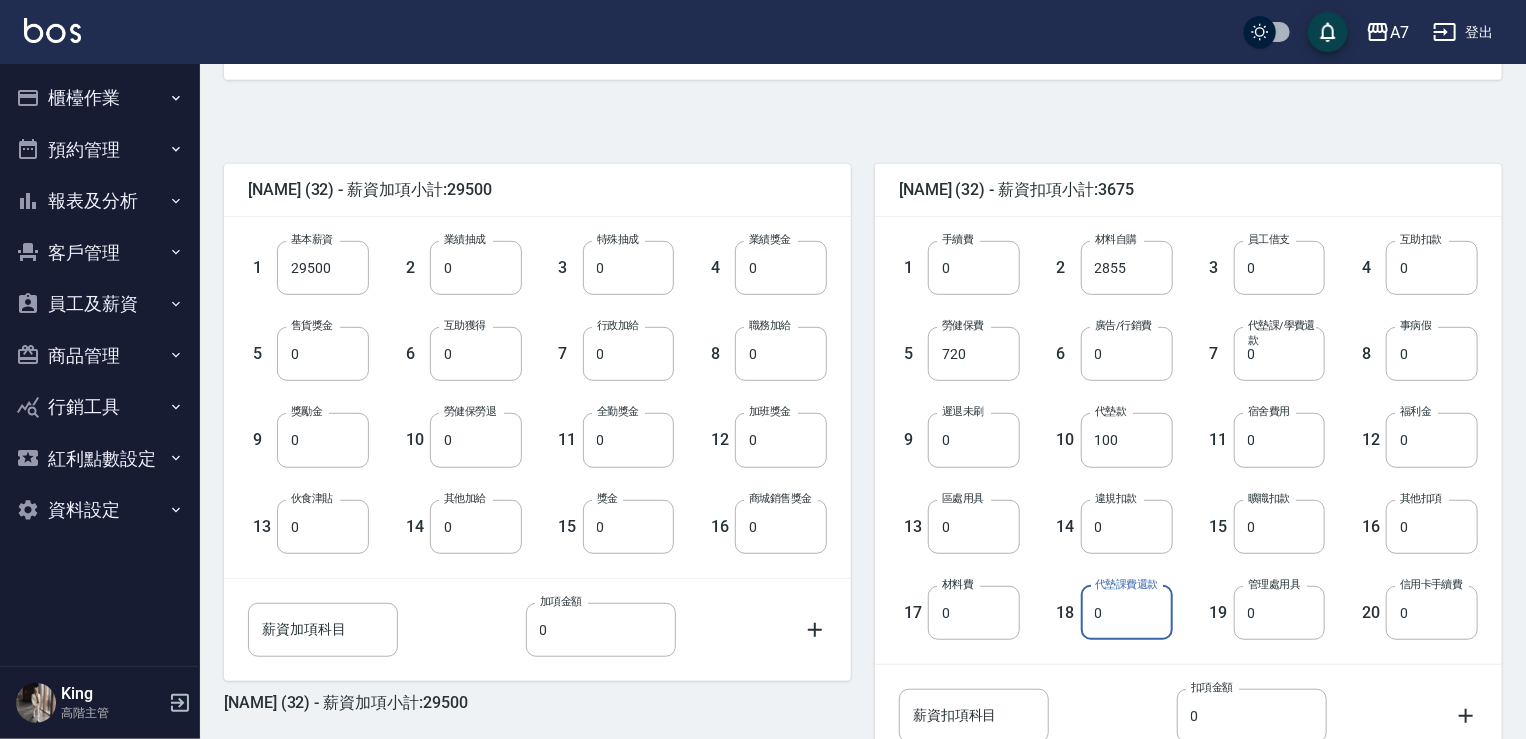 click on "0" at bounding box center [1127, 613] 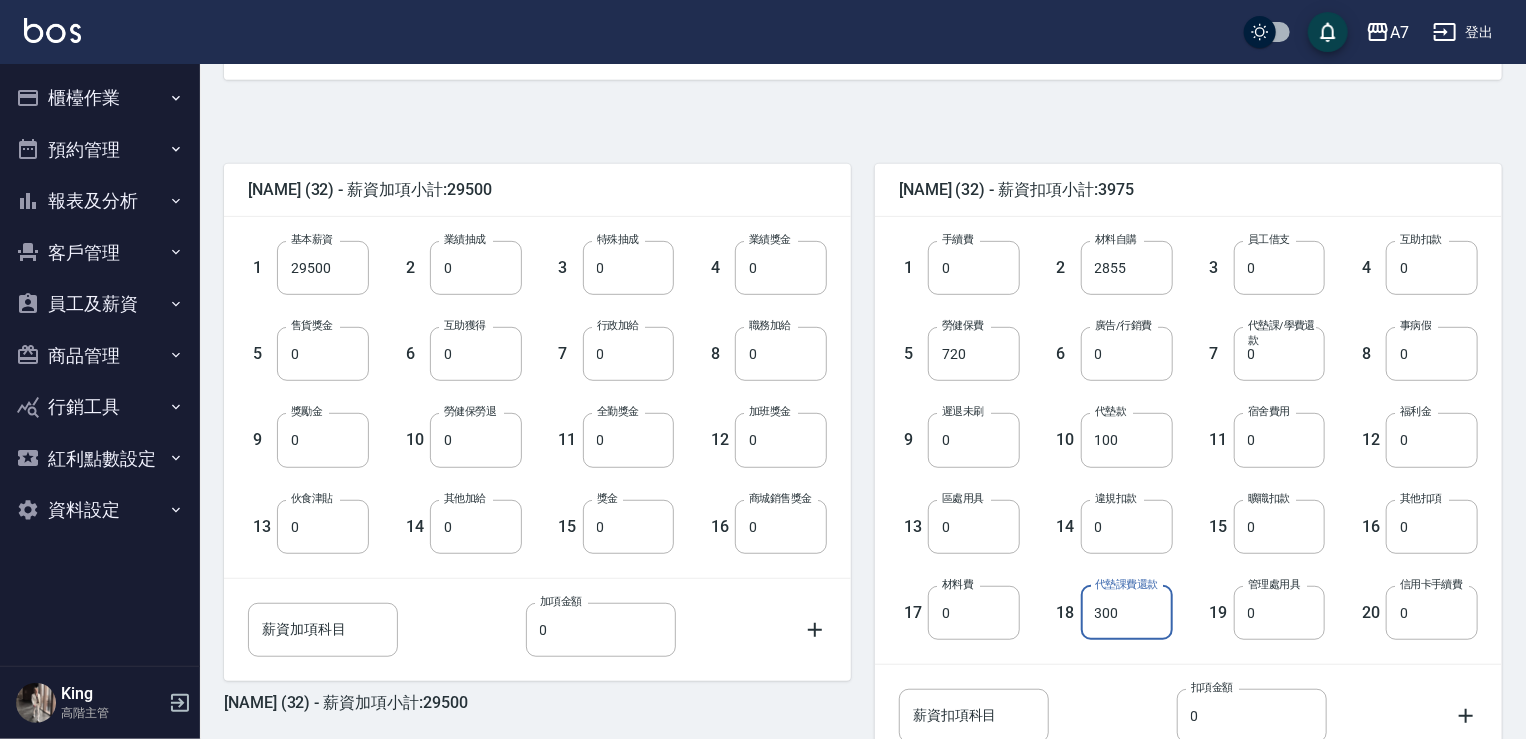 type on "300" 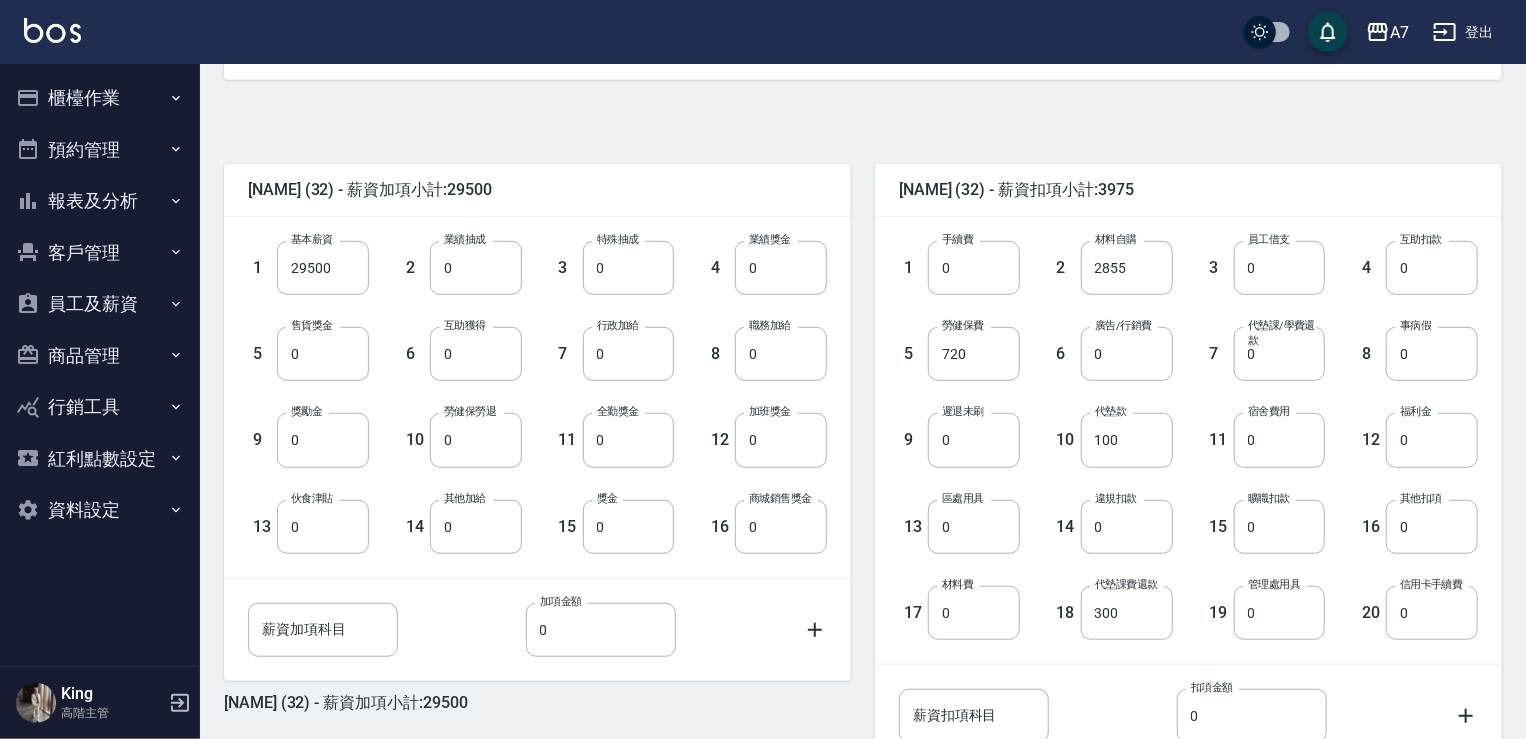click on "薪資扣項科目 薪資扣項科目 扣項金額 0 扣項金額" at bounding box center (1172, 700) 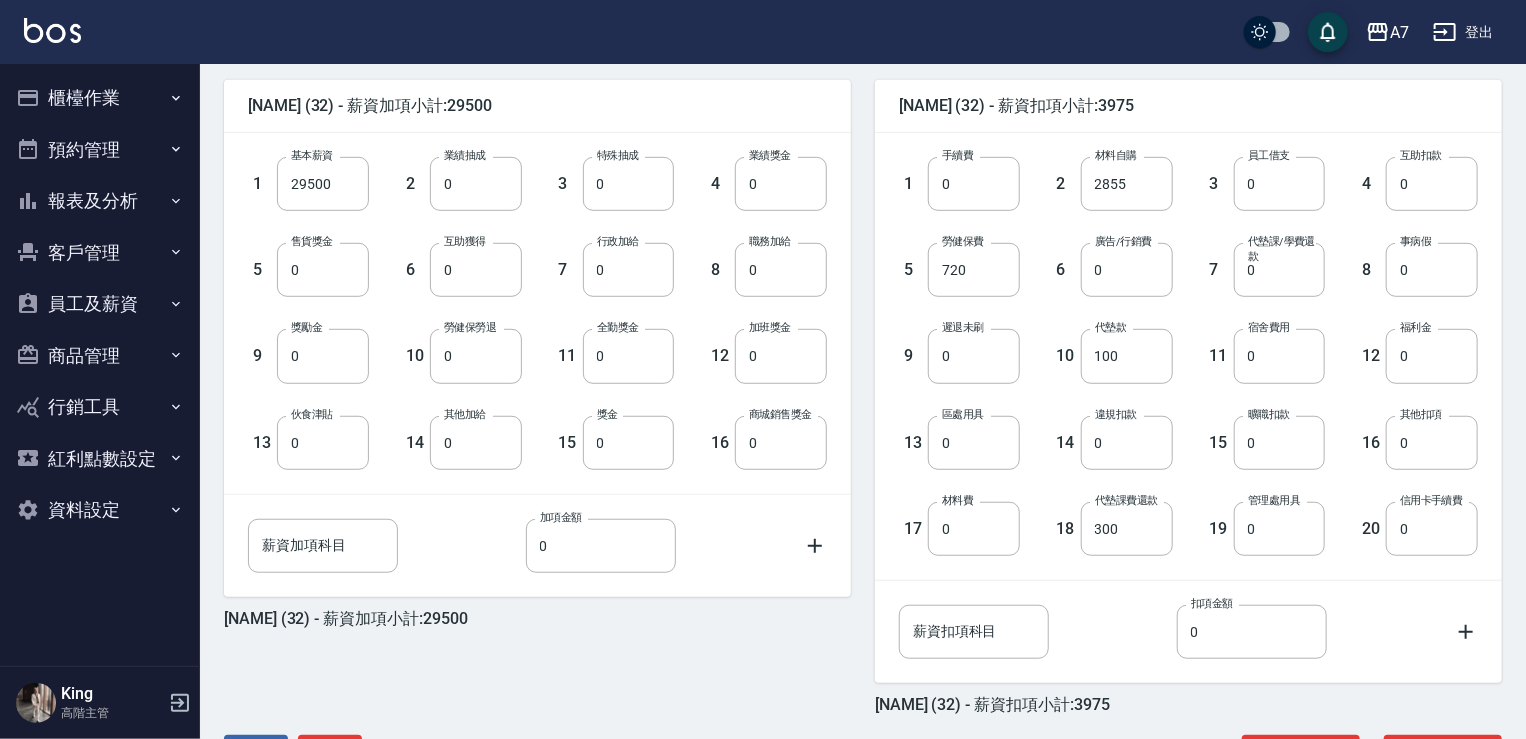 scroll, scrollTop: 560, scrollLeft: 0, axis: vertical 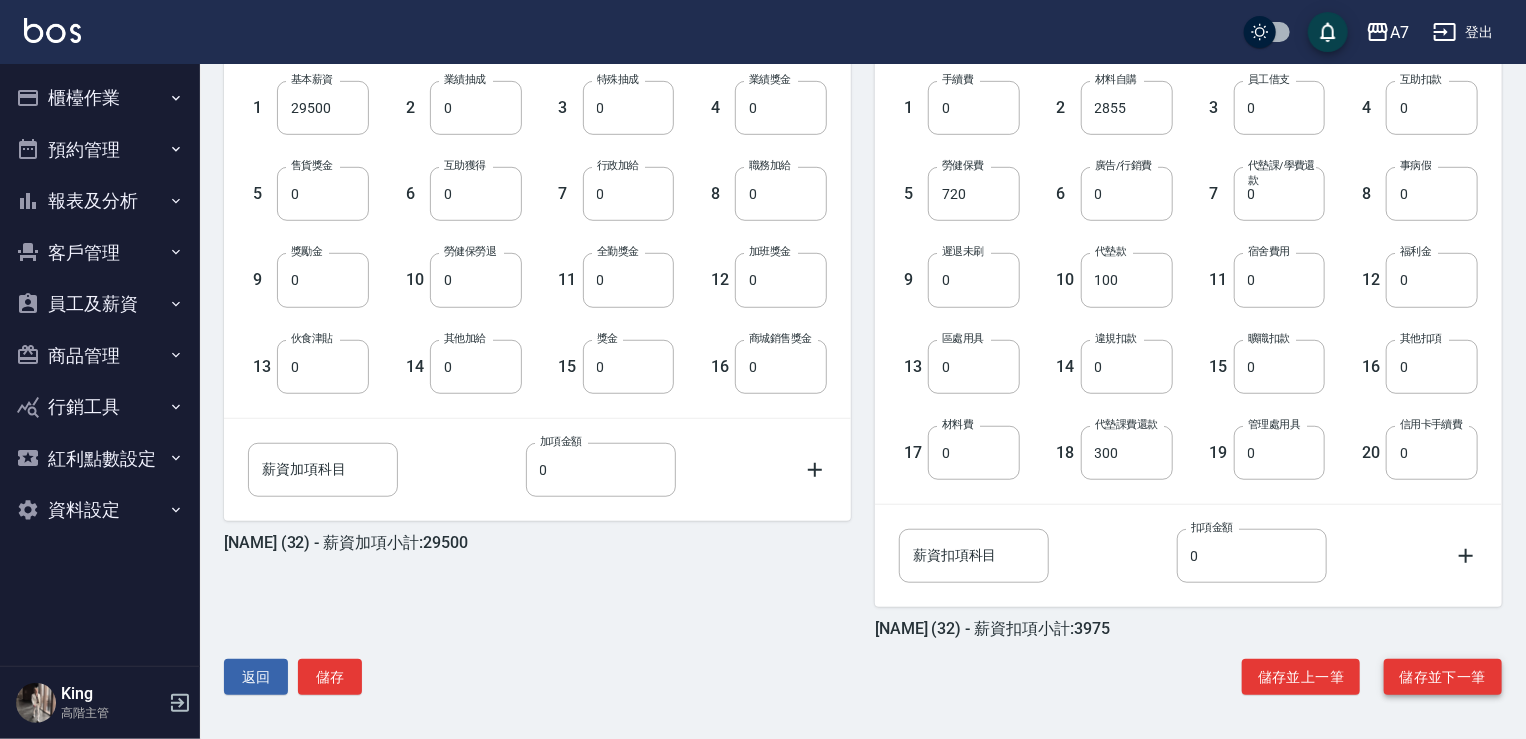 click on "儲存並下一筆" at bounding box center [1443, 677] 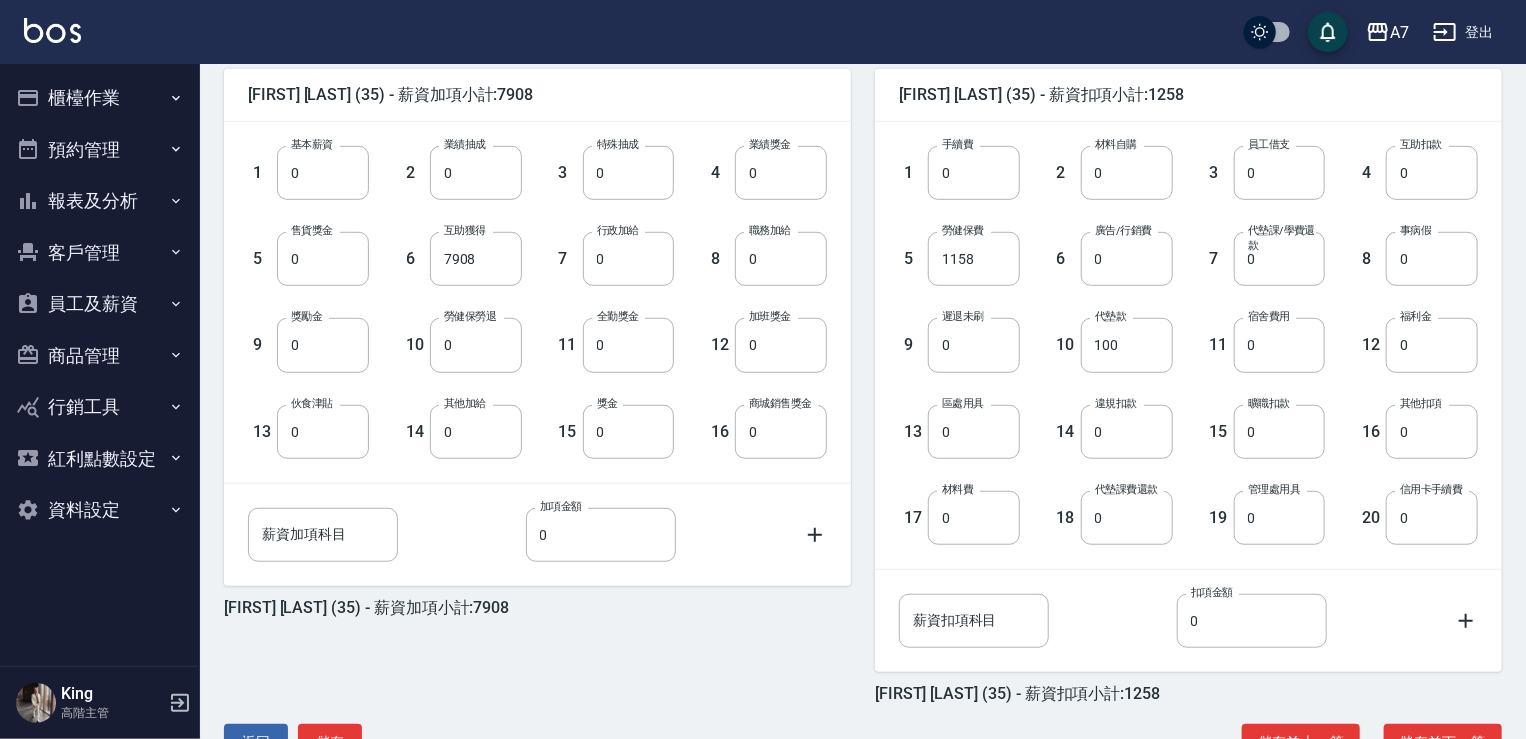 scroll, scrollTop: 500, scrollLeft: 0, axis: vertical 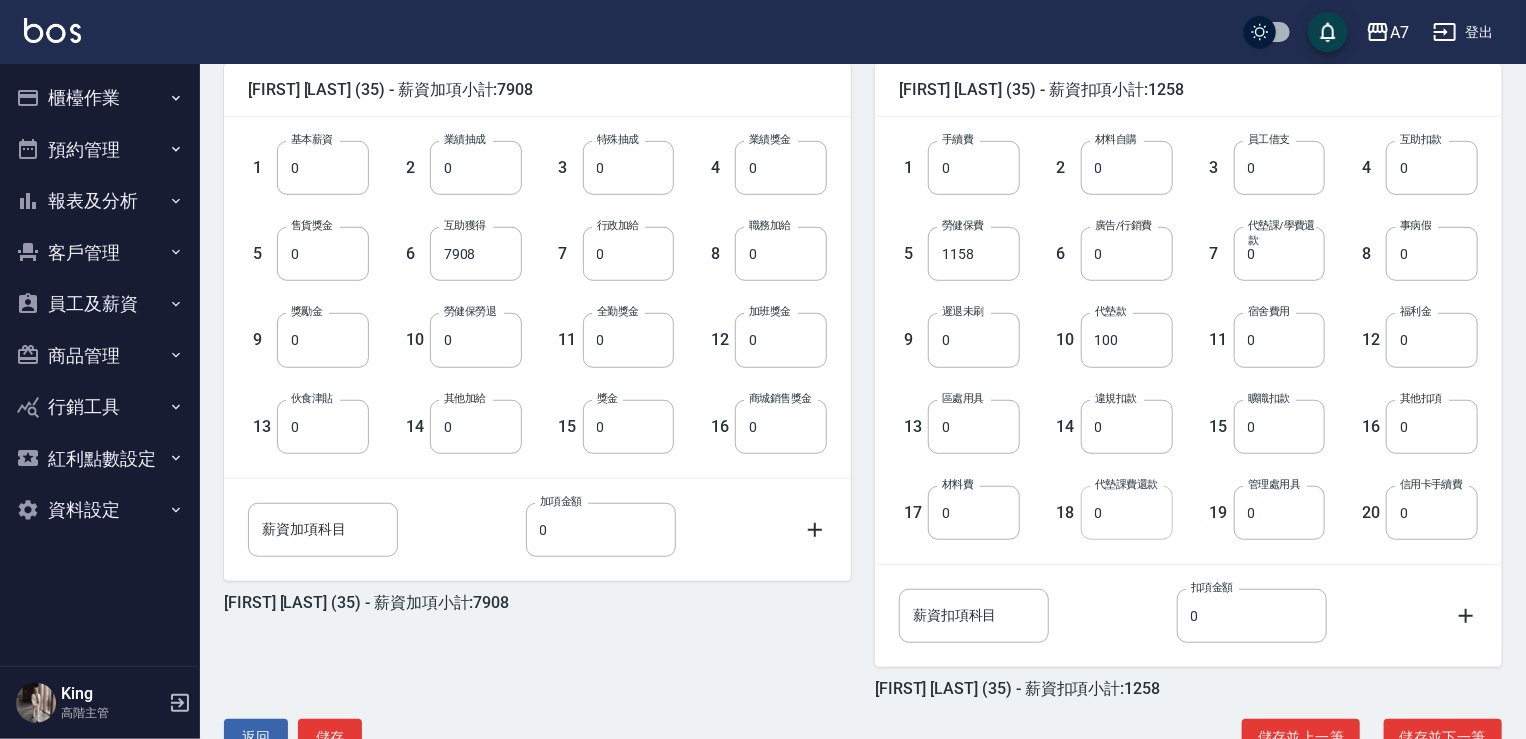 click on "0" at bounding box center [1127, 513] 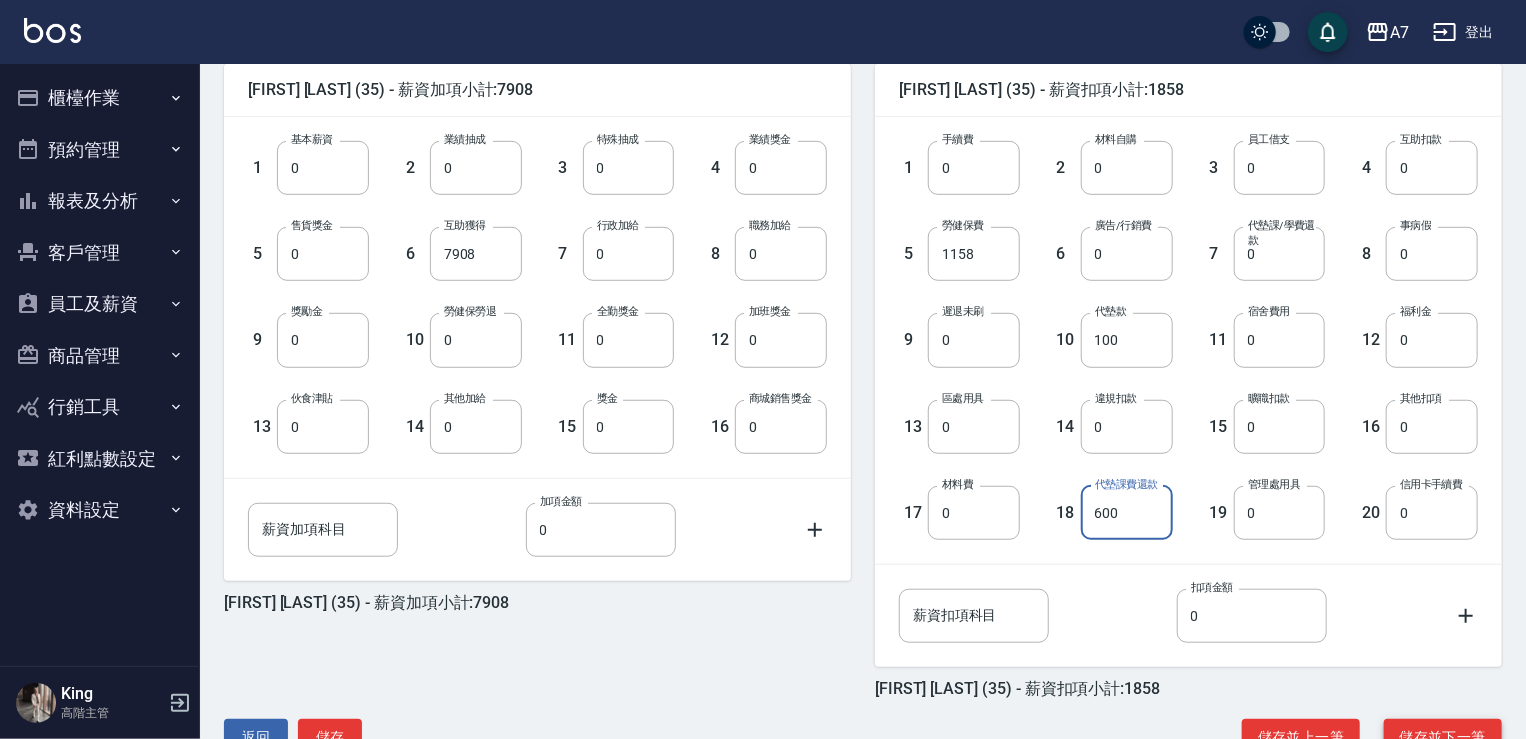 type on "600" 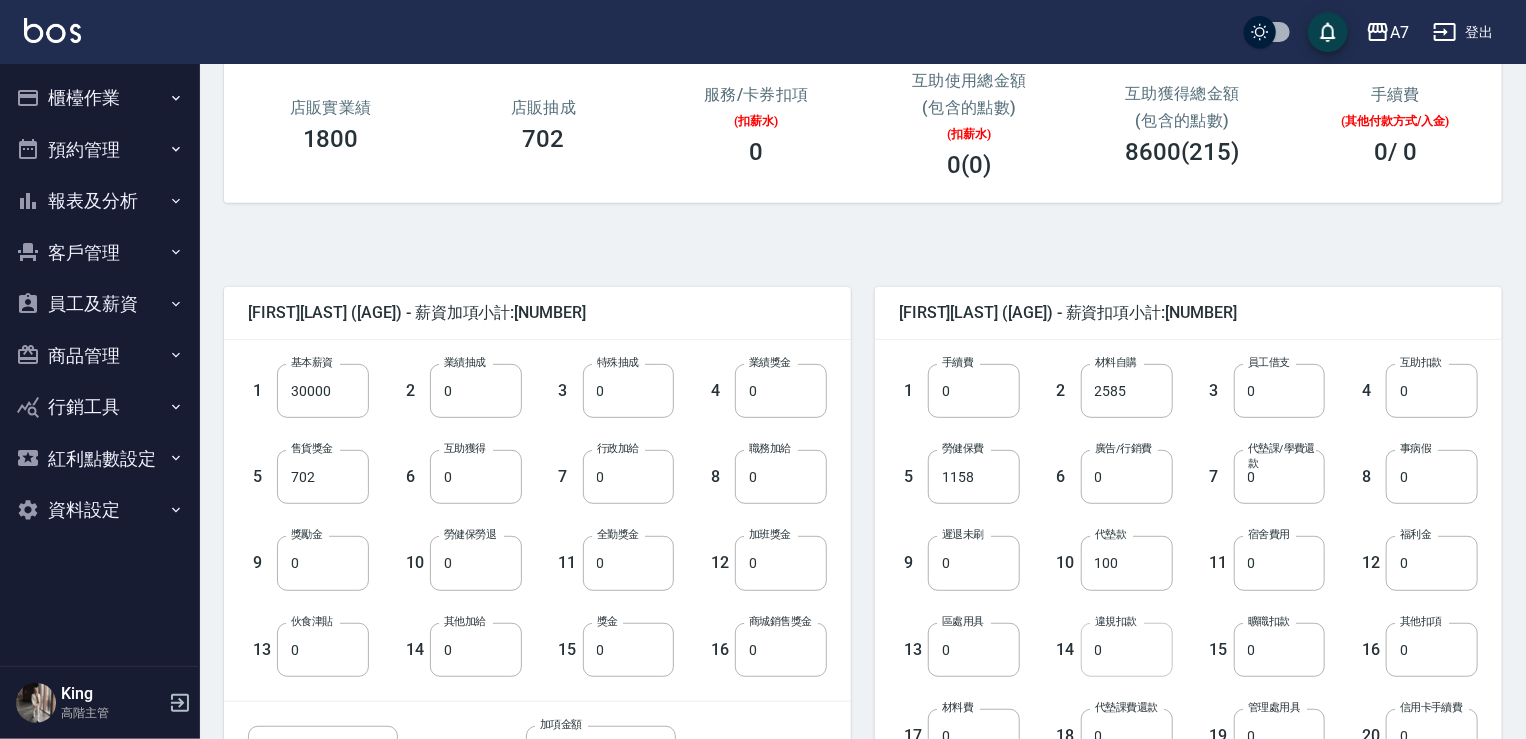 scroll, scrollTop: 400, scrollLeft: 0, axis: vertical 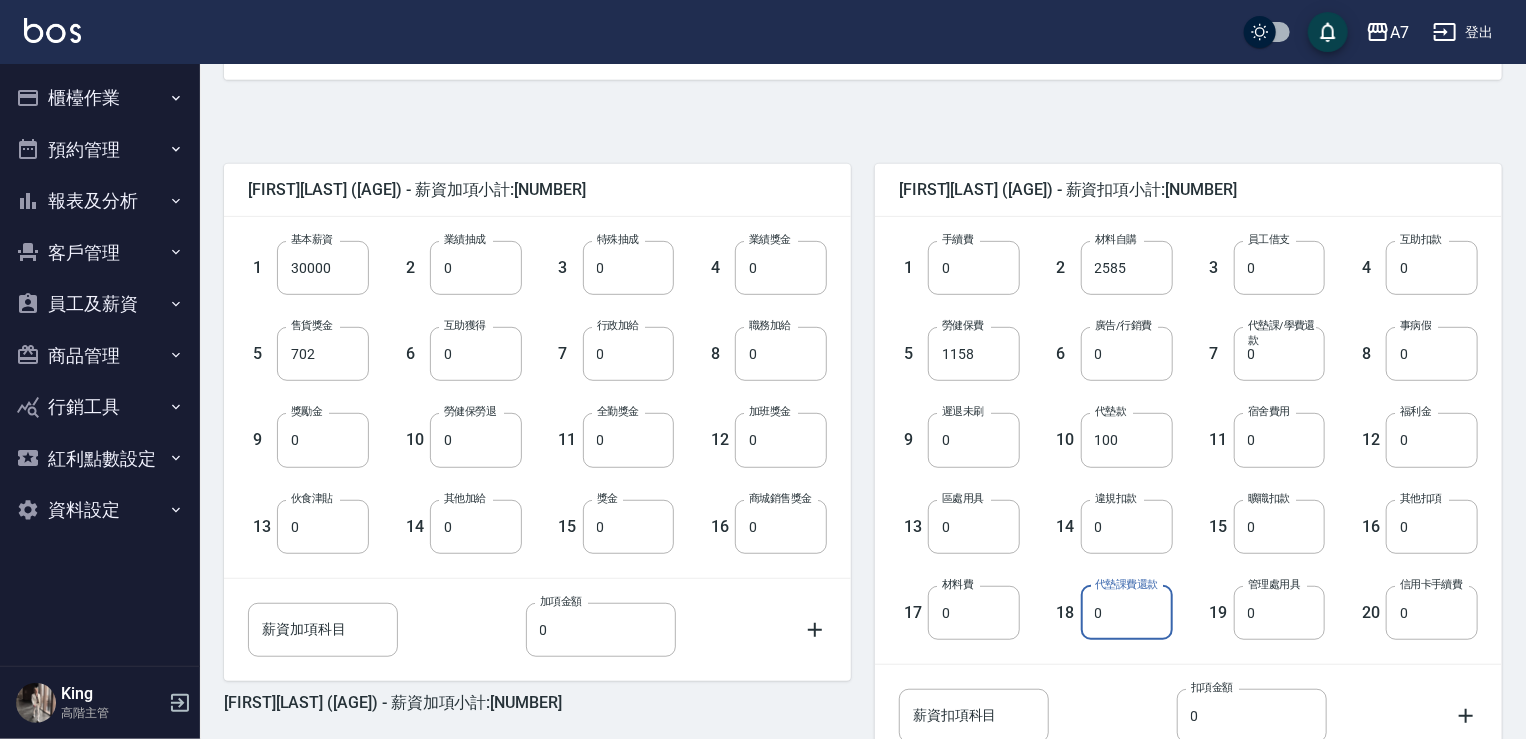 click on "0" at bounding box center [1127, 613] 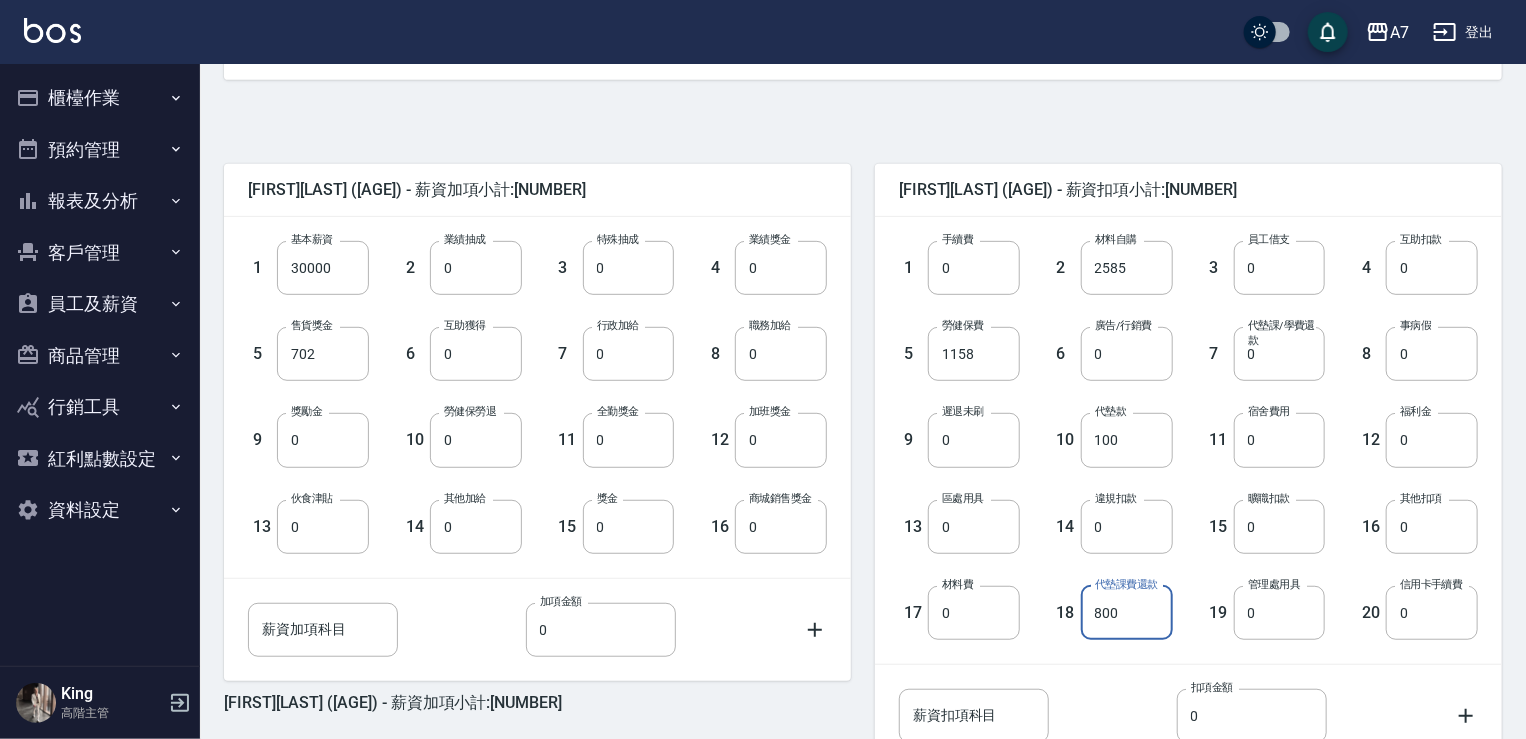 type on "800" 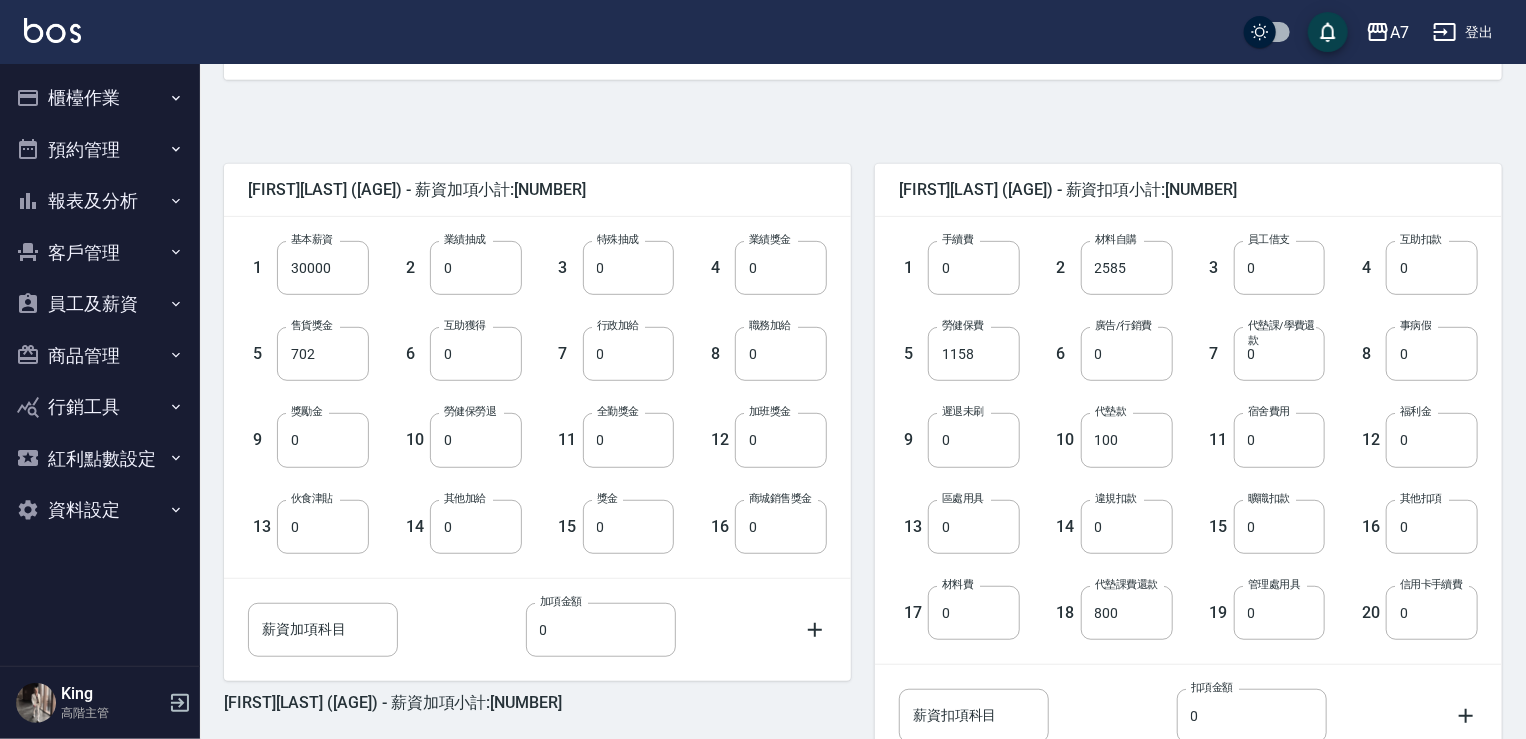scroll, scrollTop: 560, scrollLeft: 0, axis: vertical 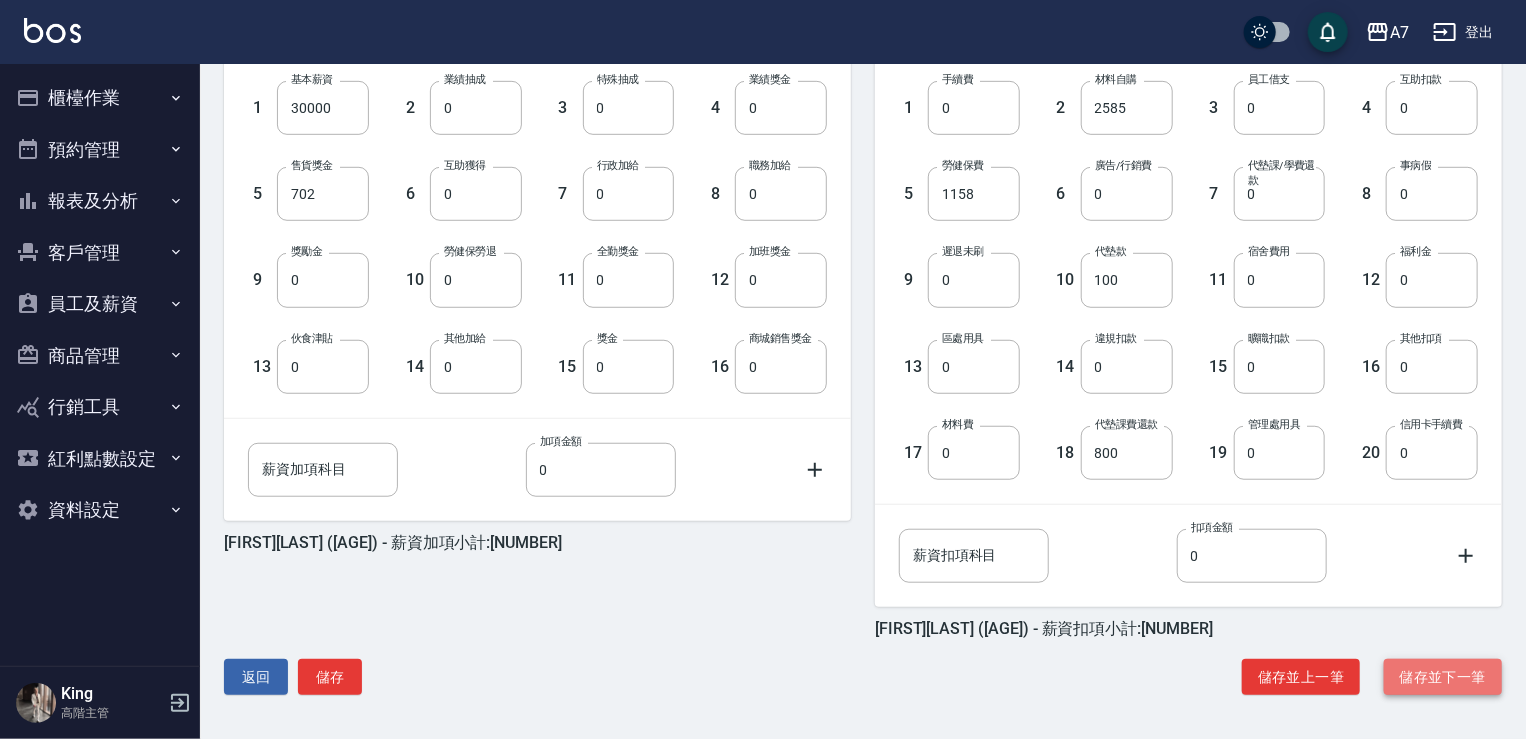 click on "儲存並下一筆" at bounding box center [1443, 677] 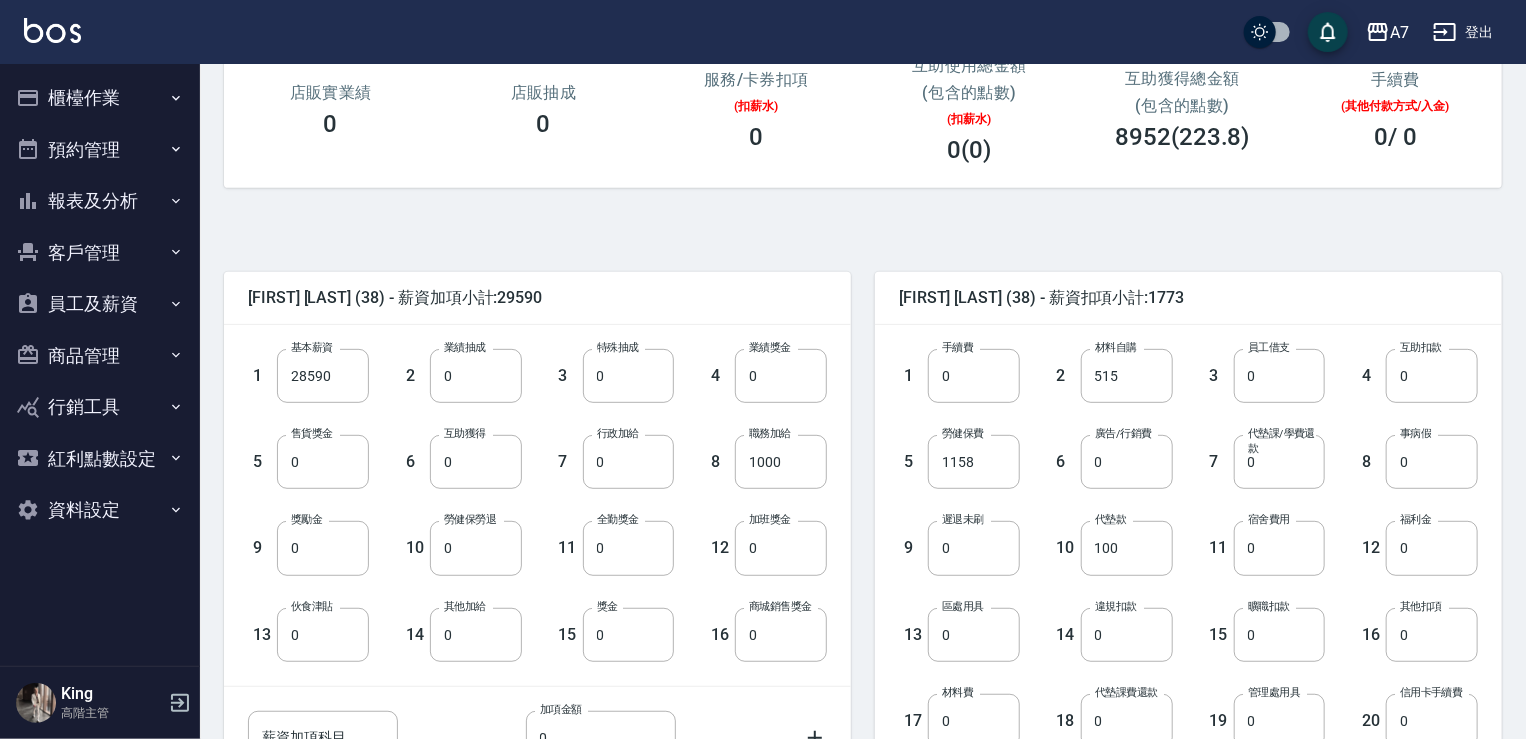 scroll, scrollTop: 400, scrollLeft: 0, axis: vertical 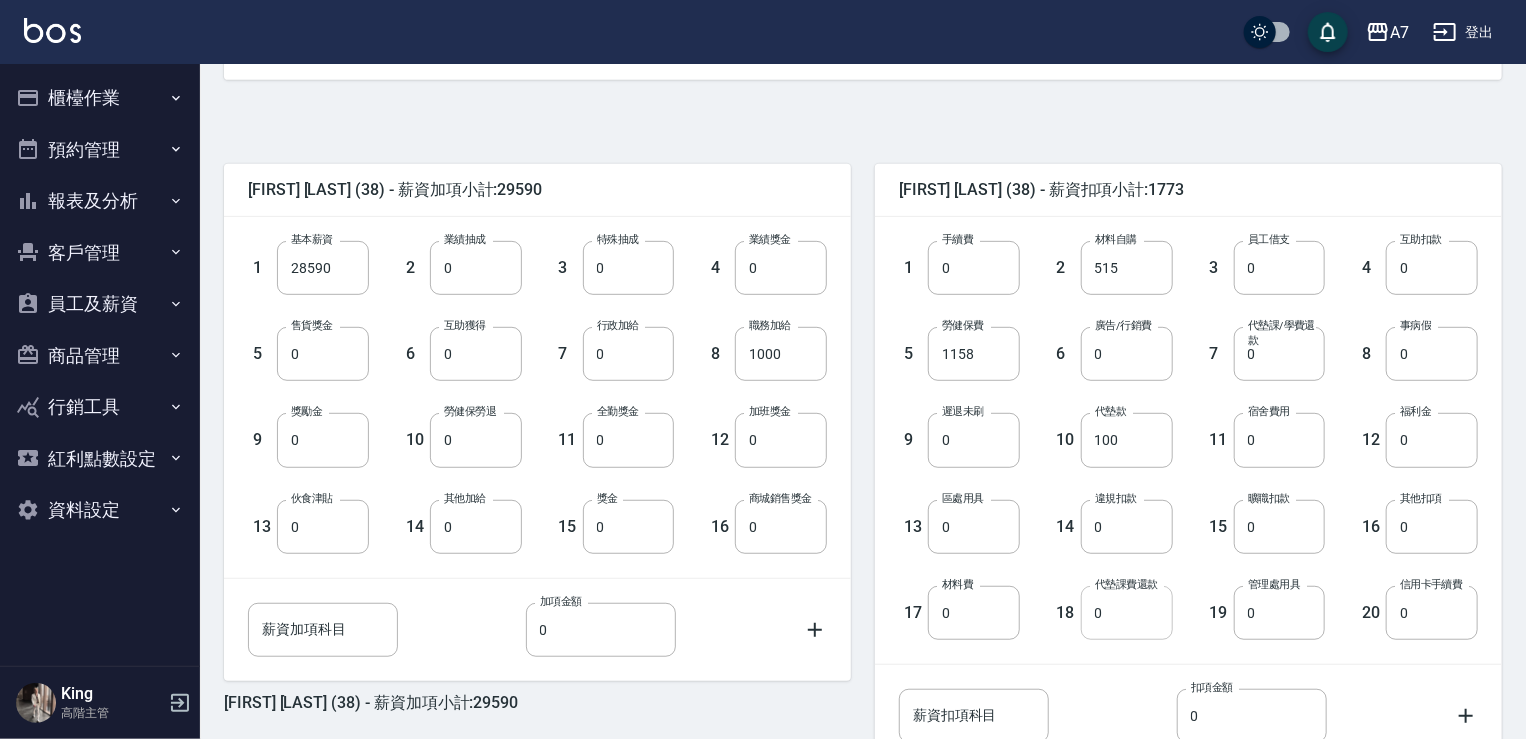 click on "0" at bounding box center (1127, 613) 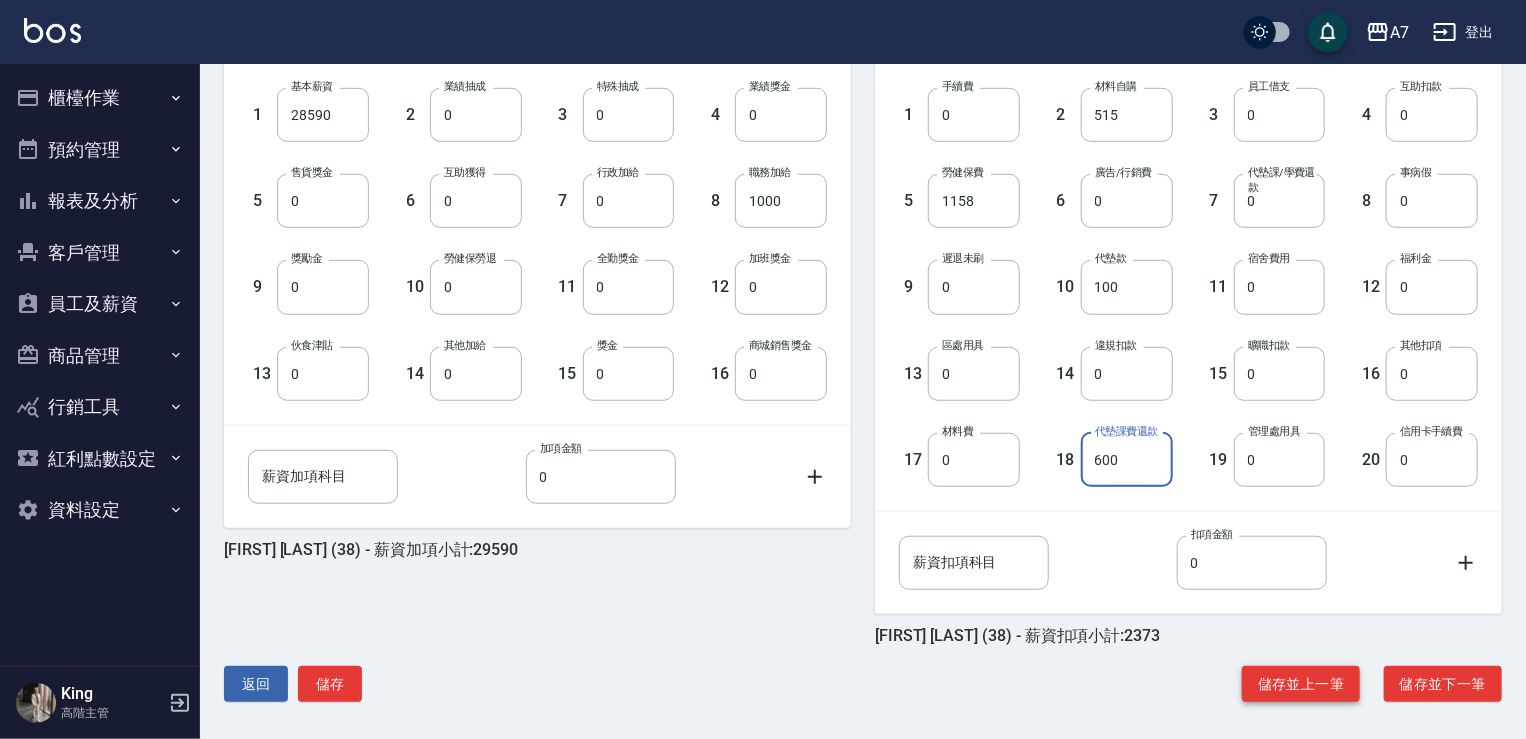 scroll, scrollTop: 560, scrollLeft: 0, axis: vertical 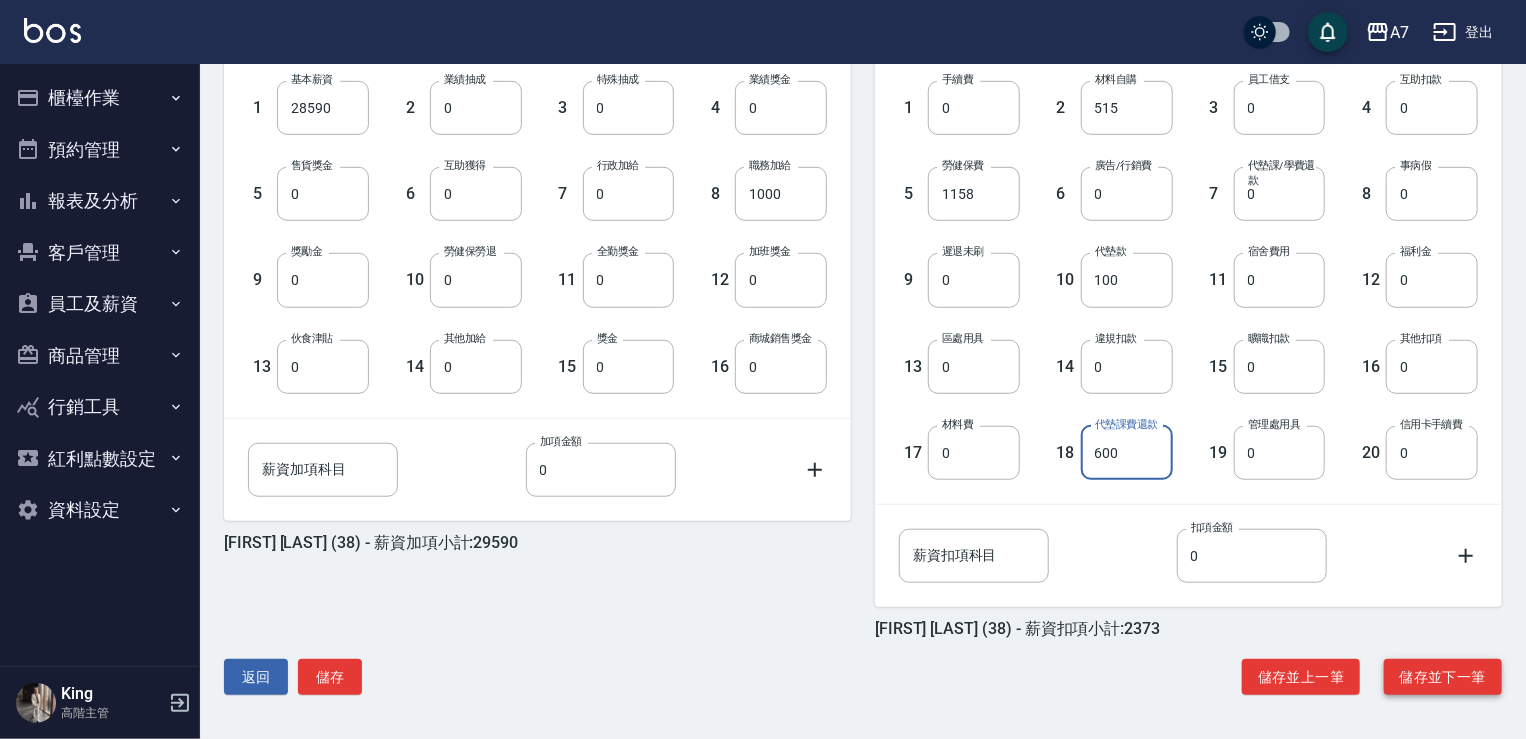 type on "600" 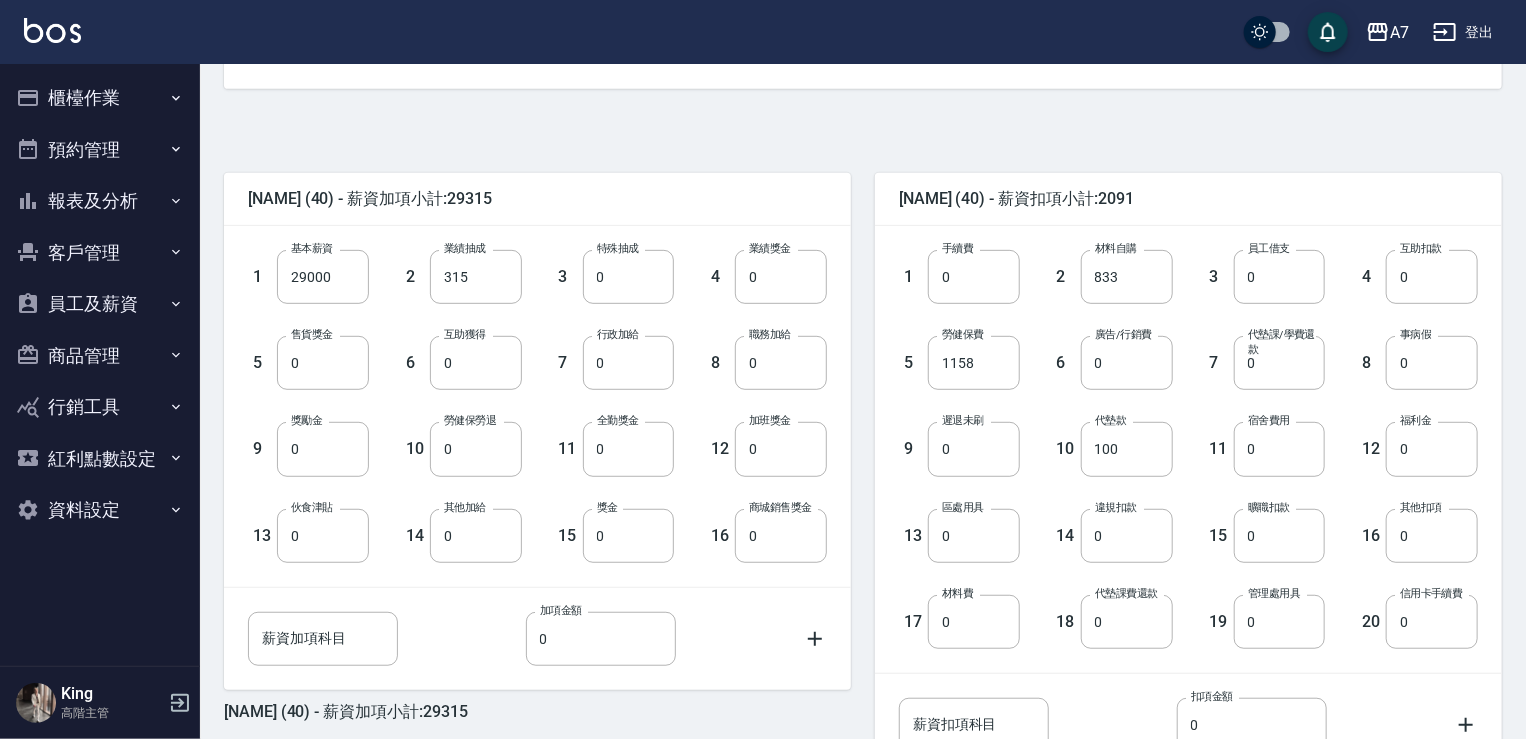 scroll, scrollTop: 500, scrollLeft: 0, axis: vertical 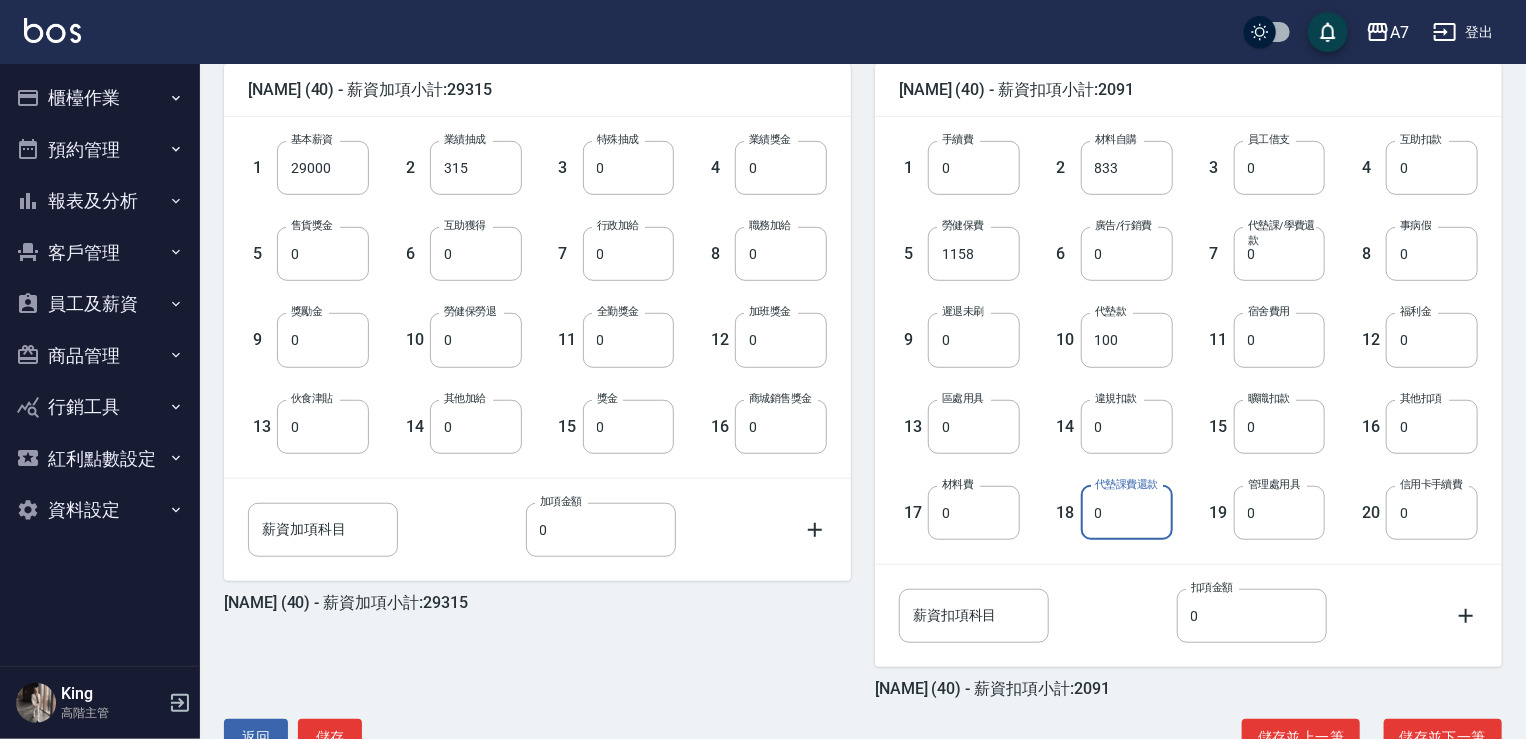 click on "0" at bounding box center (1127, 513) 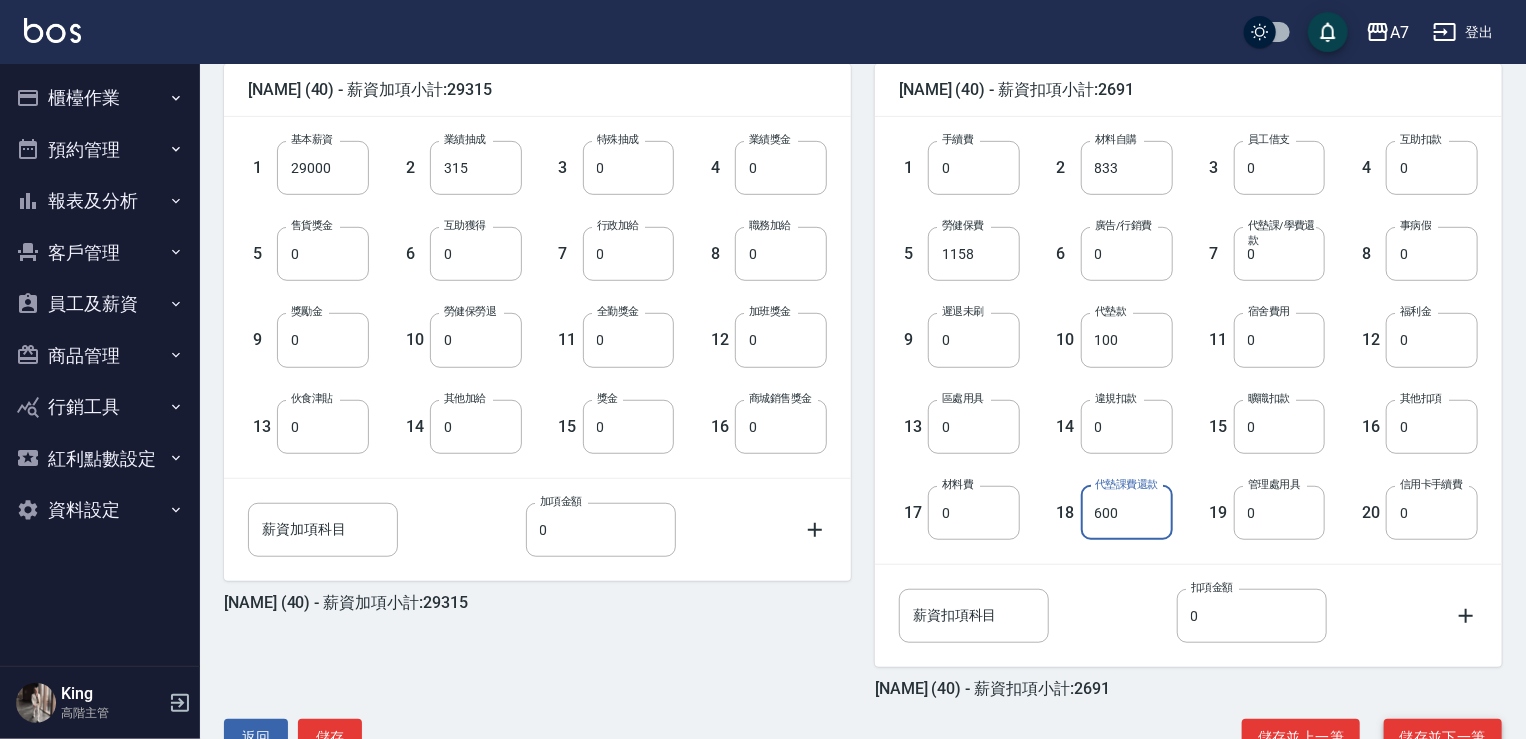 type on "600" 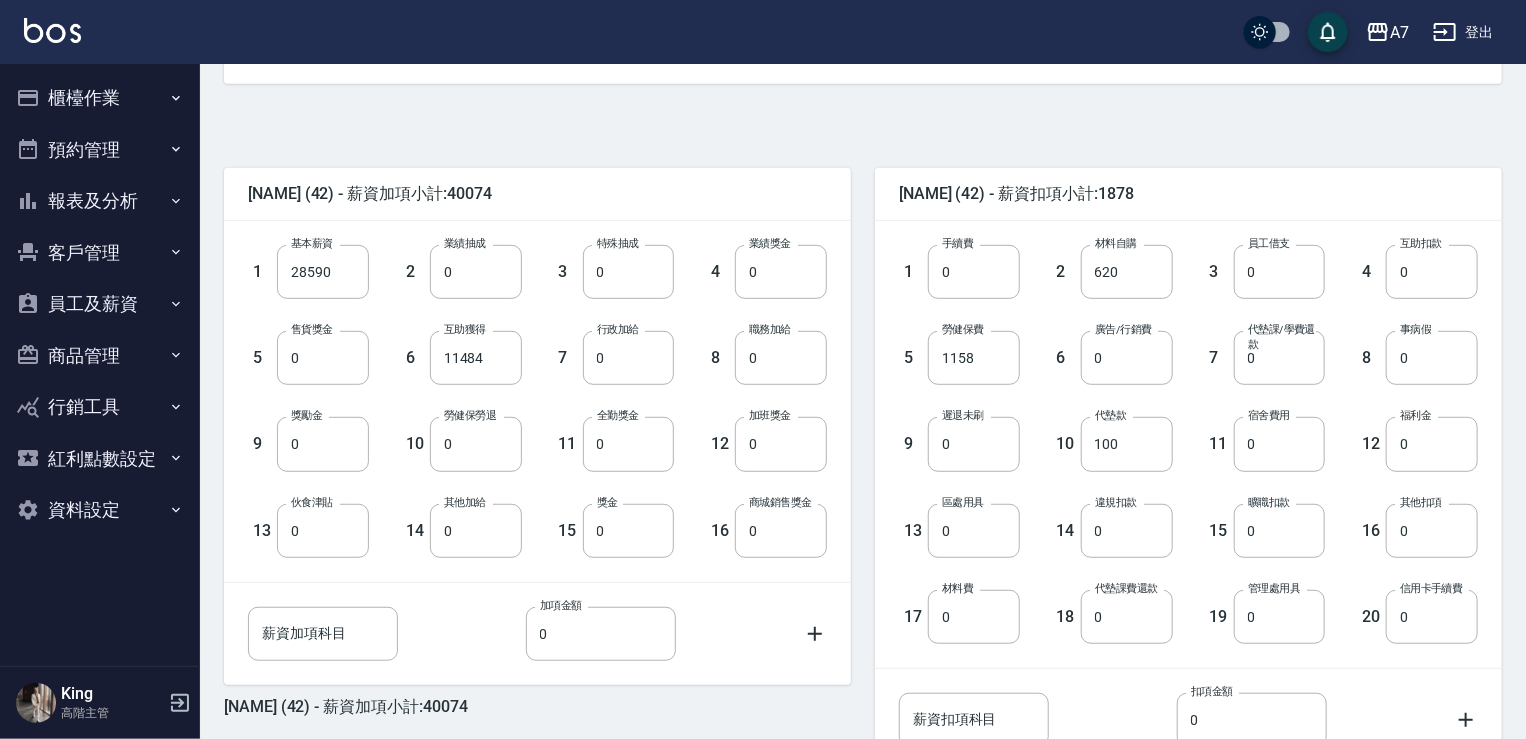 scroll, scrollTop: 400, scrollLeft: 0, axis: vertical 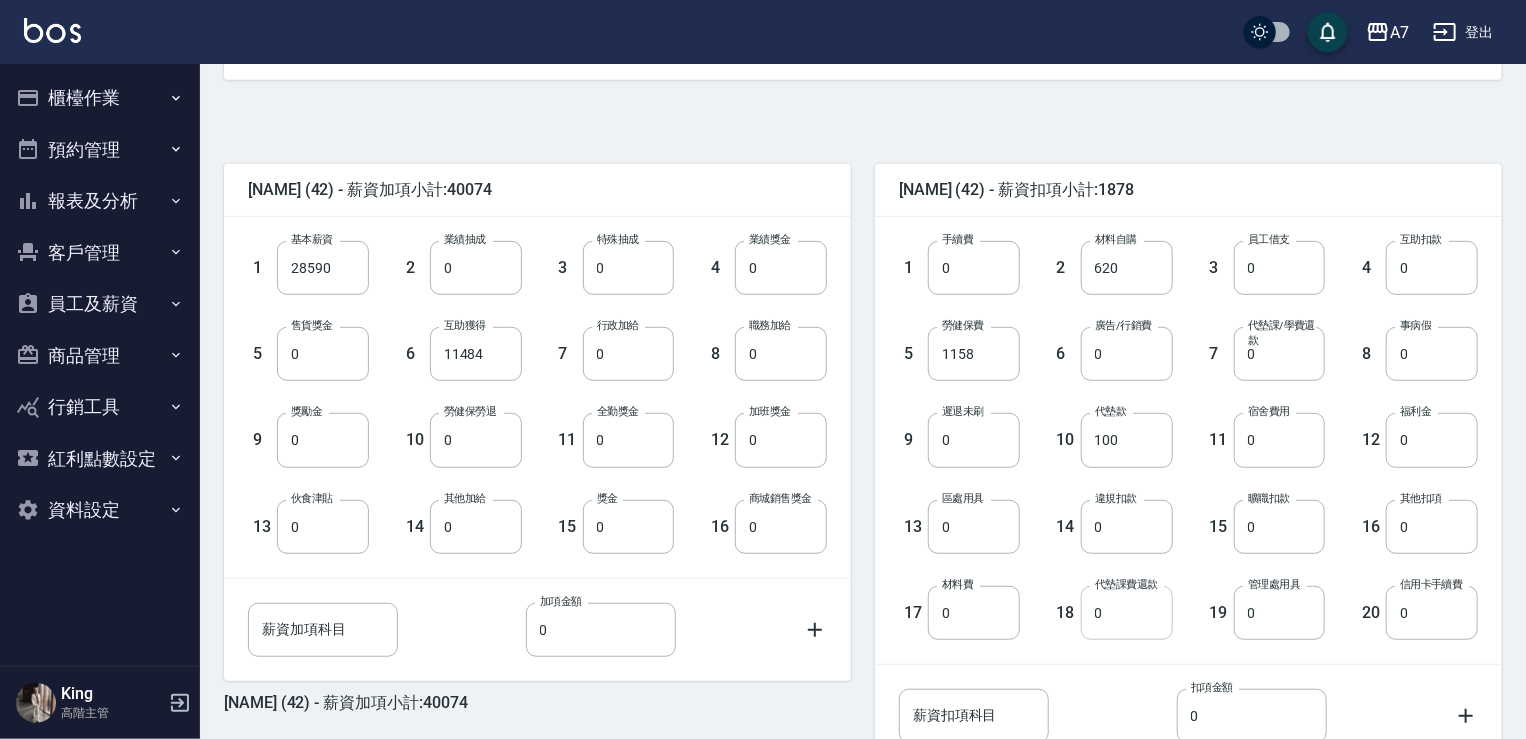 click on "0" at bounding box center (1127, 613) 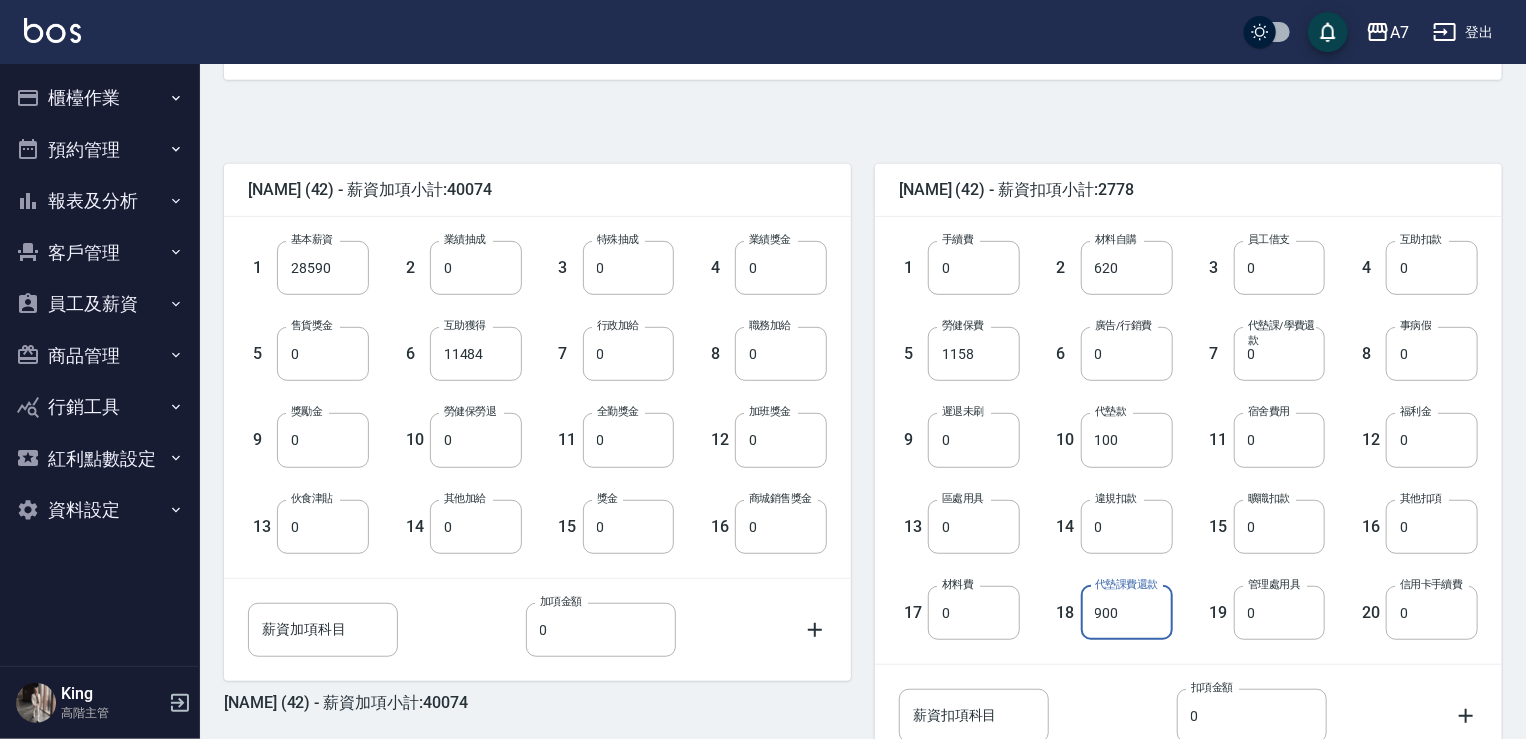 type on "900" 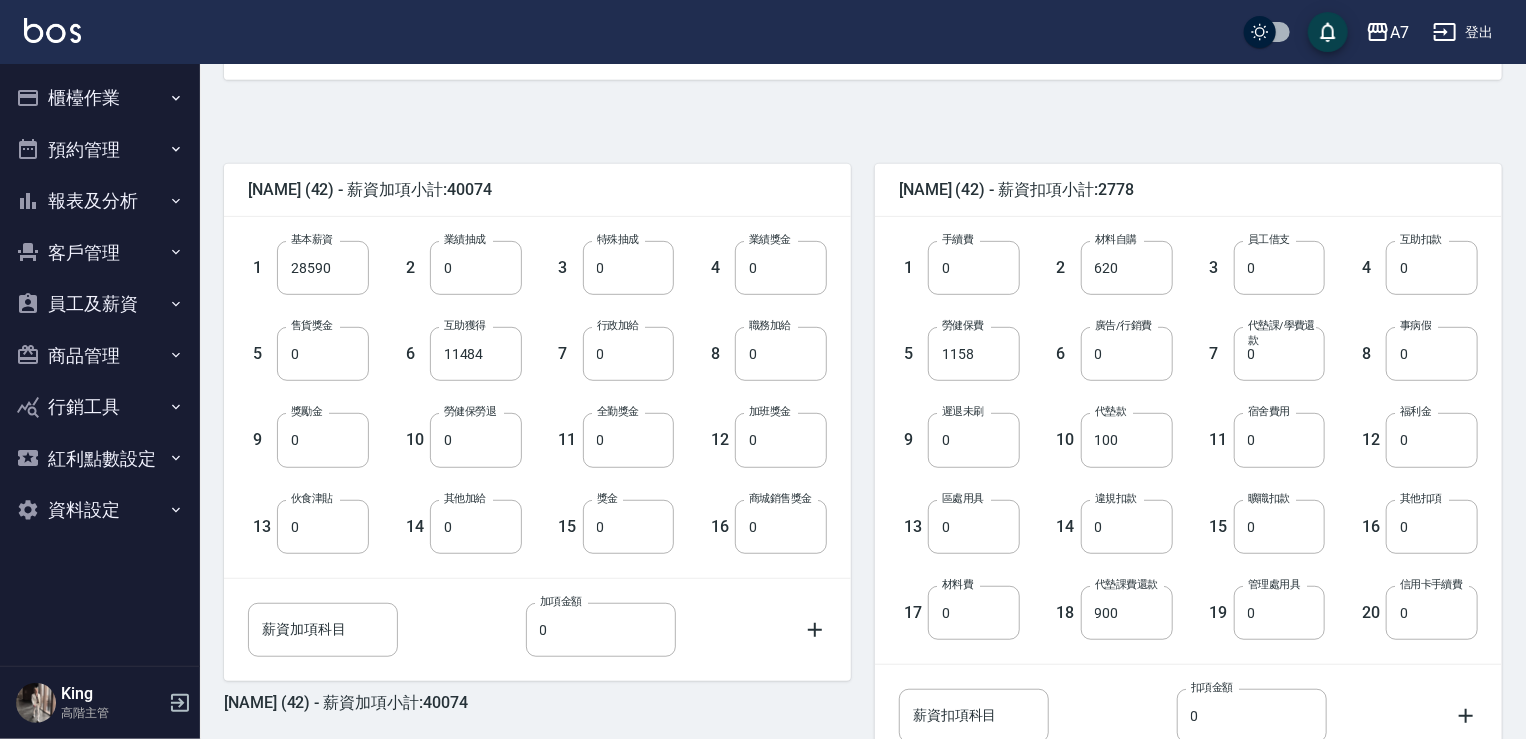 click on "19 管理處用具 0 管理處用具" at bounding box center (1249, 597) 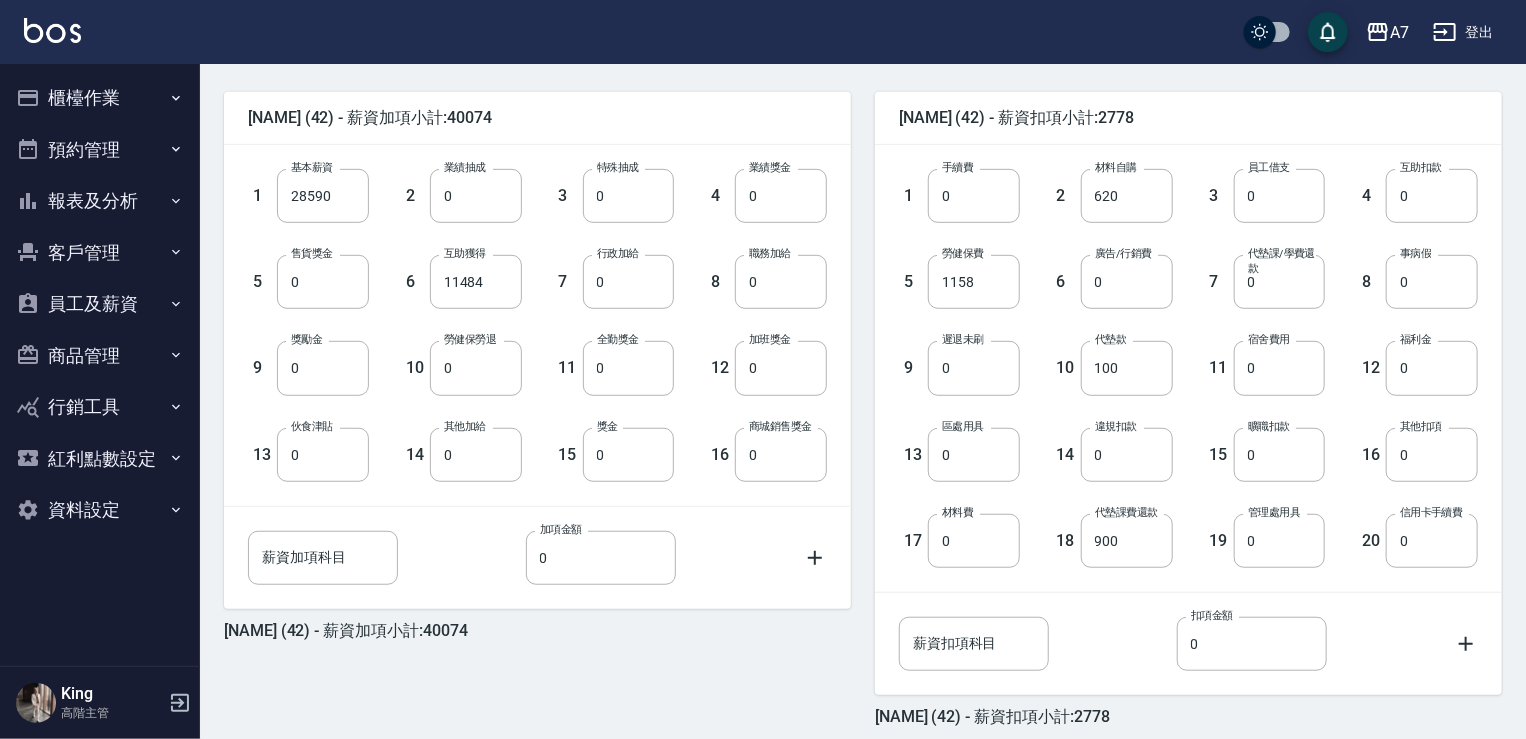 scroll, scrollTop: 560, scrollLeft: 0, axis: vertical 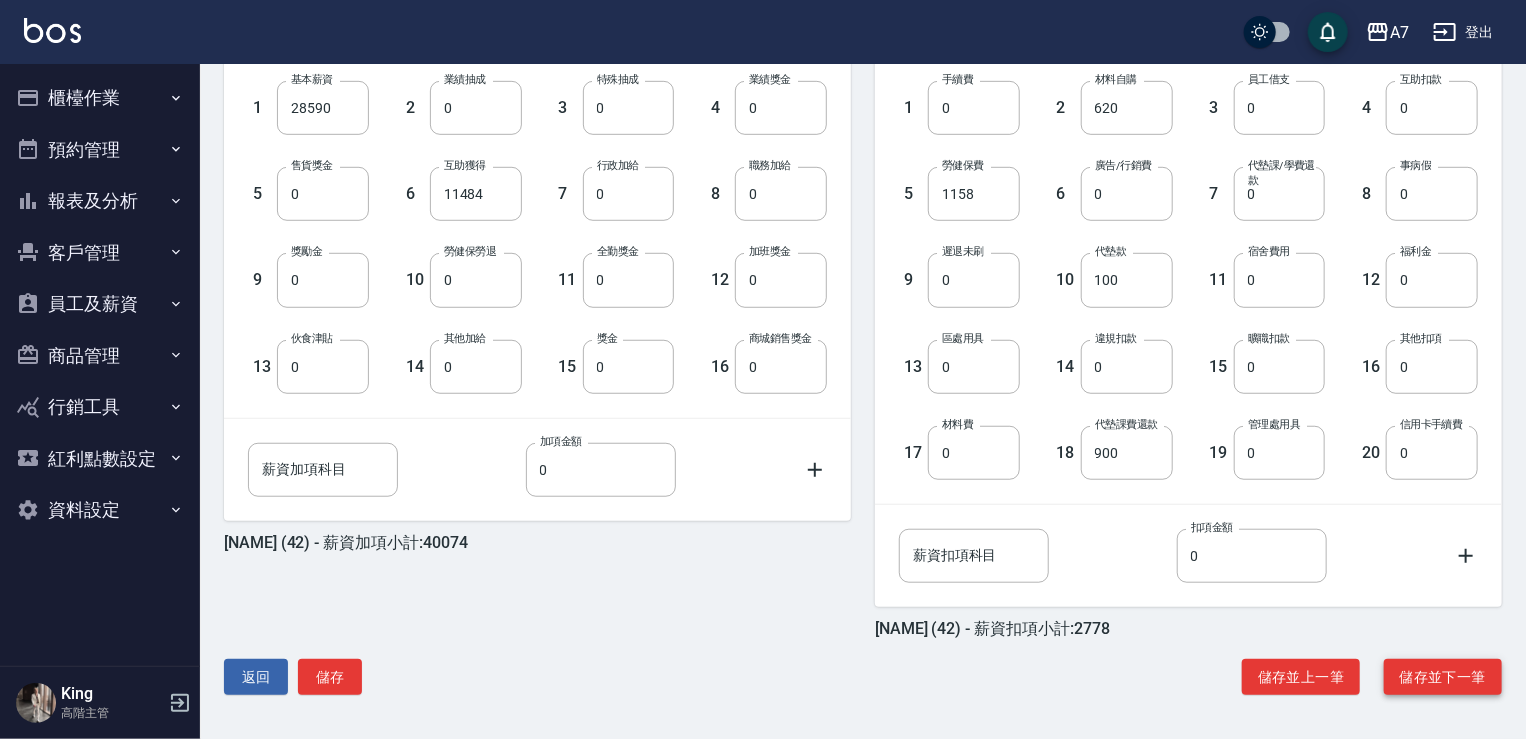 click on "儲存並下一筆" at bounding box center [1443, 677] 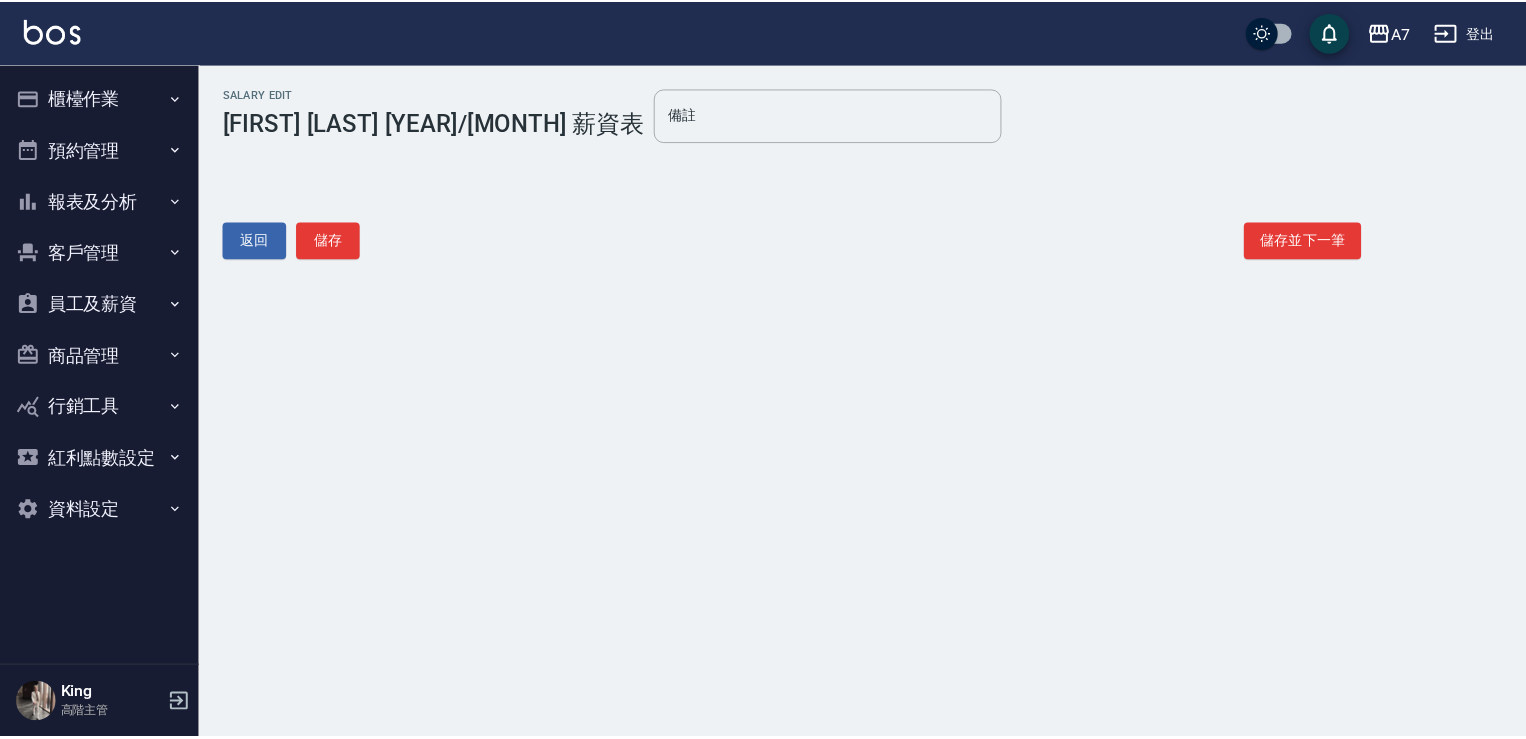 scroll, scrollTop: 0, scrollLeft: 0, axis: both 